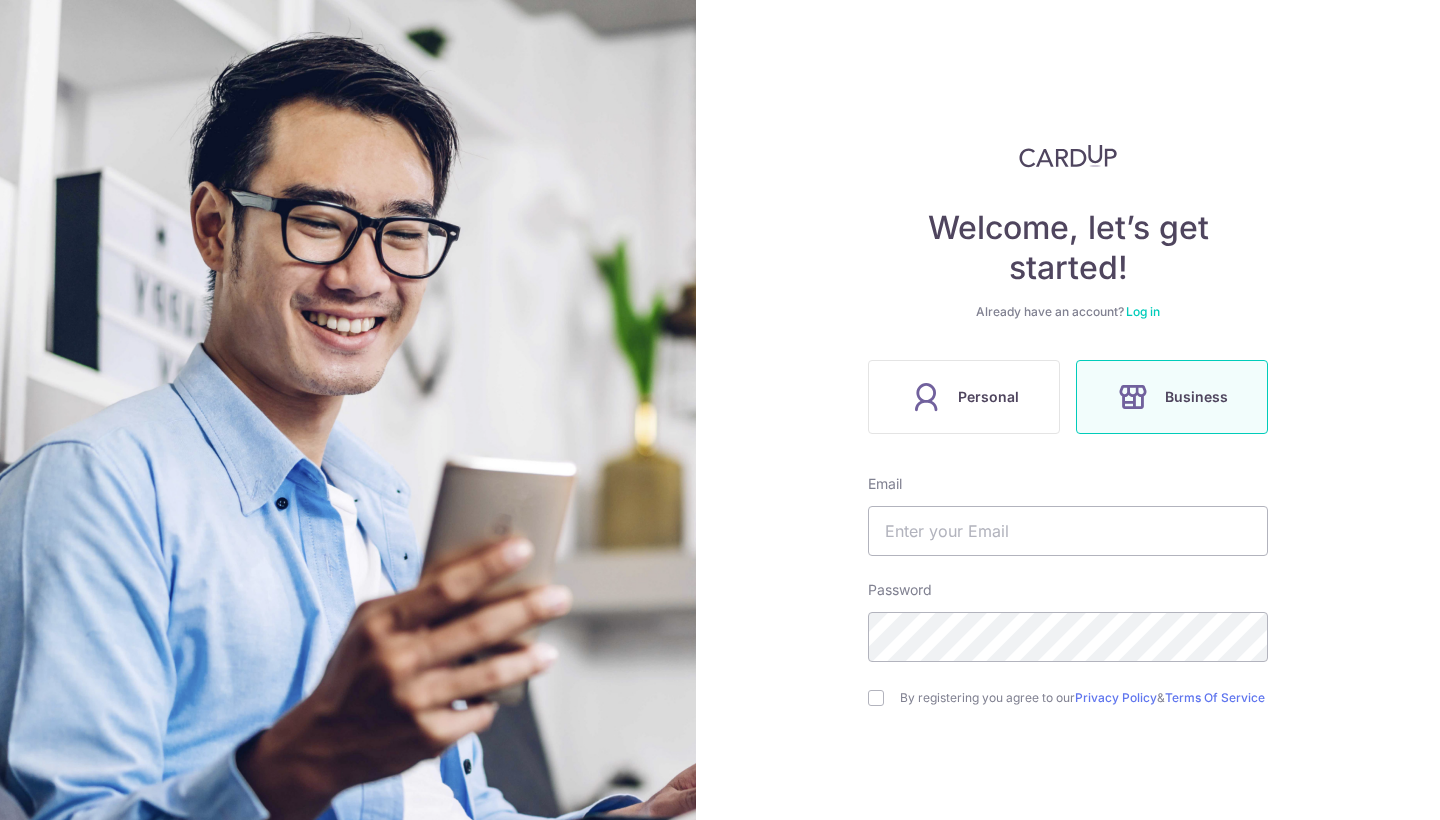 scroll, scrollTop: 0, scrollLeft: 0, axis: both 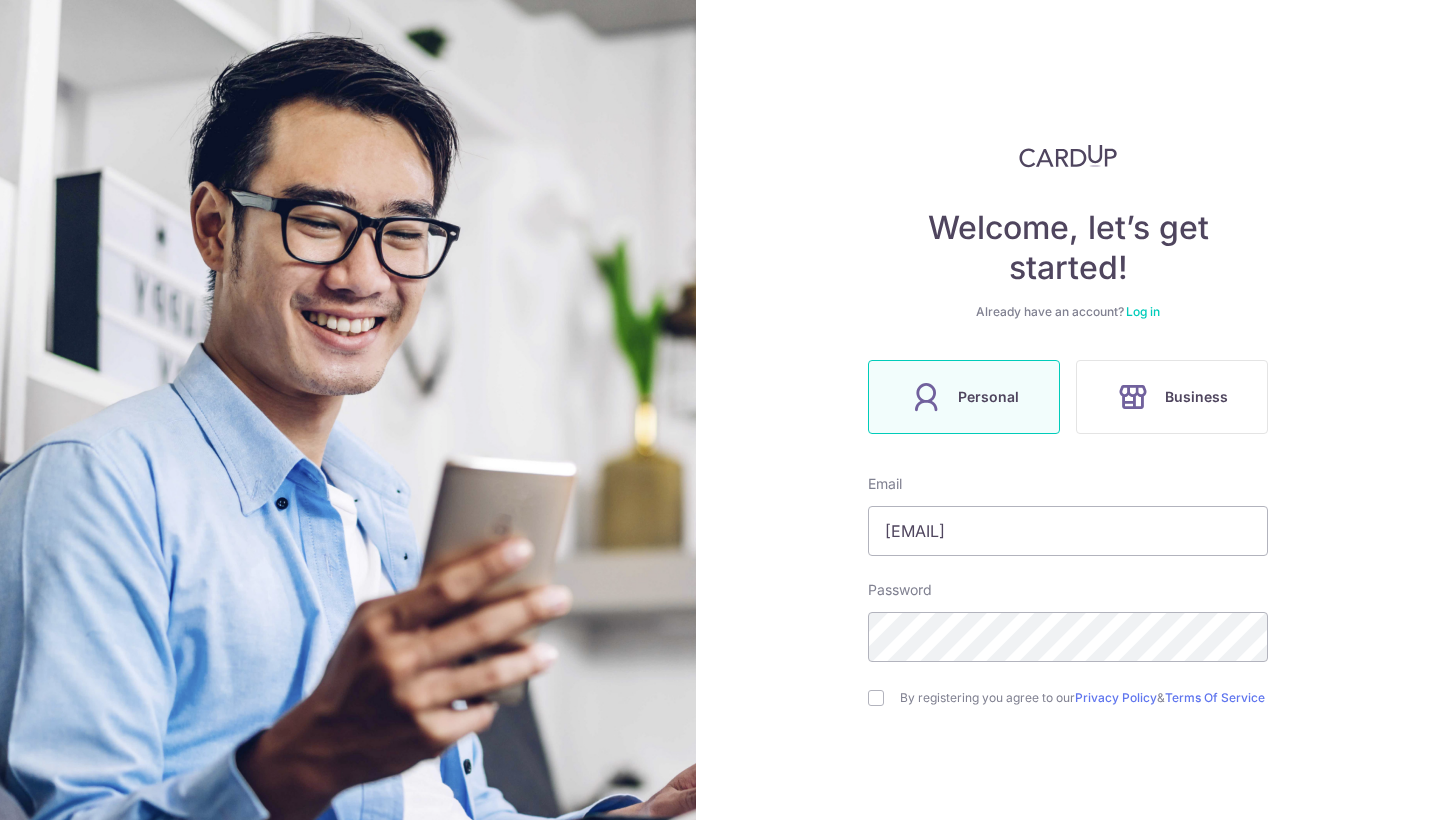type on "[FIRST]@example.com" 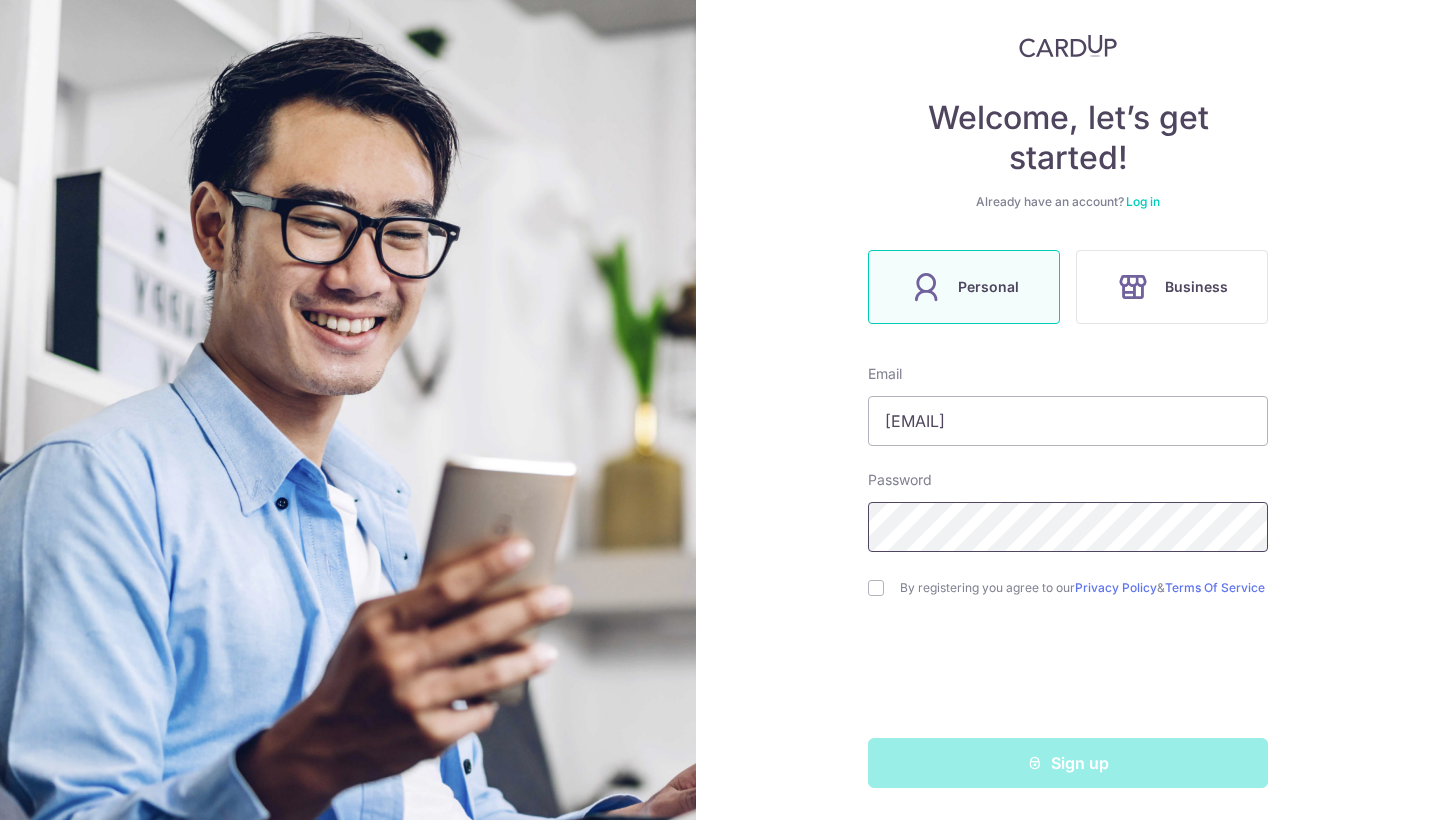 scroll, scrollTop: 118, scrollLeft: 0, axis: vertical 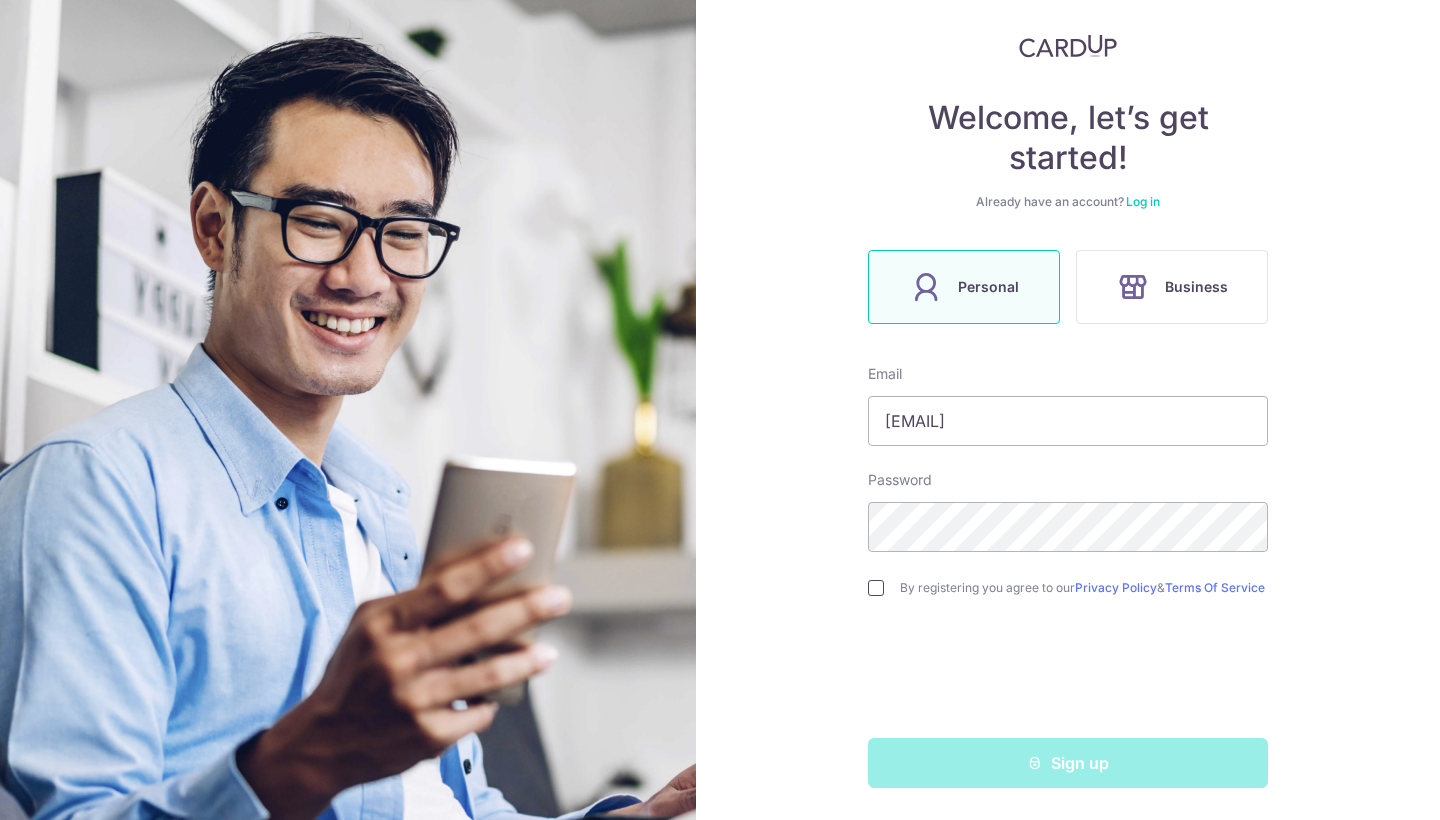 click at bounding box center [876, 588] 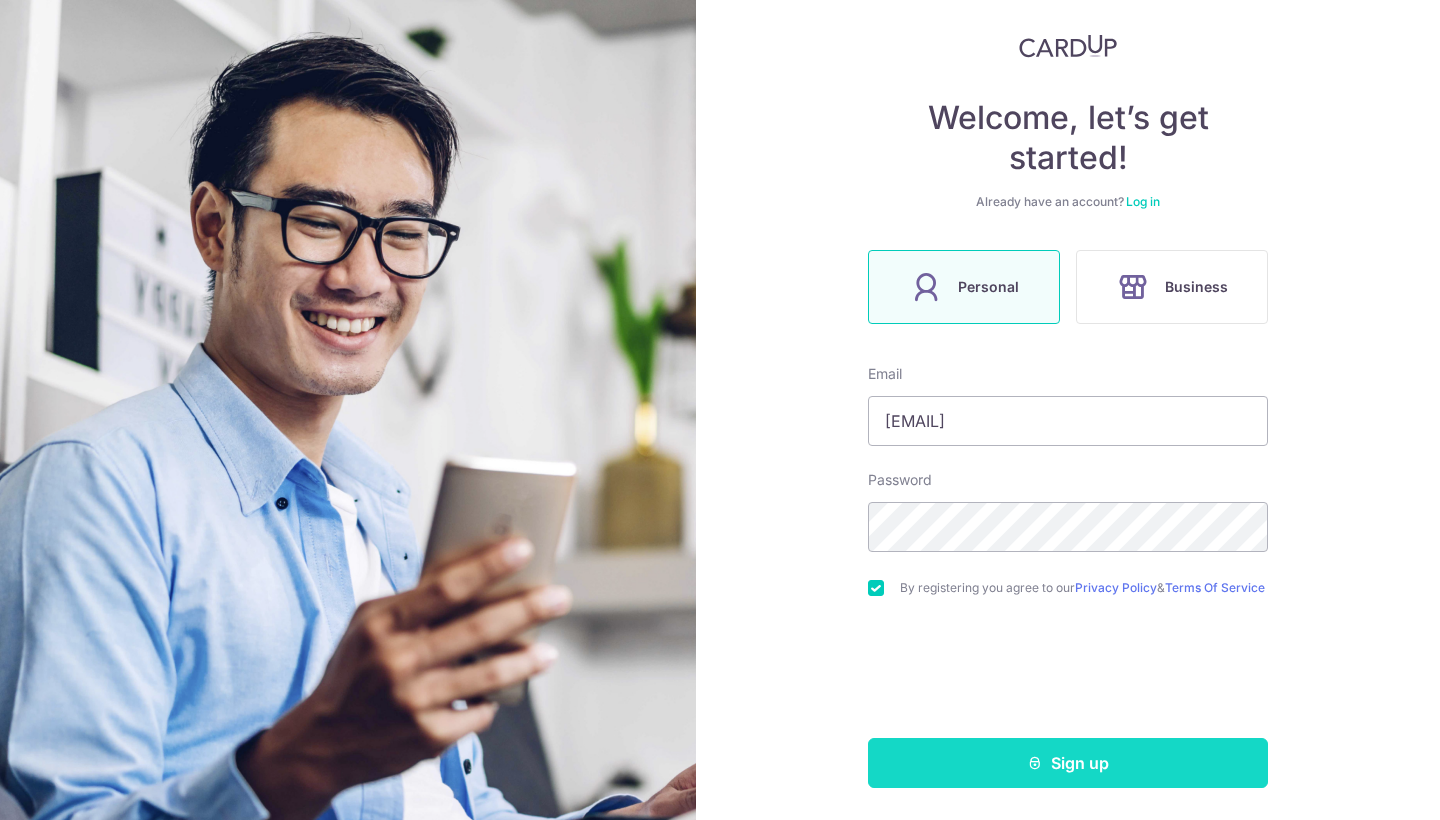 click on "Sign up" at bounding box center (1068, 763) 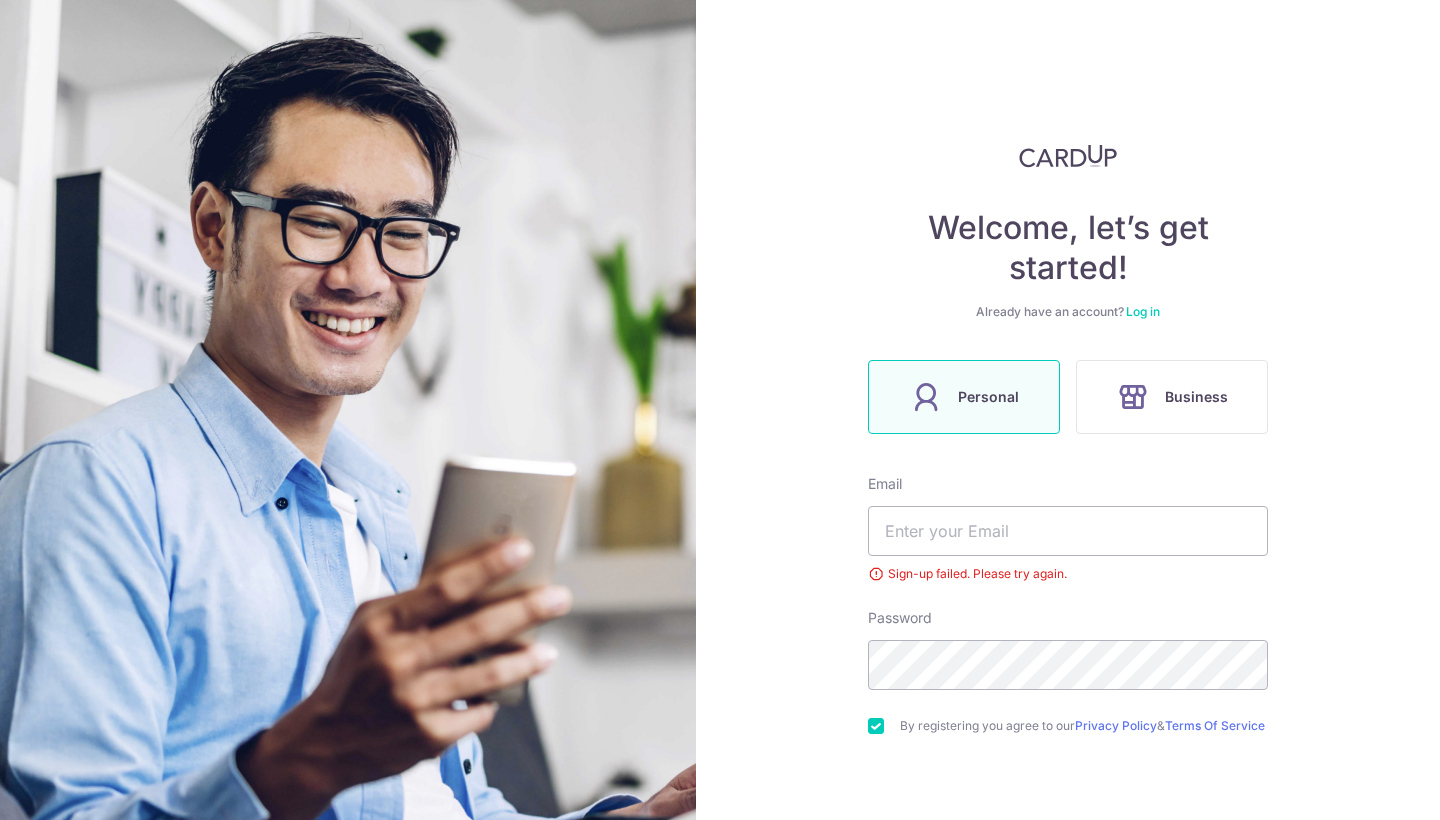 scroll, scrollTop: 0, scrollLeft: 0, axis: both 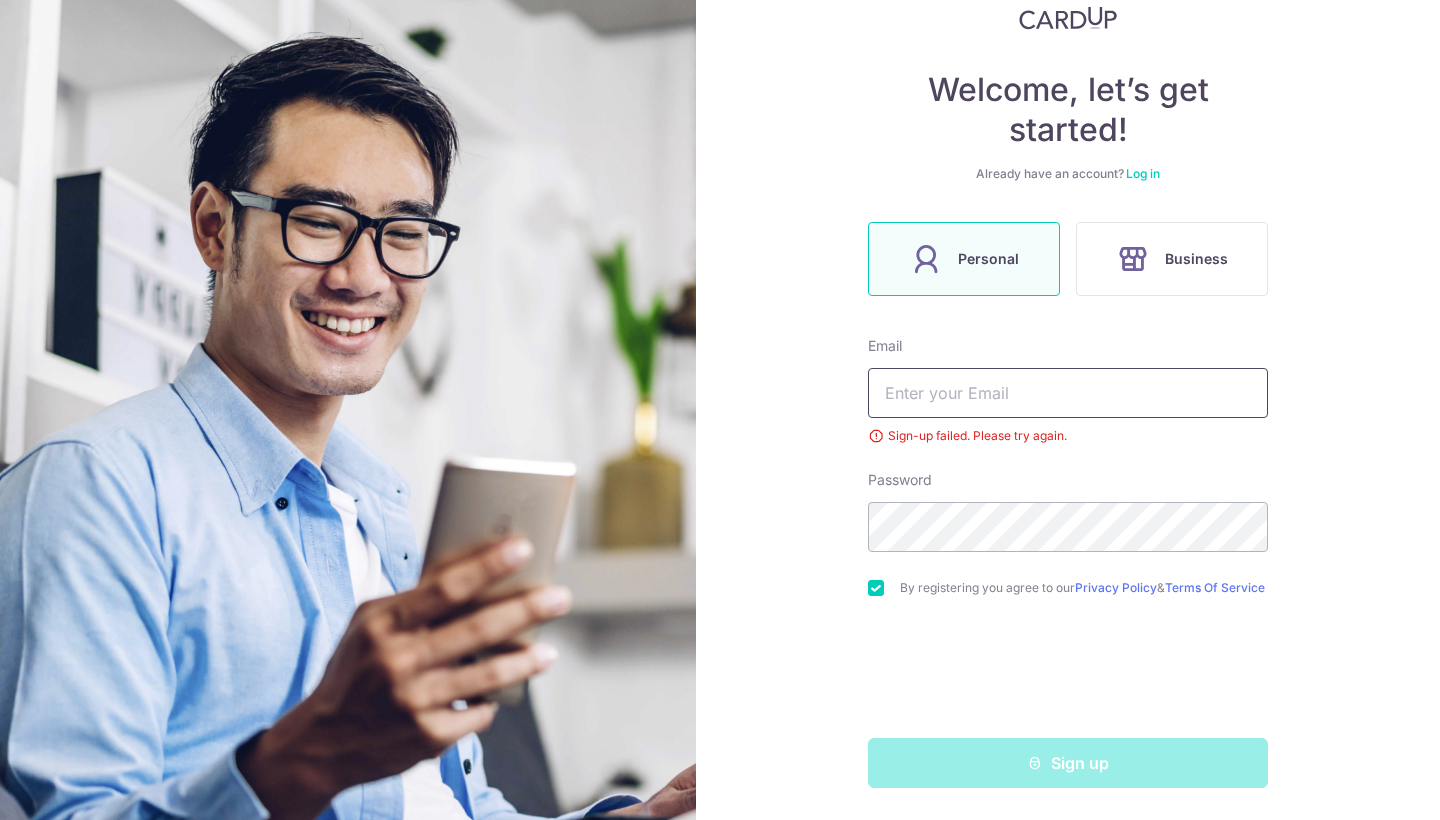 click at bounding box center (1068, 393) 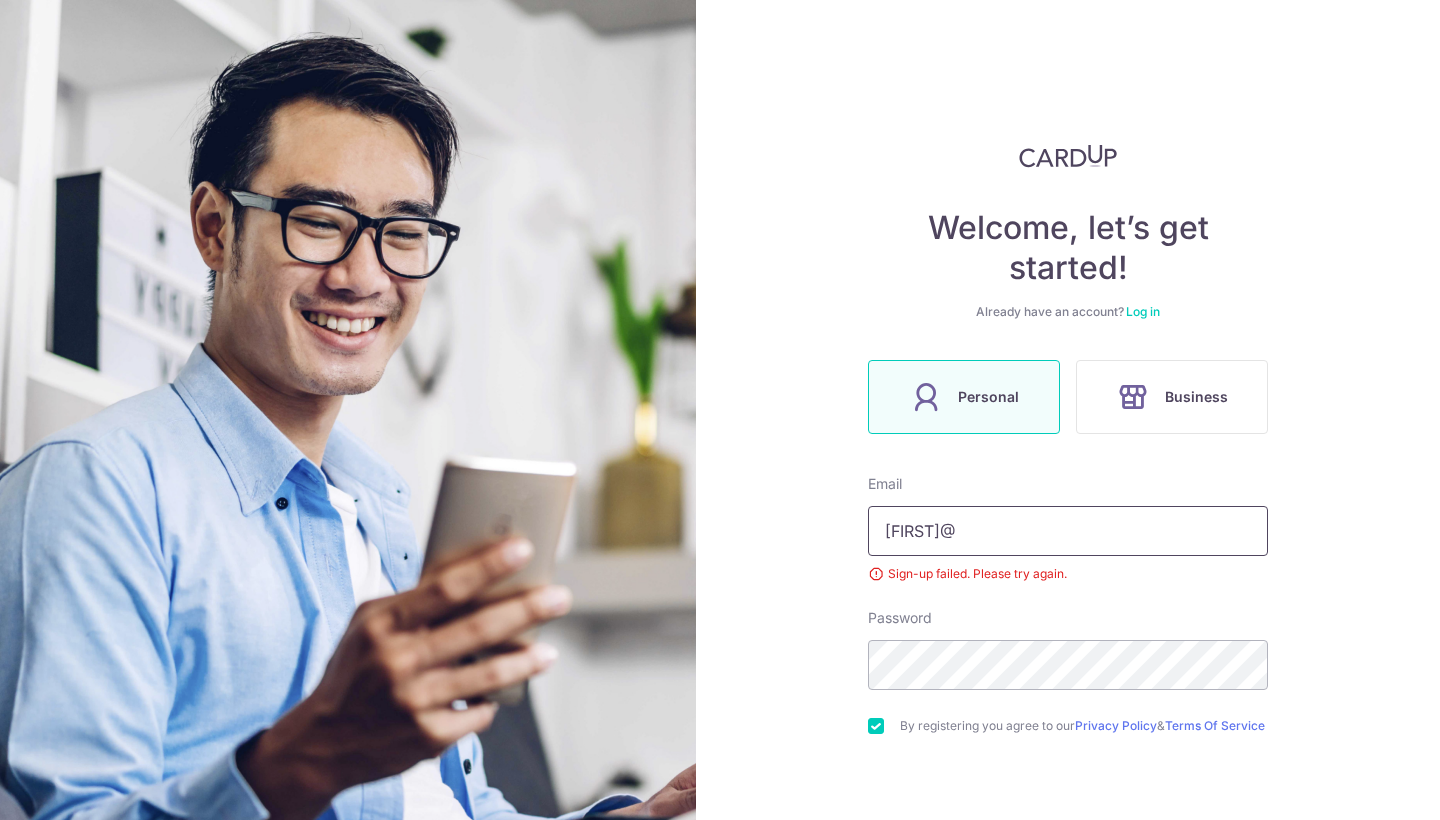 scroll, scrollTop: 0, scrollLeft: 0, axis: both 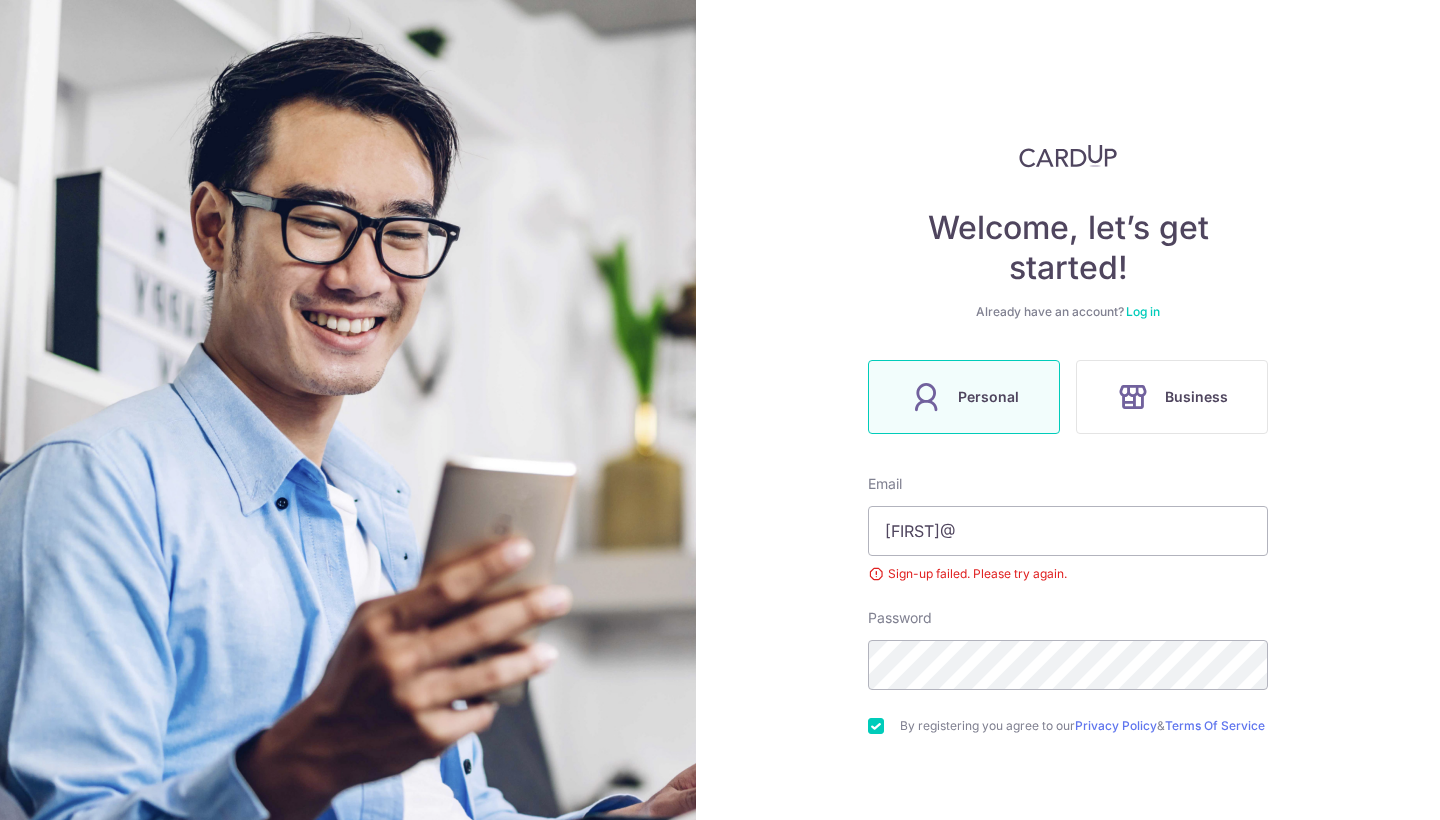 click on "Log in" at bounding box center (1143, 311) 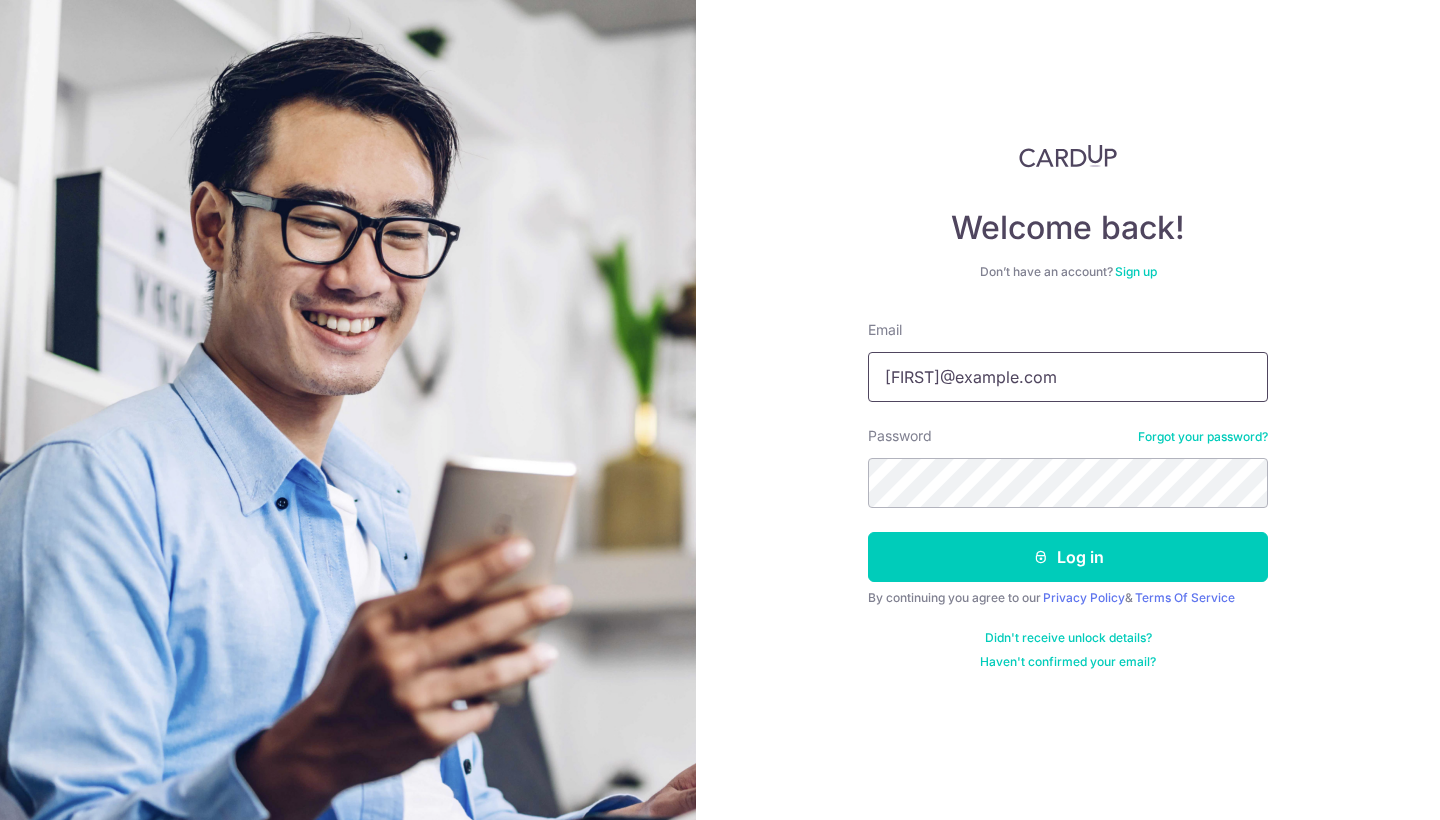 type on "yapfangyin@gmail.com" 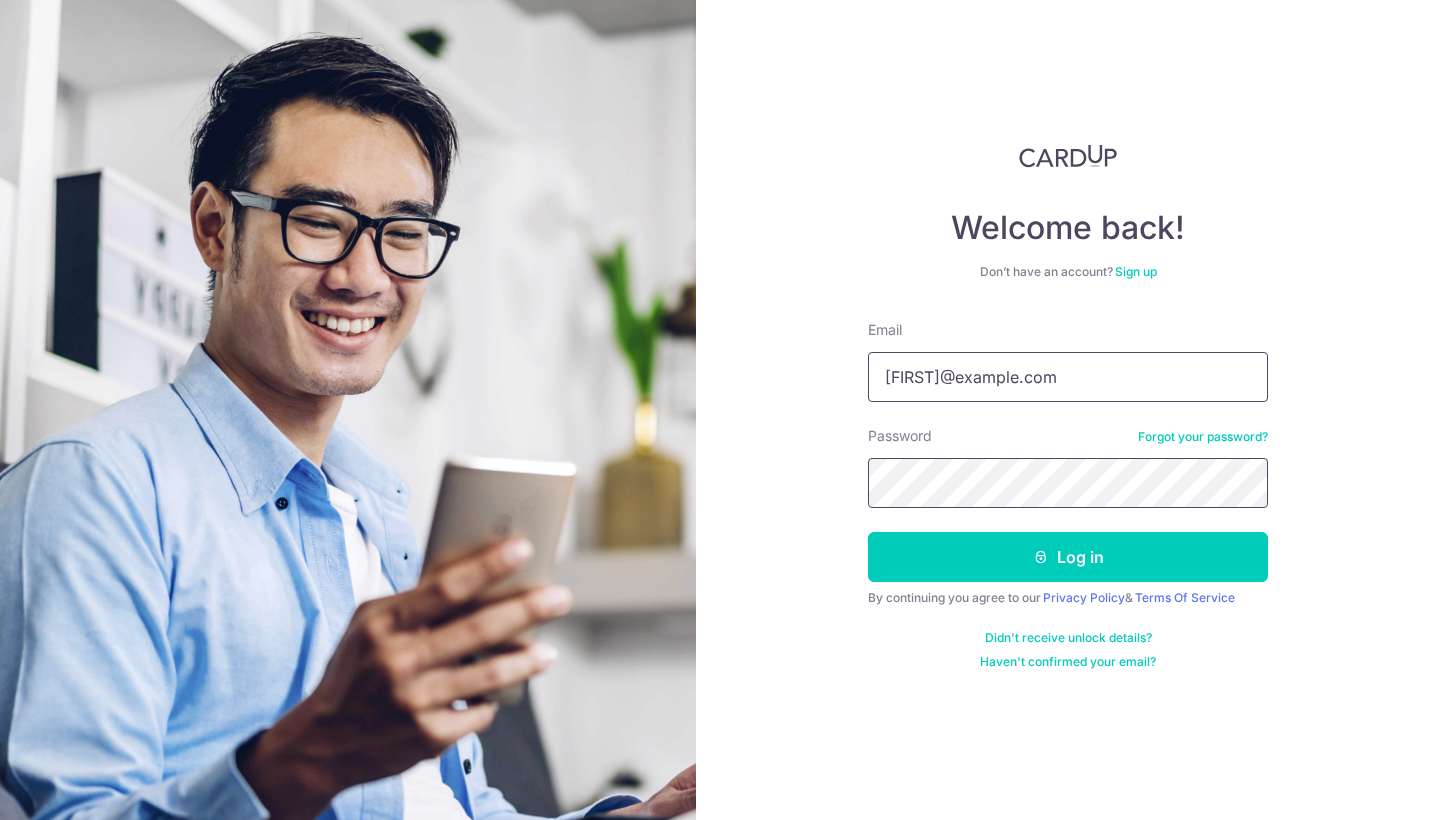click on "Log in" at bounding box center [1068, 557] 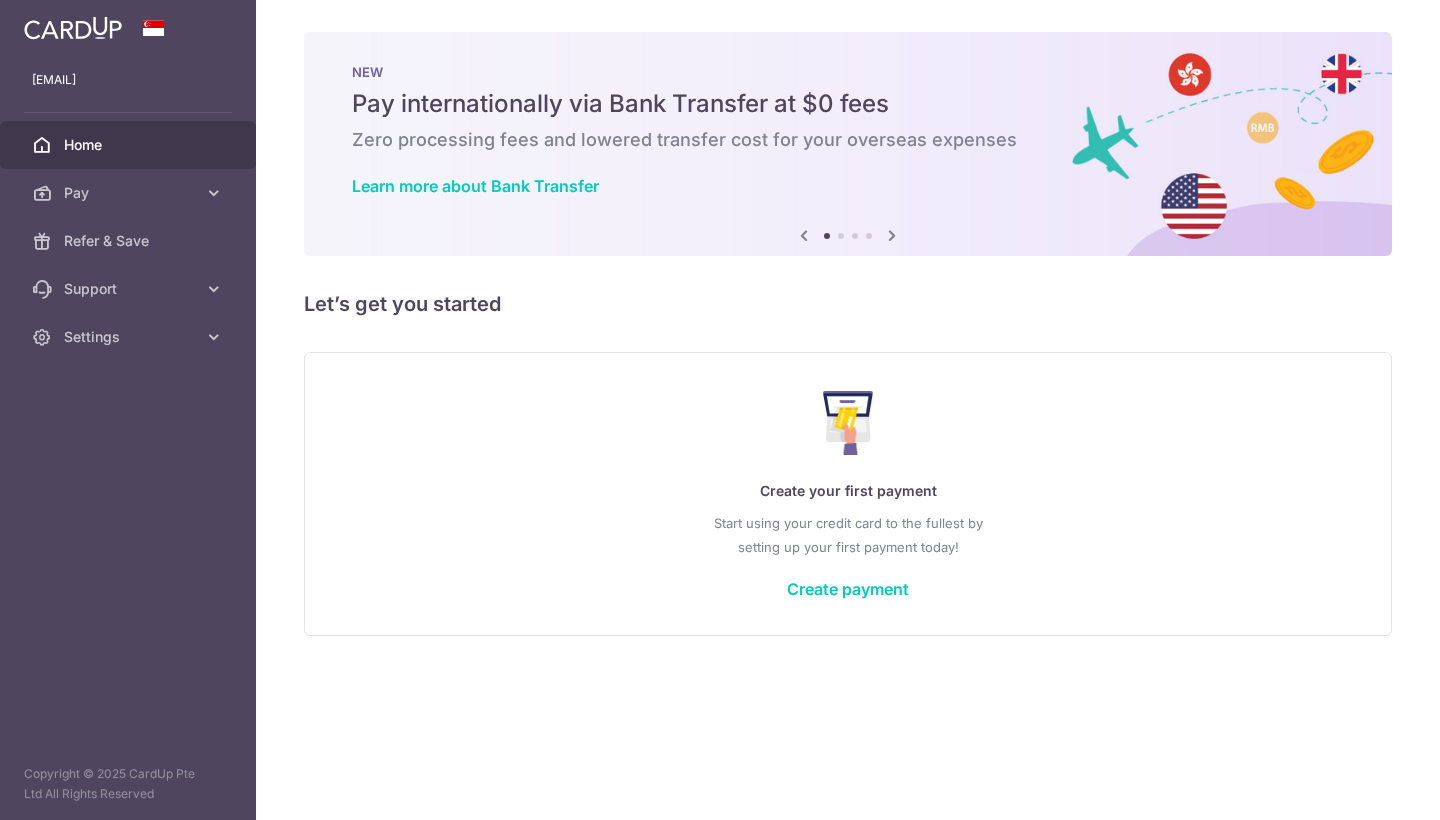 scroll, scrollTop: 0, scrollLeft: 0, axis: both 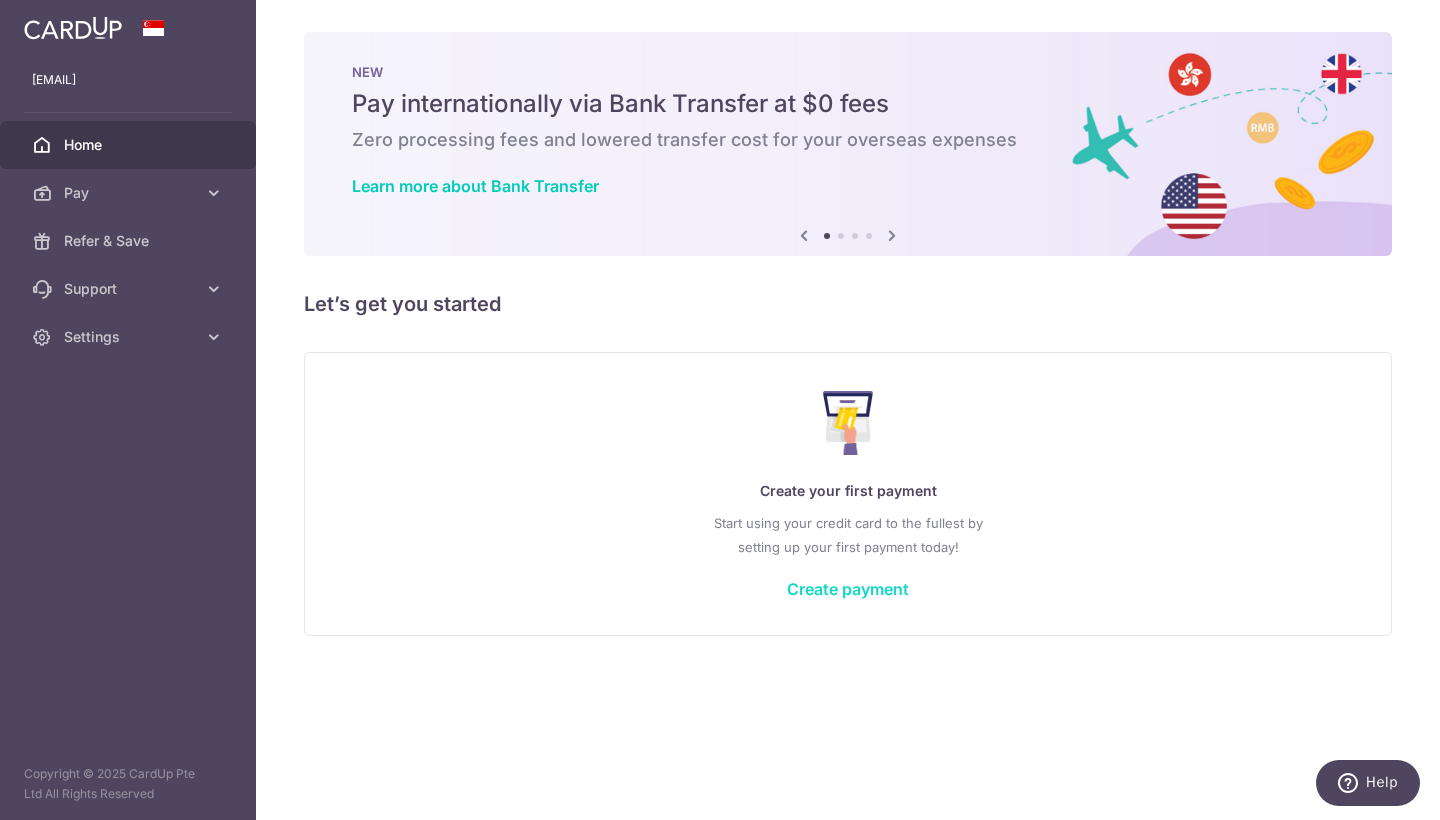 click on "Create payment" at bounding box center [848, 589] 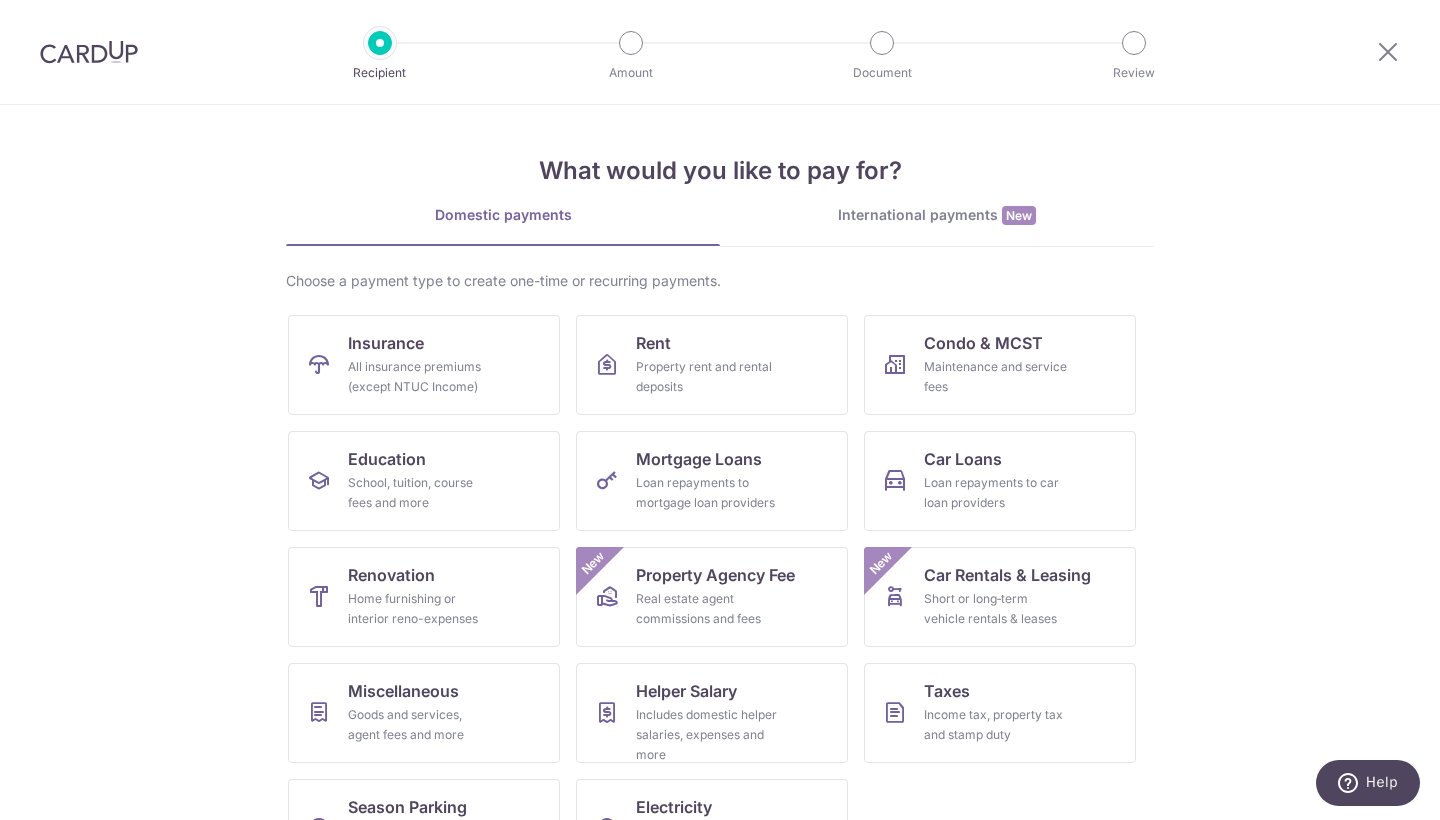 scroll, scrollTop: 0, scrollLeft: 0, axis: both 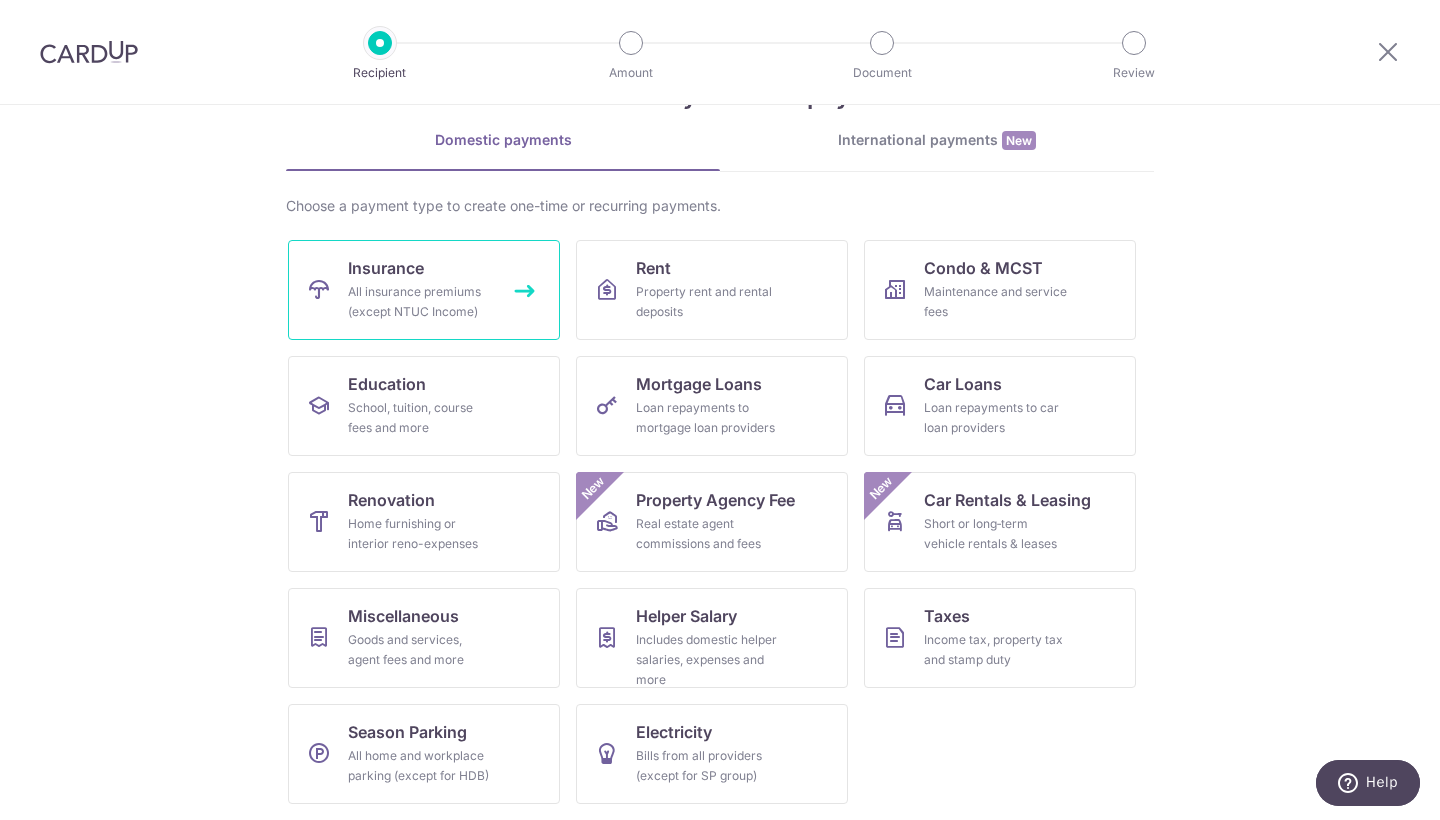 click on "Insurance All insurance premiums (except NTUC Income)" at bounding box center [424, 290] 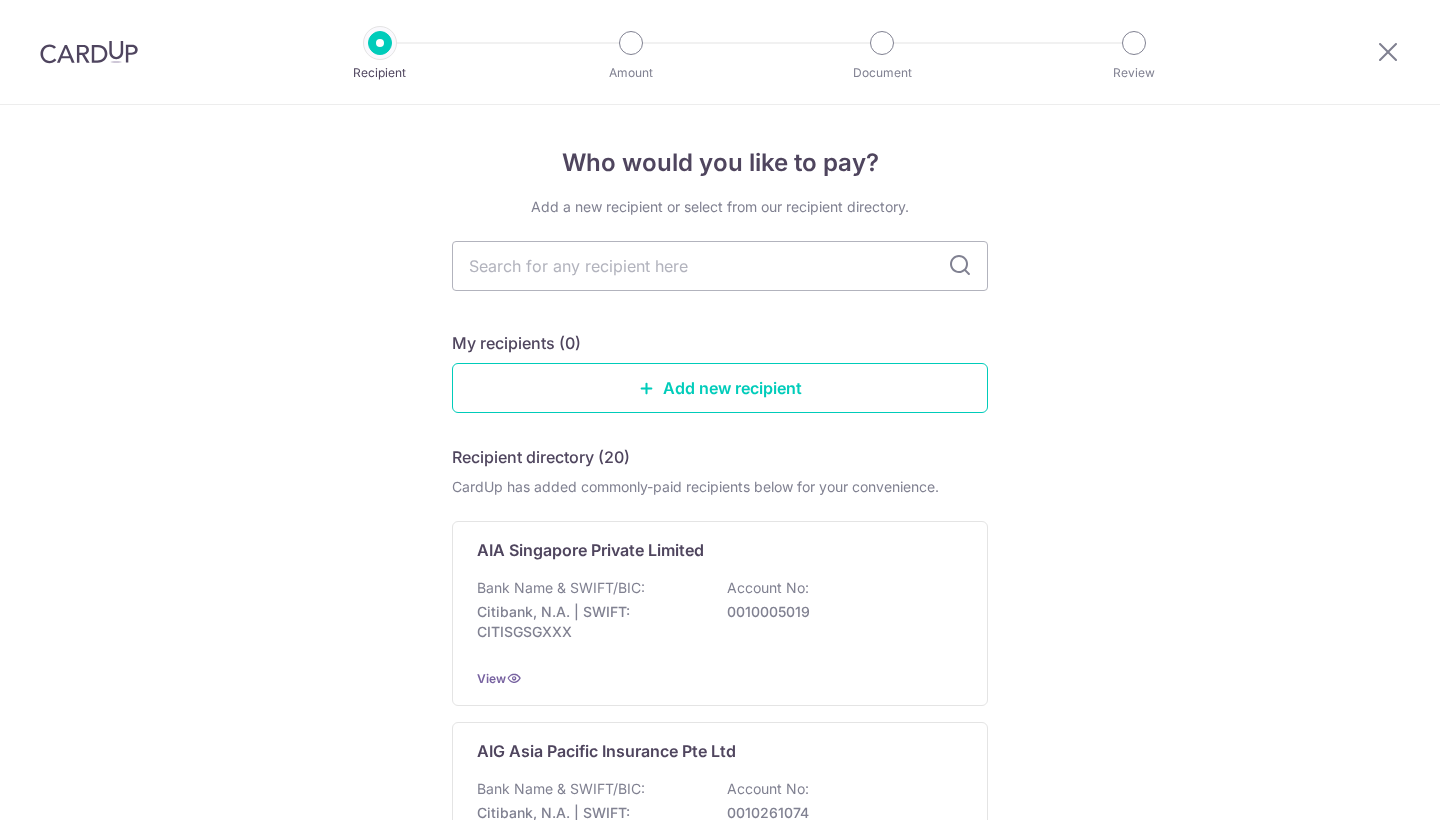 scroll, scrollTop: 0, scrollLeft: 0, axis: both 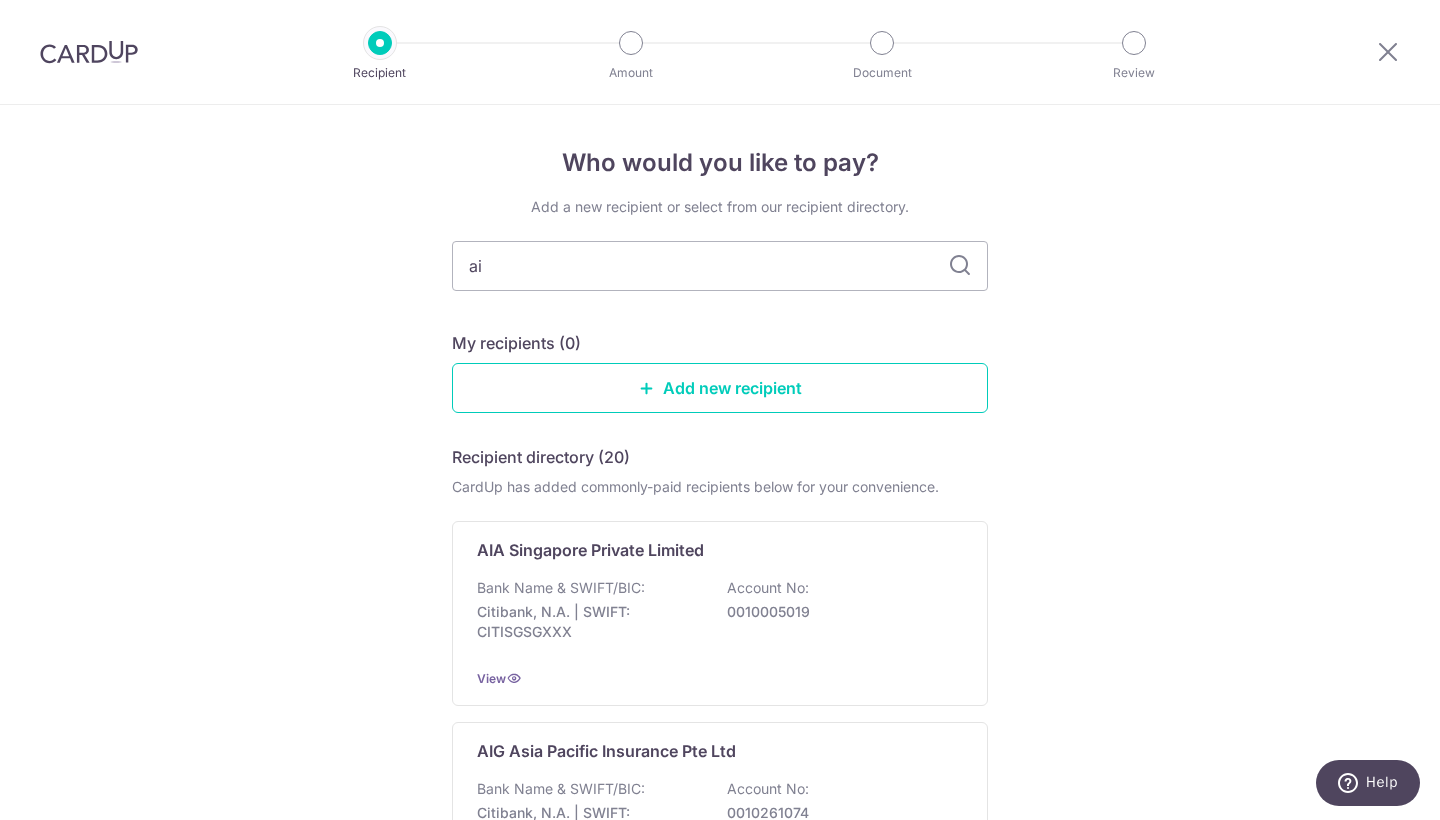 type on "aia" 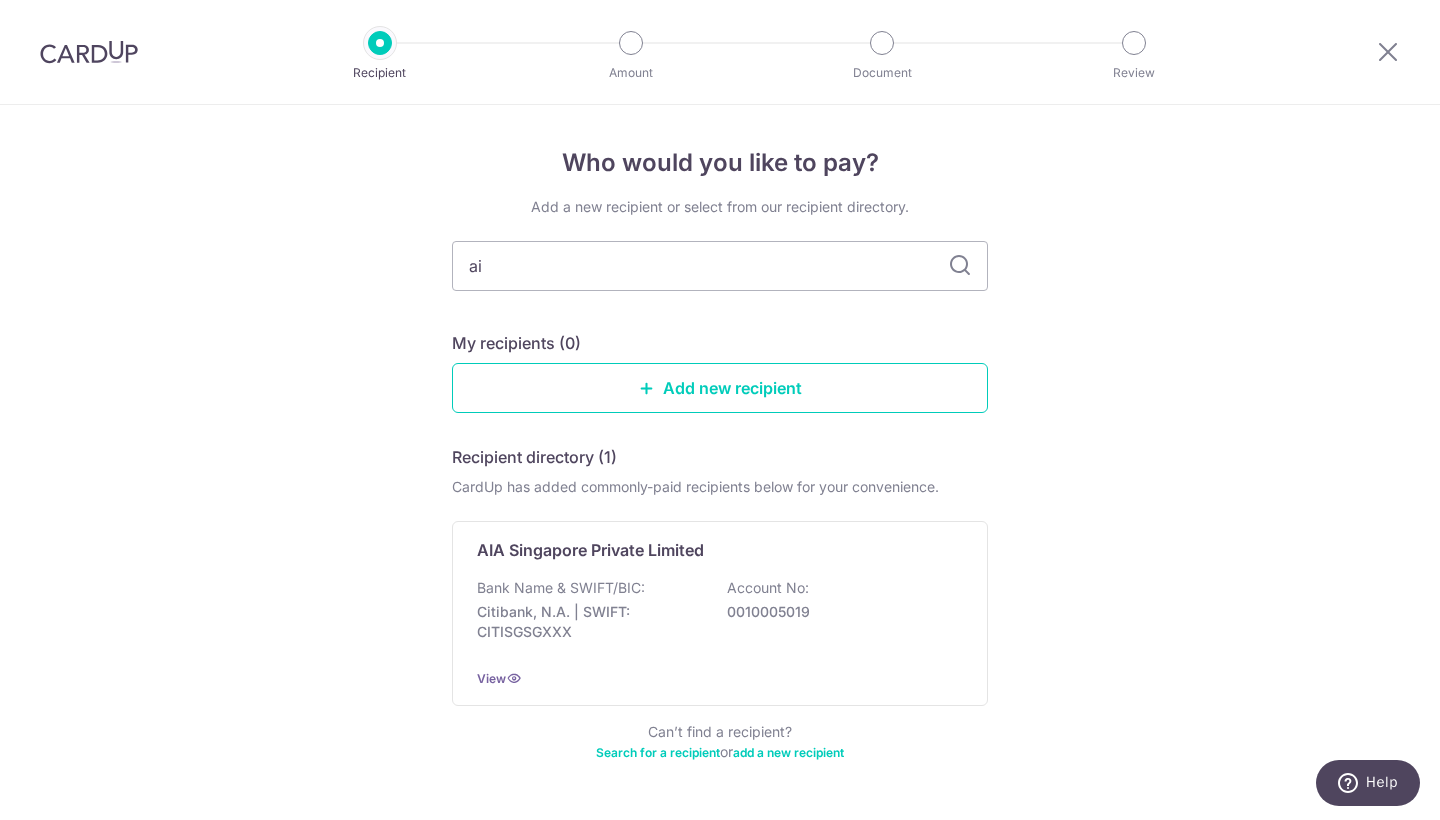type on "a" 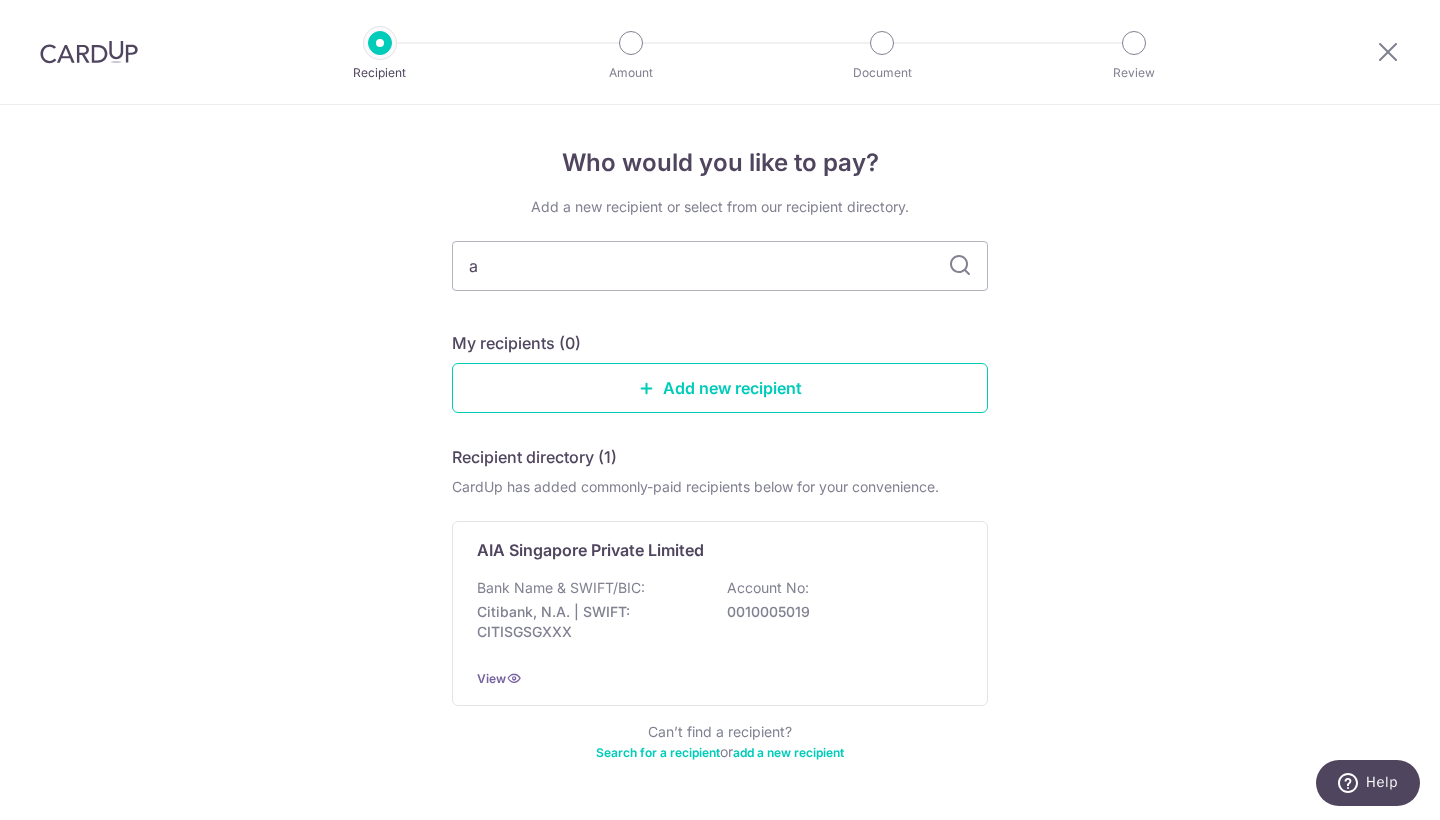 type 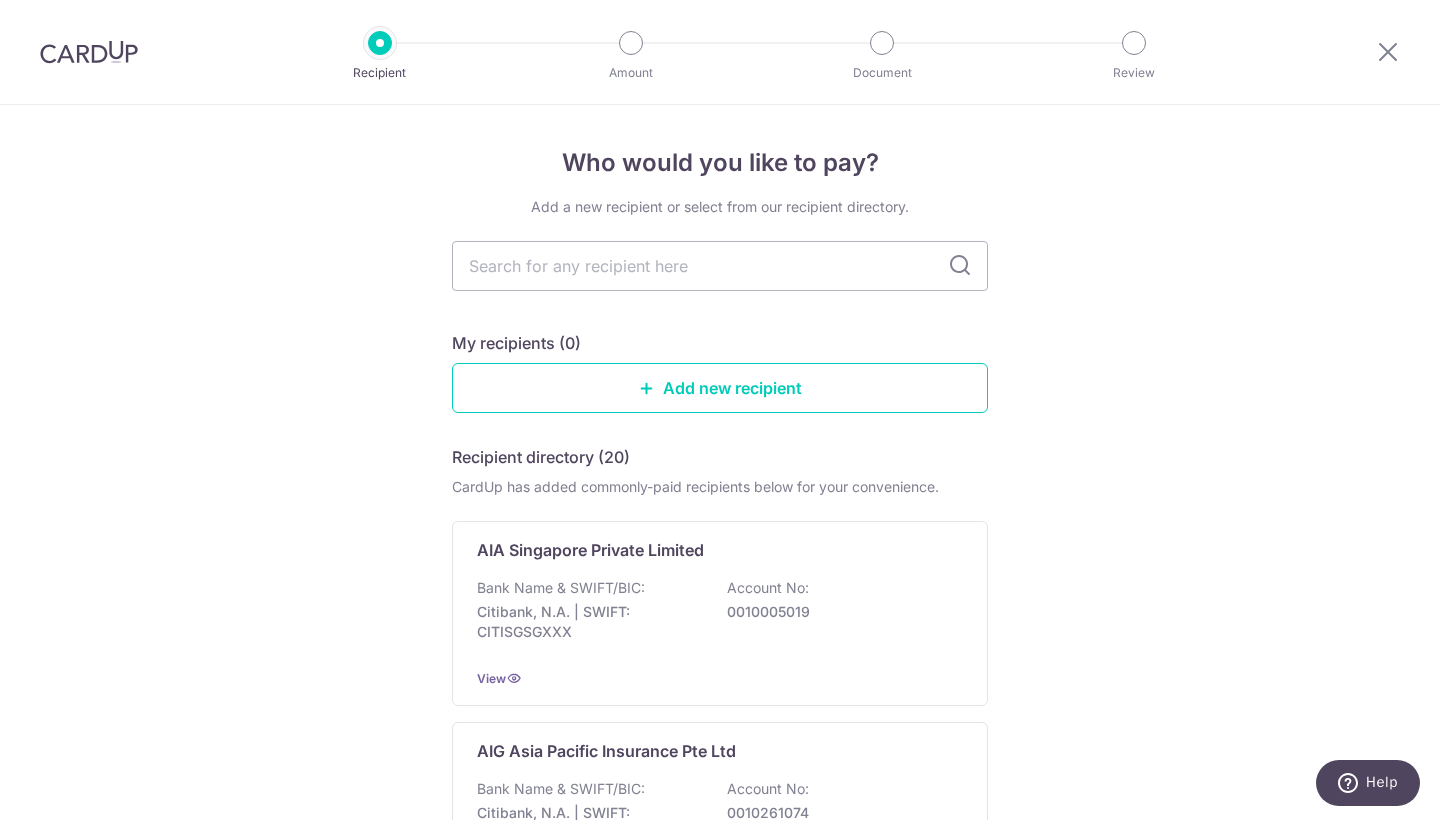 click at bounding box center (960, 266) 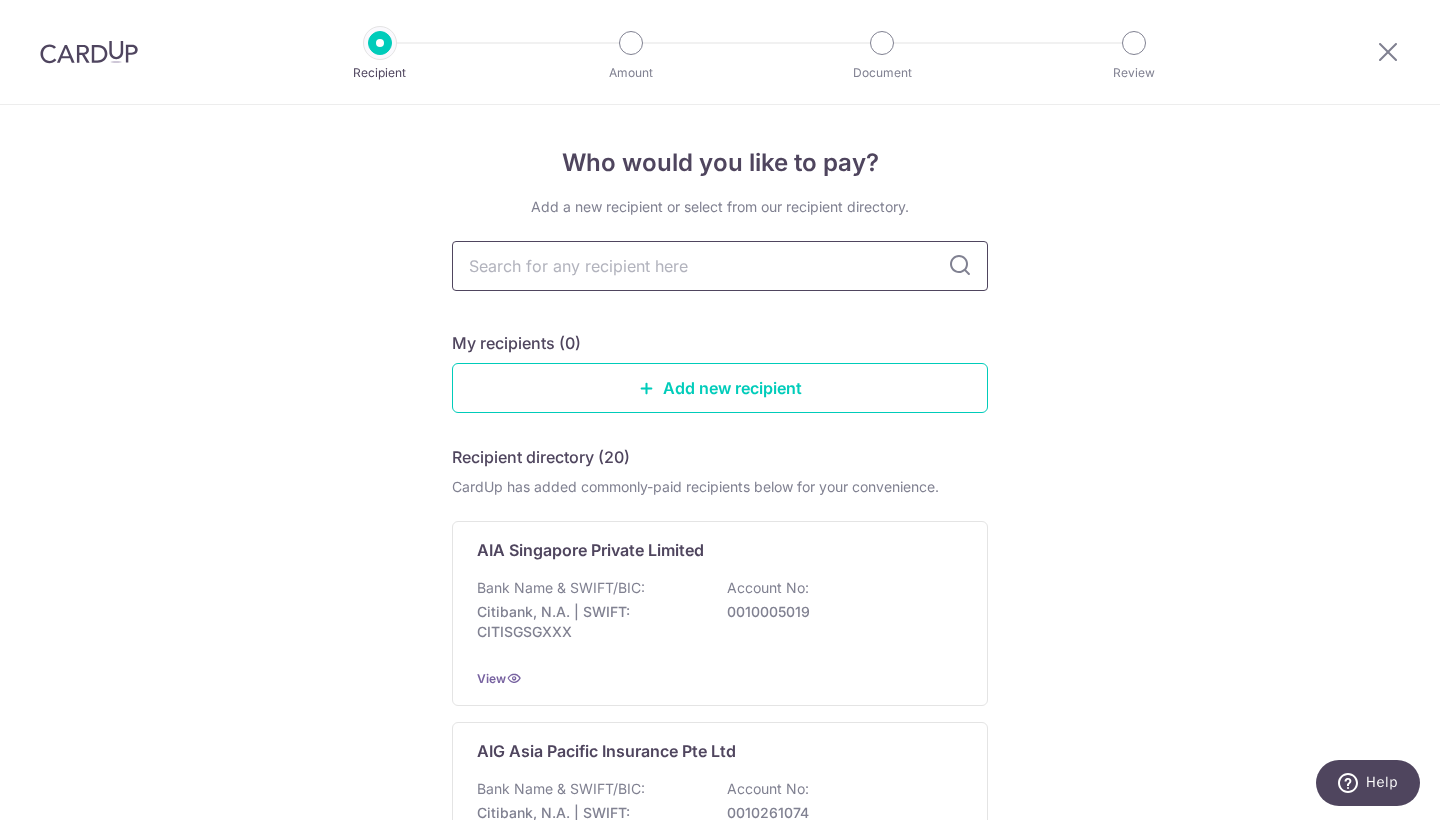 click at bounding box center (720, 266) 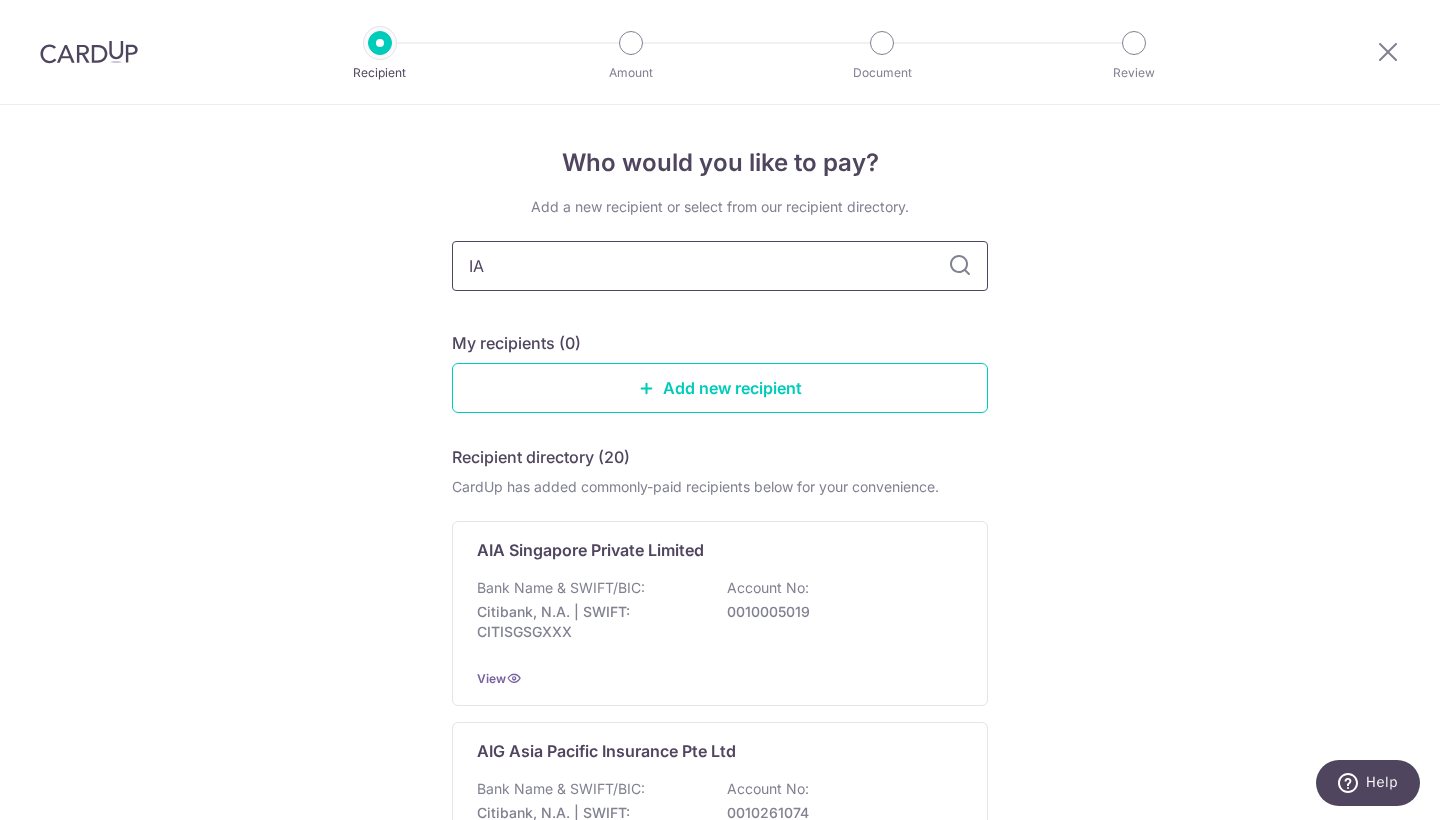type on "I" 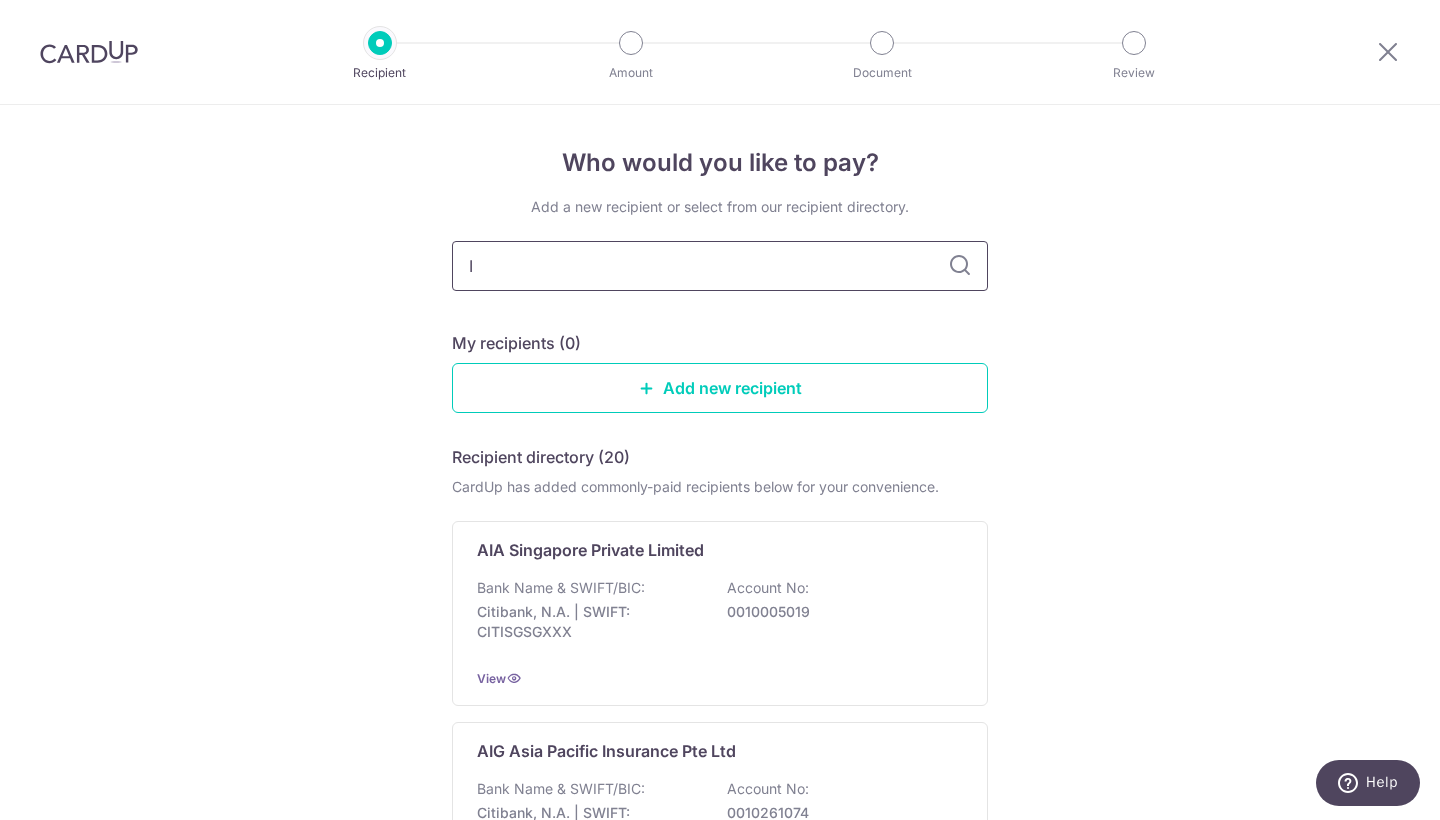 type 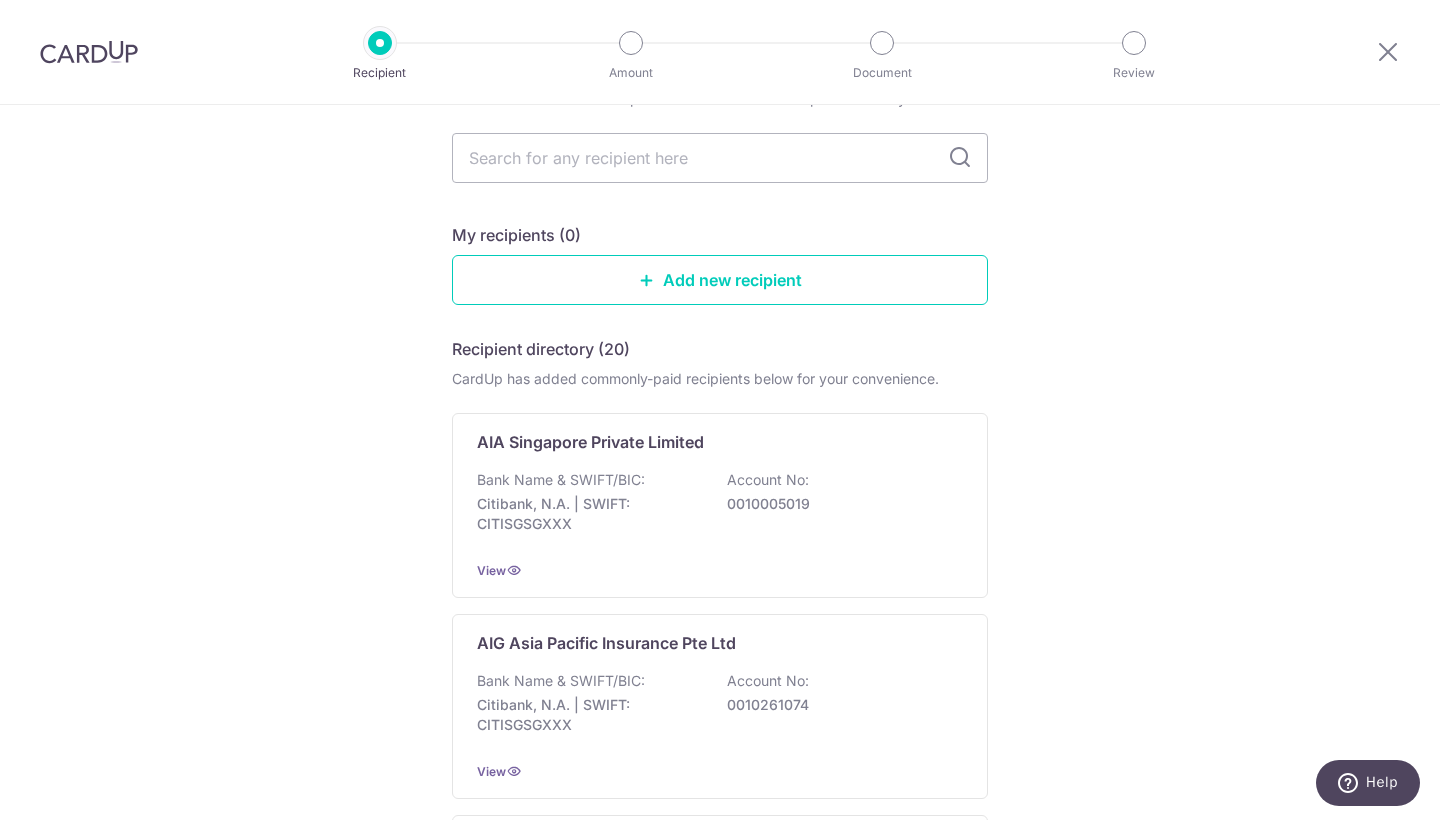 scroll, scrollTop: 113, scrollLeft: 0, axis: vertical 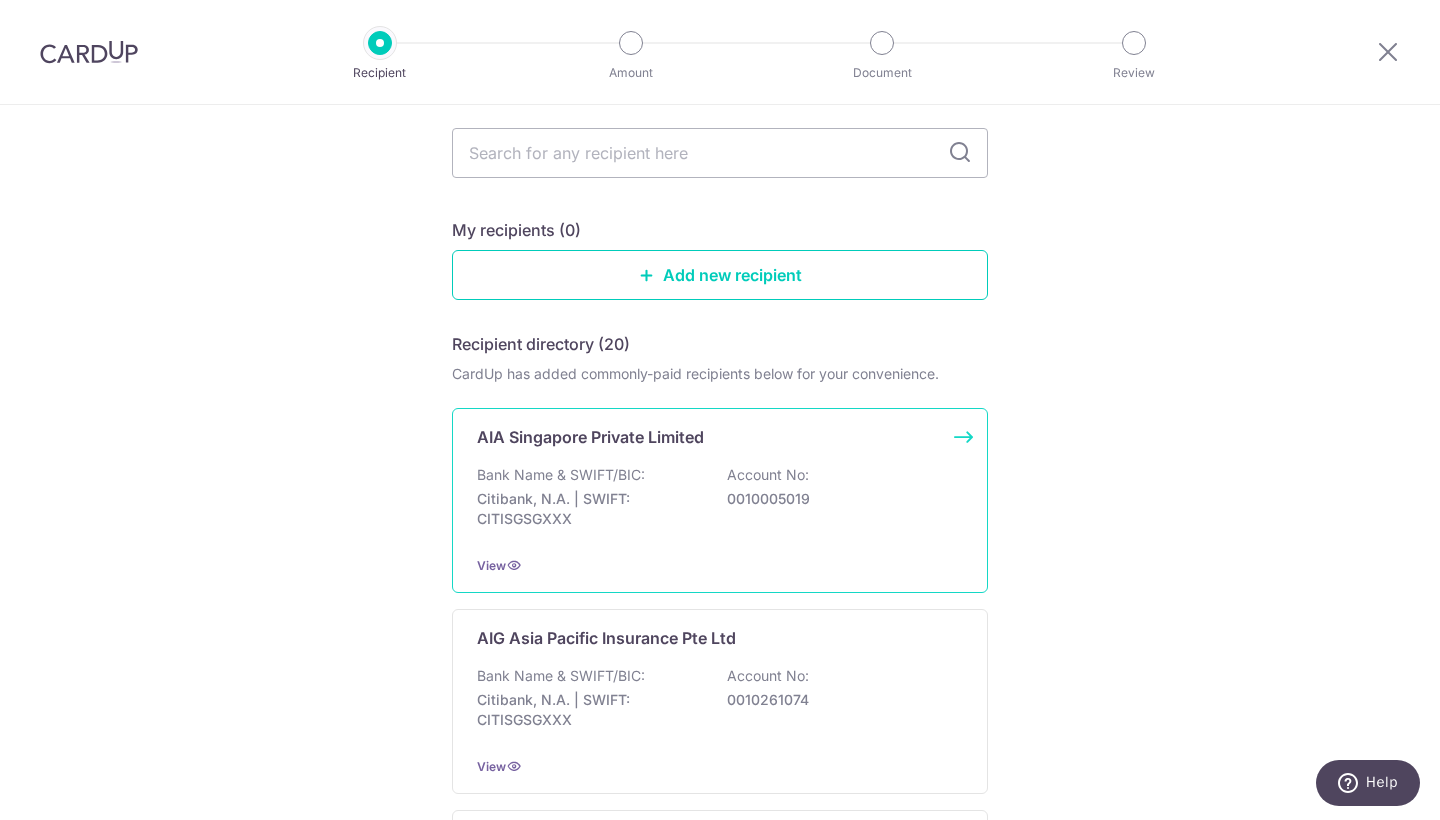 click on "Bank Name & SWIFT/BIC:
Citibank, N.A. | SWIFT: CITISGSGXXX
Account No:
0010005019" at bounding box center (720, 502) 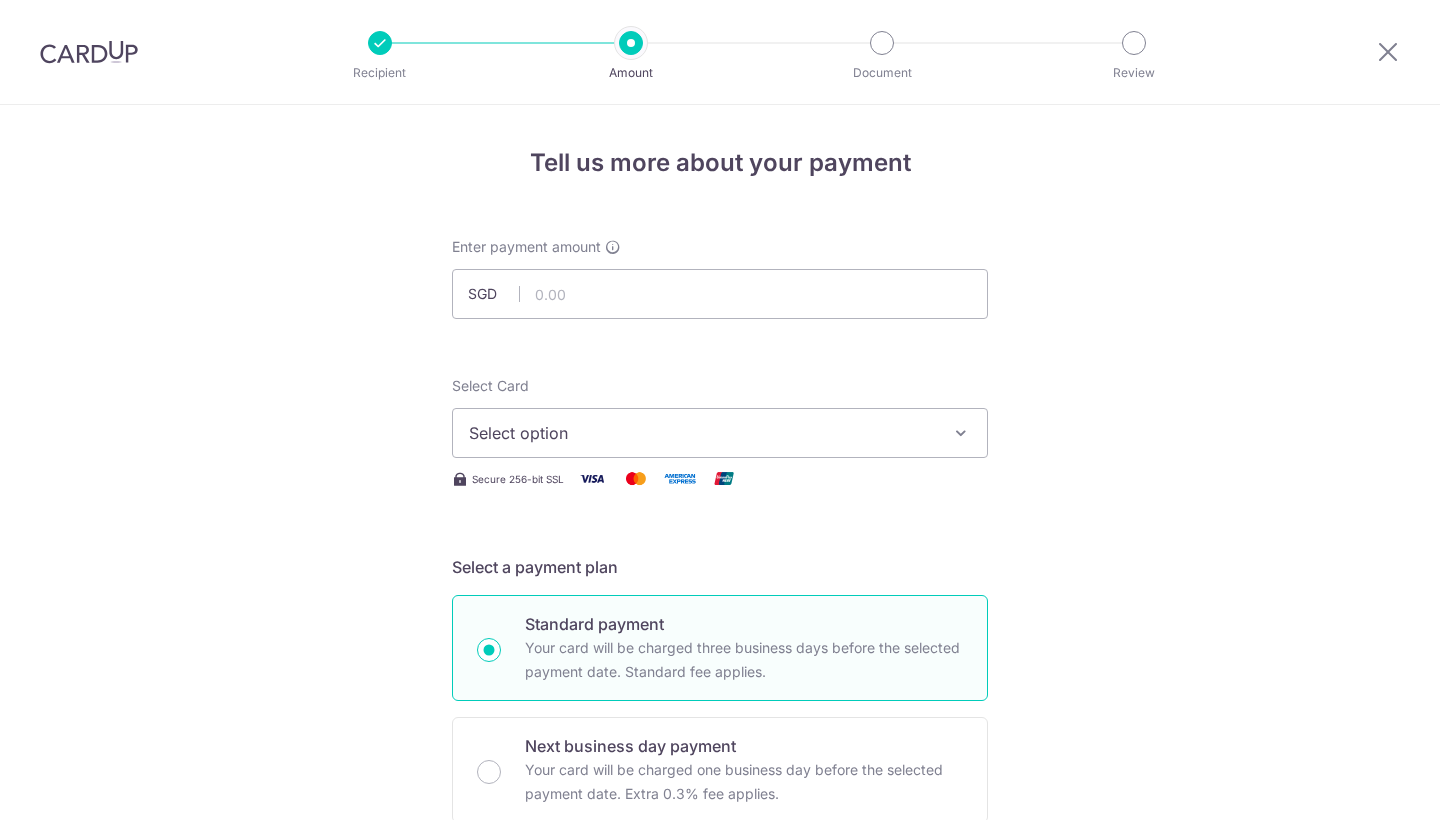 scroll, scrollTop: 0, scrollLeft: 0, axis: both 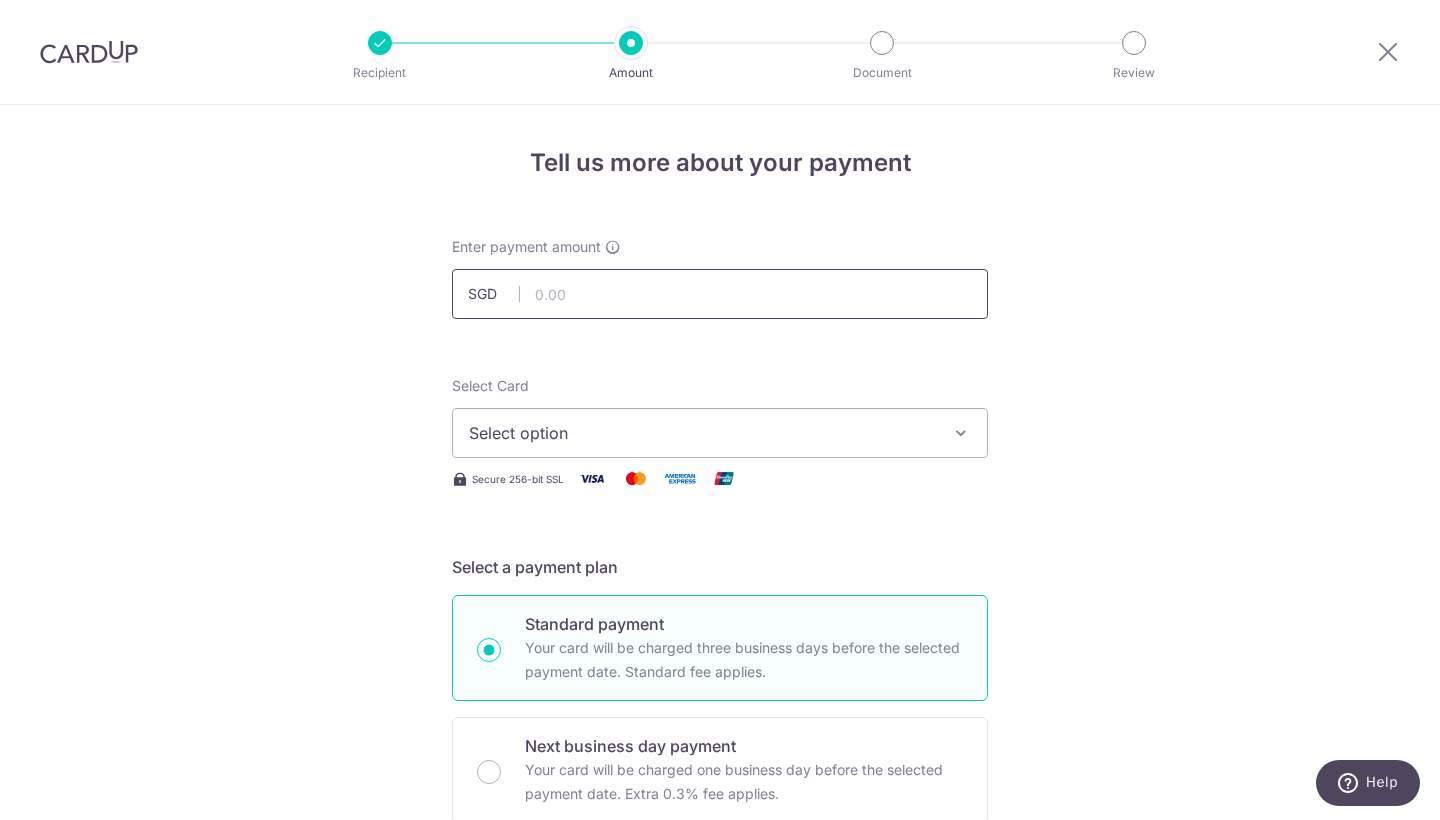 click at bounding box center [720, 294] 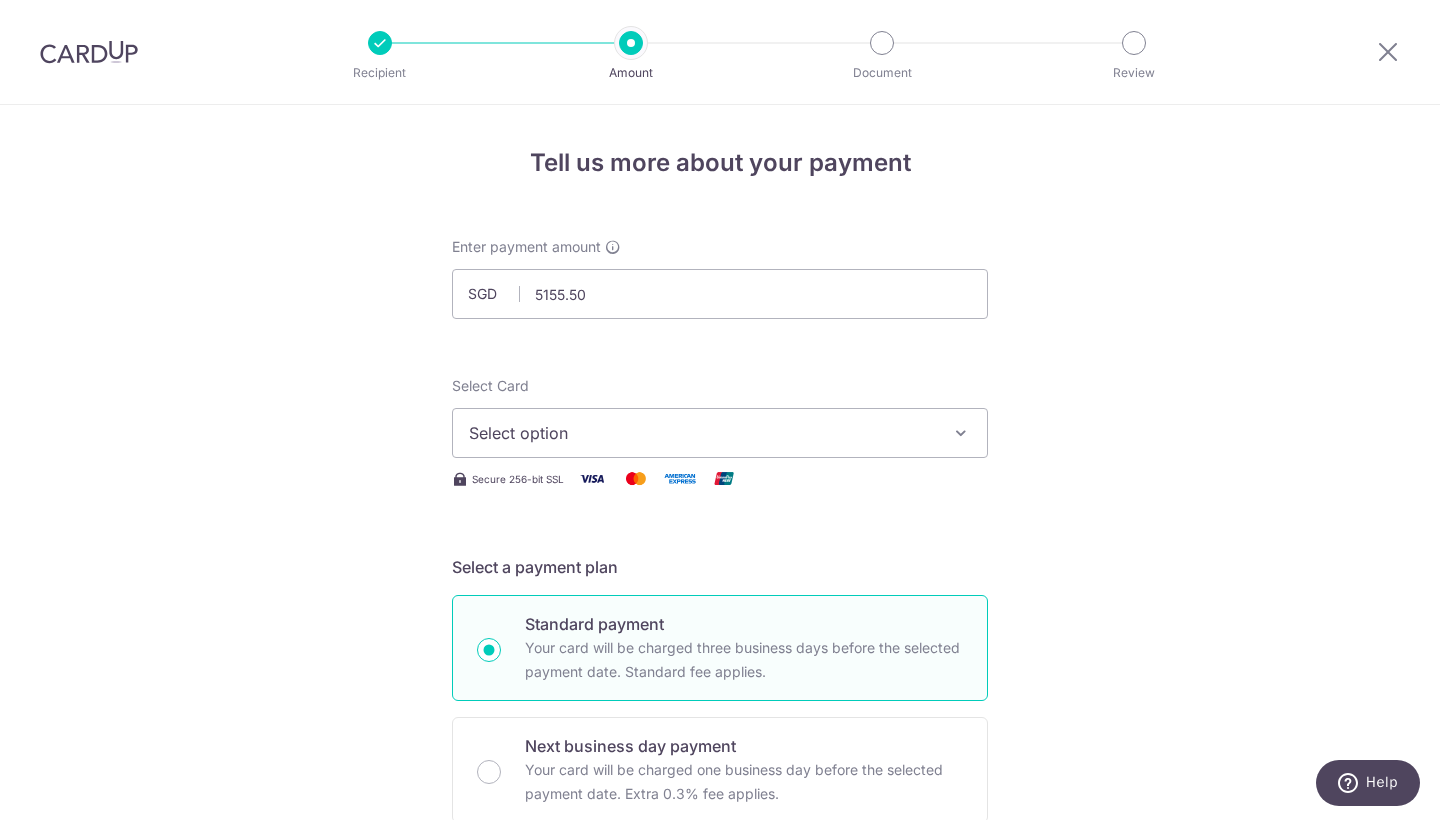type on "5,155.50" 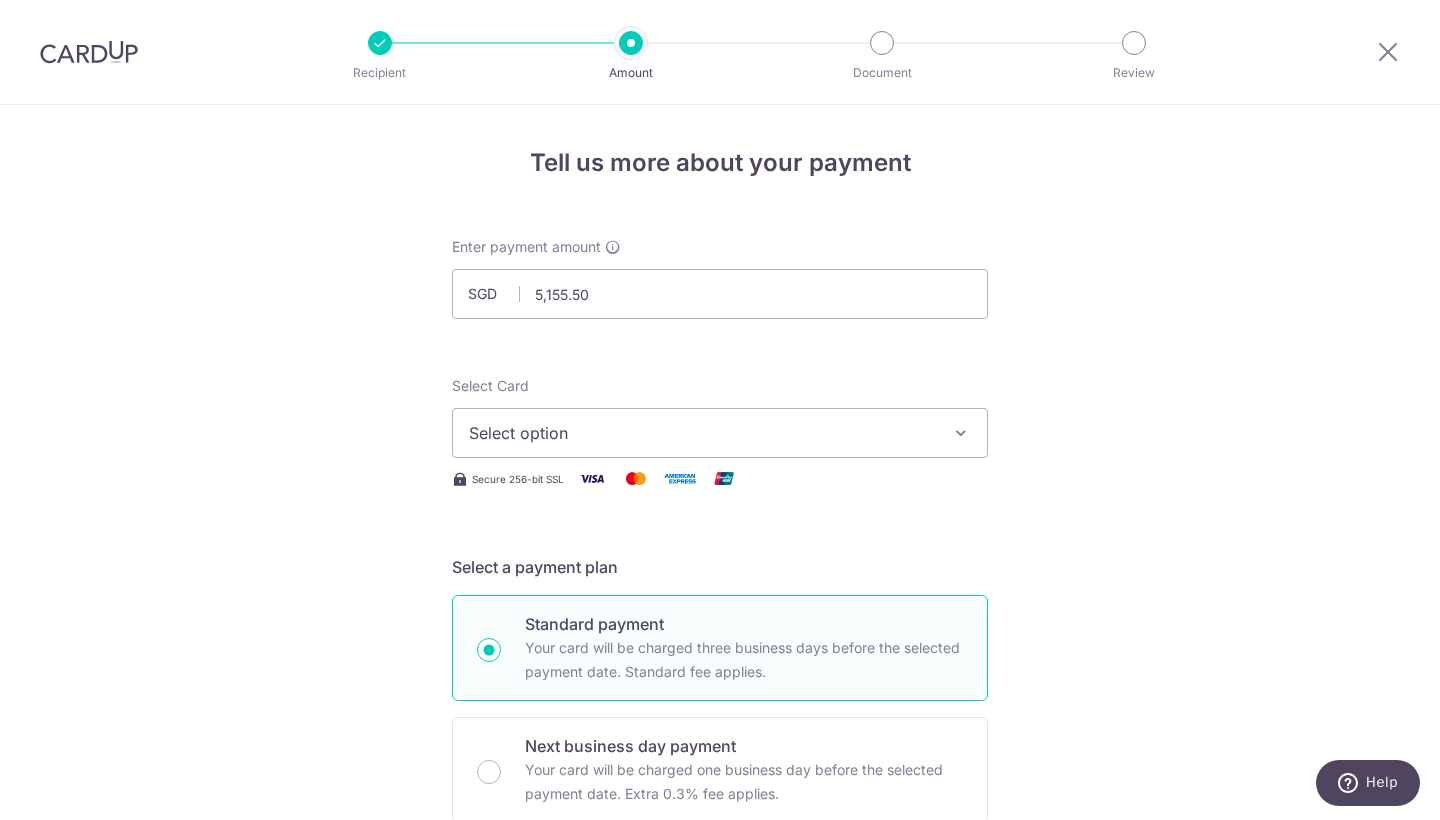 click on "Select option" at bounding box center (702, 433) 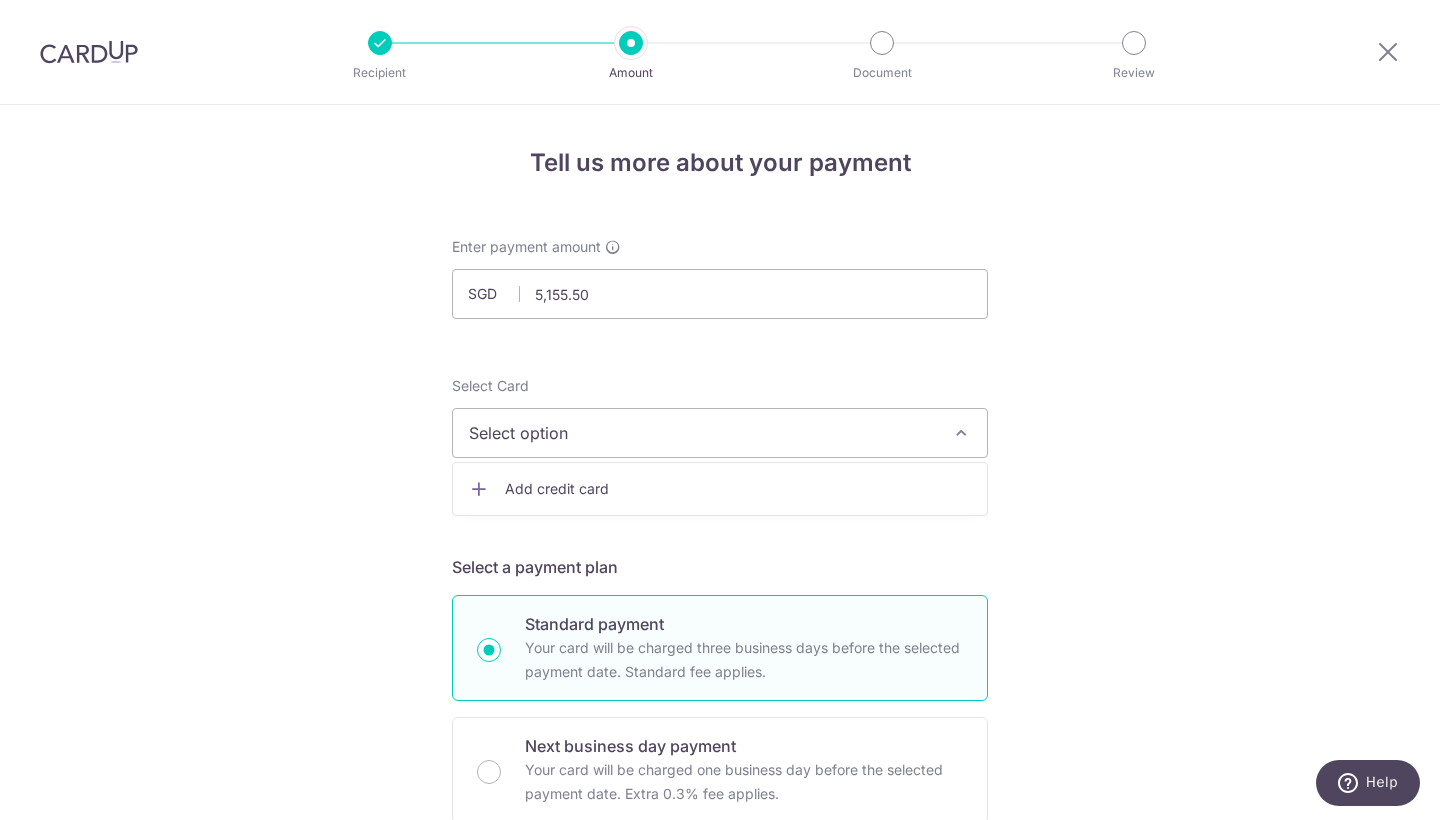 click on "Add credit card" at bounding box center (738, 489) 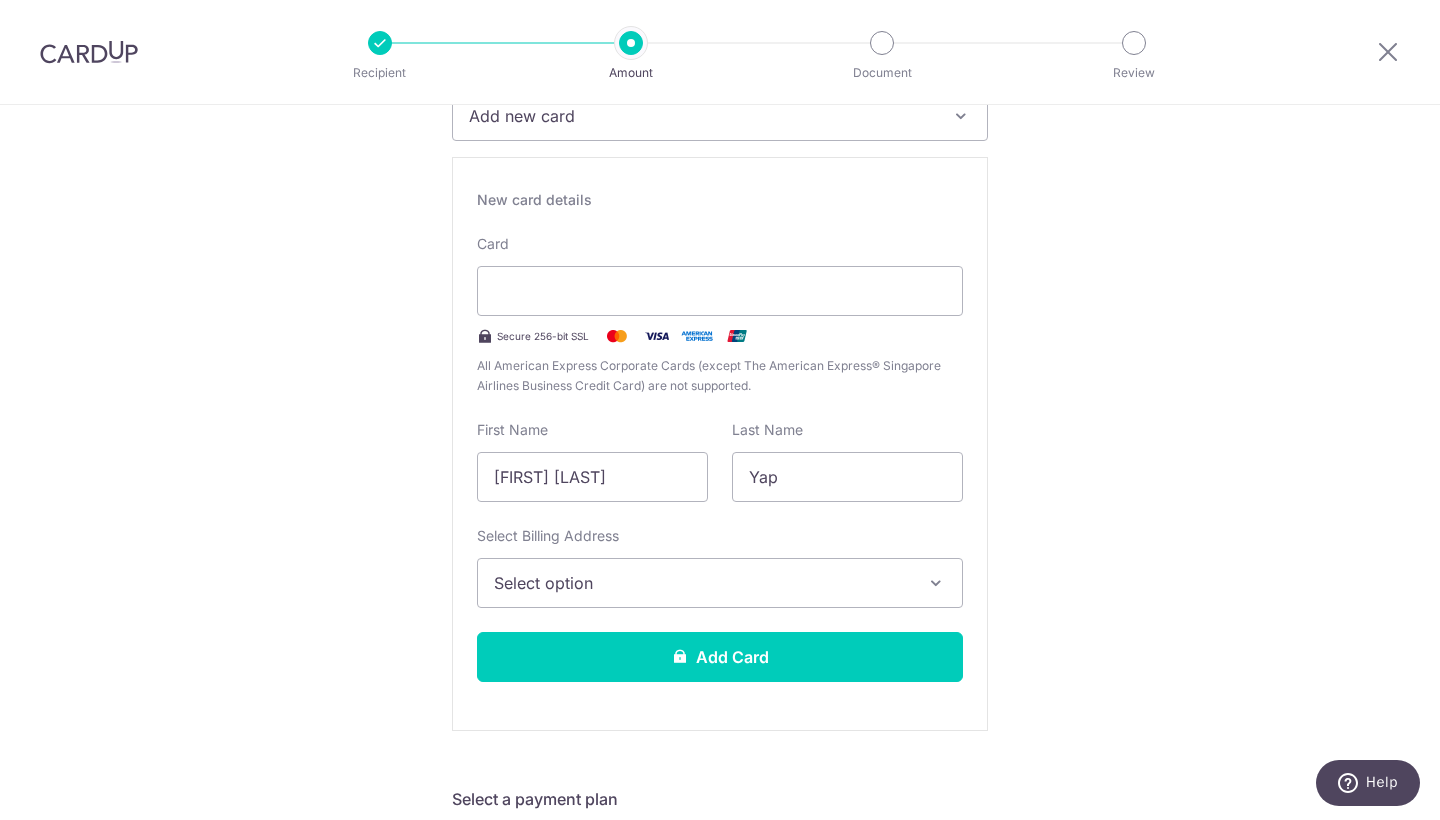 scroll, scrollTop: 329, scrollLeft: 0, axis: vertical 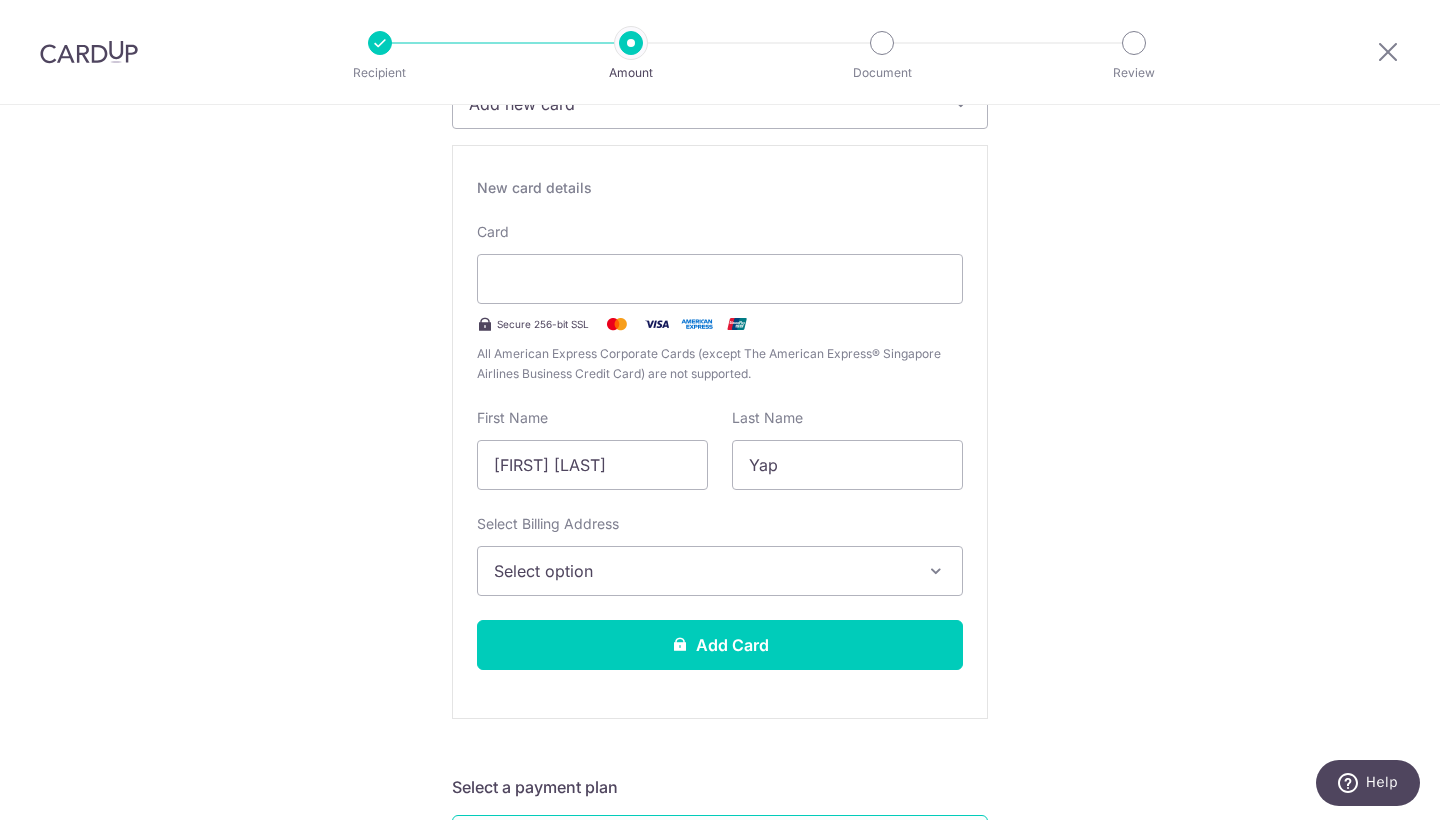 click on "Select option" at bounding box center (720, 571) 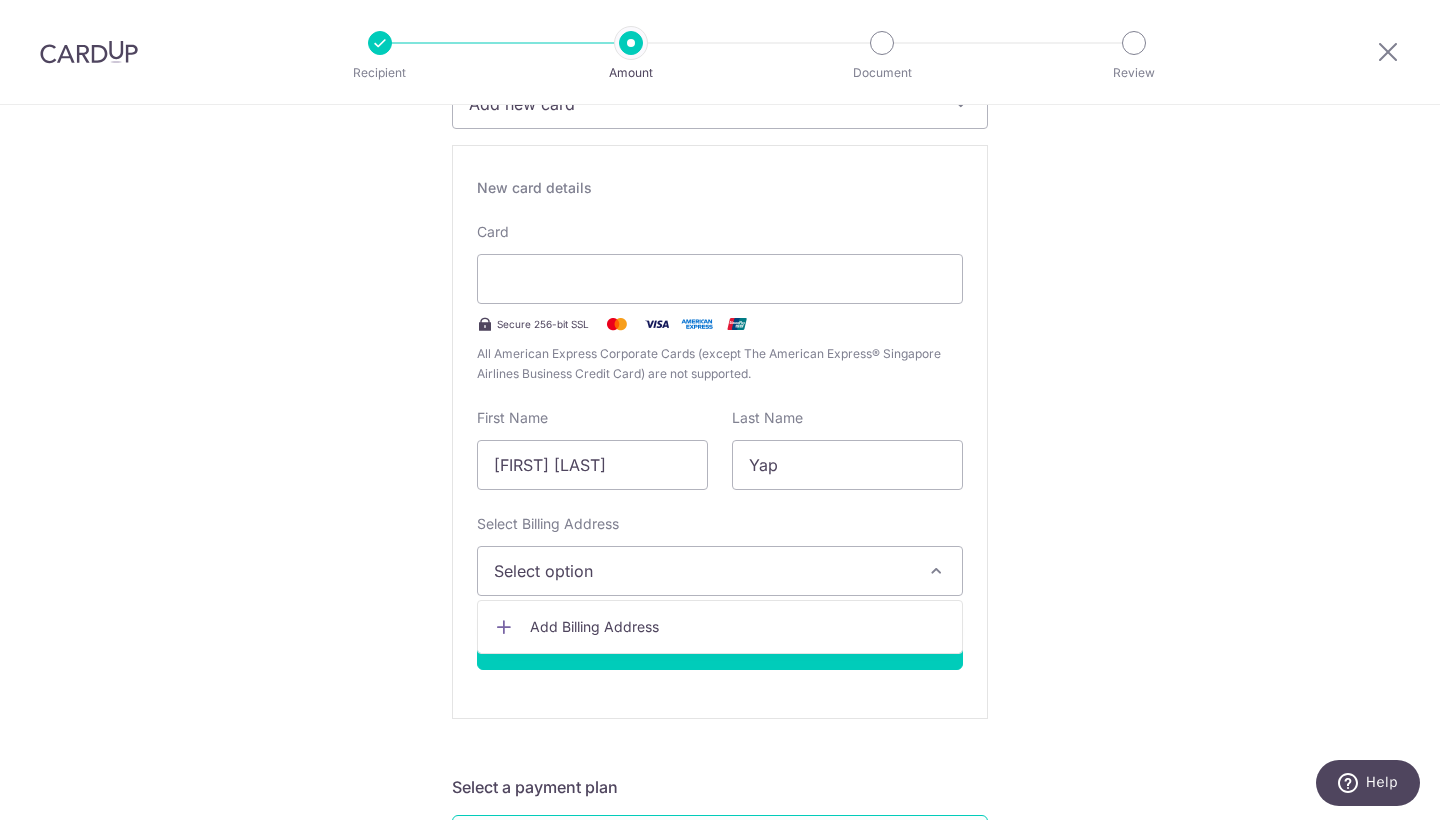 click on "Add Billing Address" at bounding box center (738, 627) 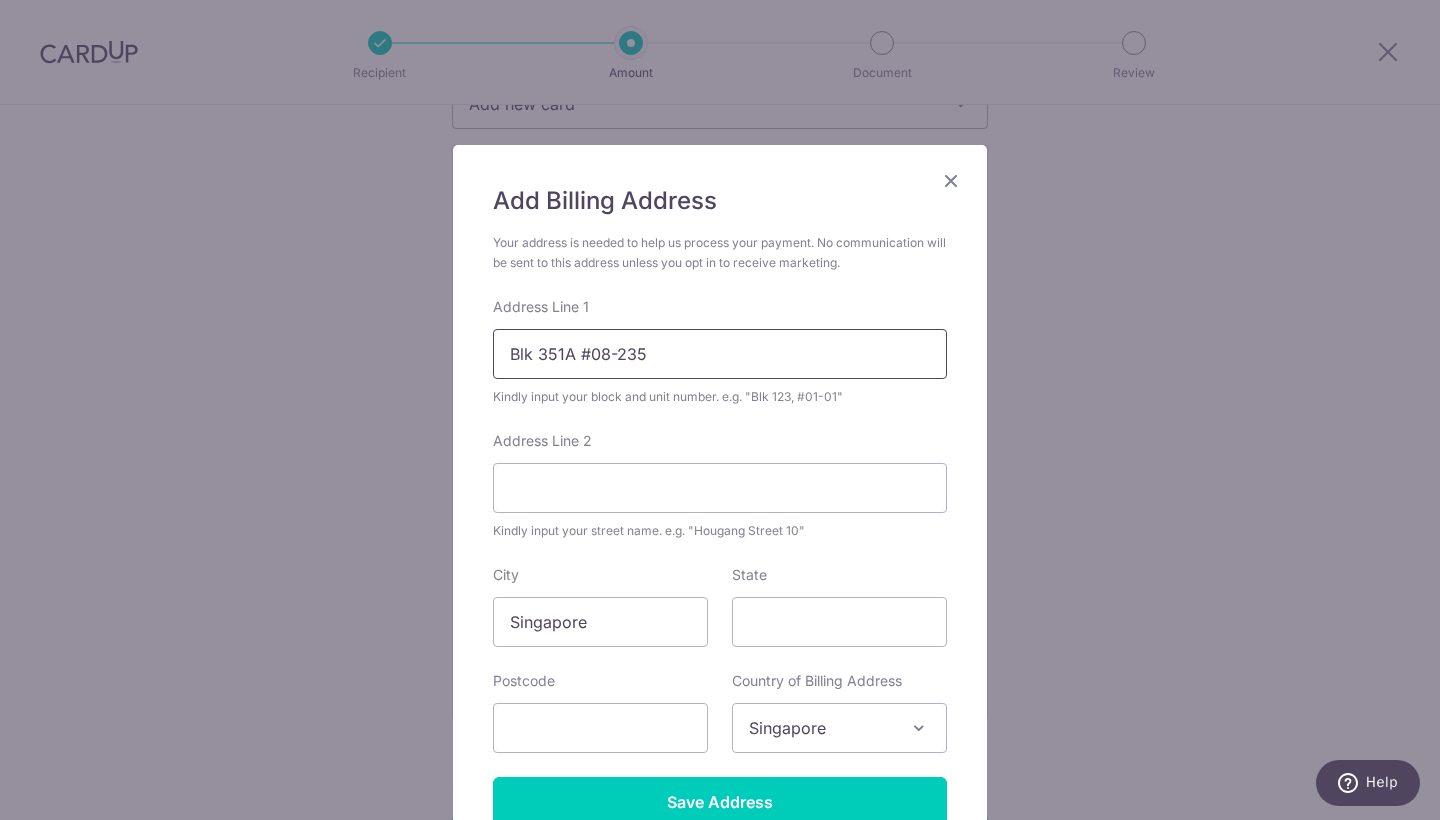 type on "Blk 351A #08-235" 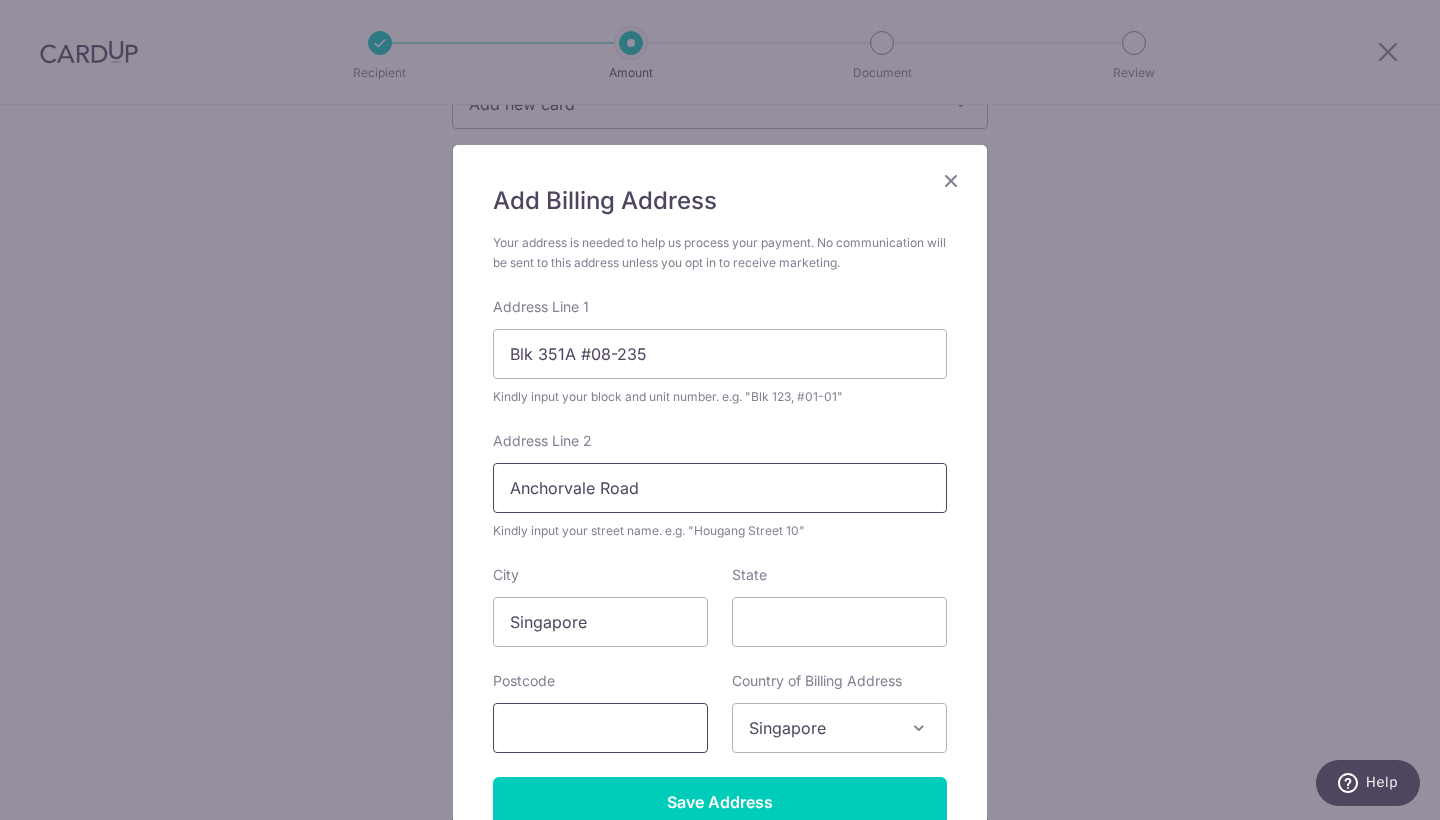 type on "Anchorvale Road" 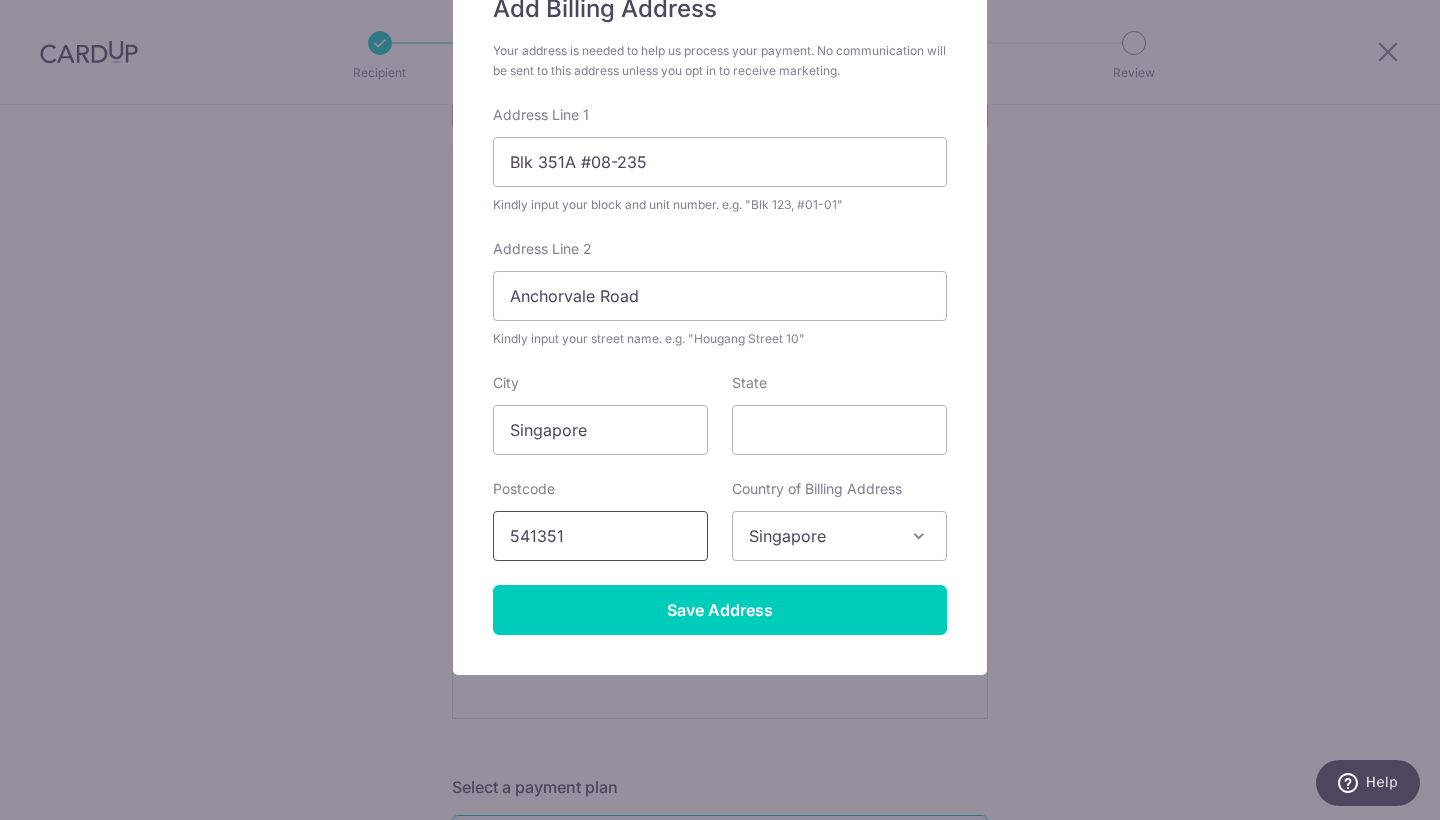 scroll, scrollTop: 192, scrollLeft: 0, axis: vertical 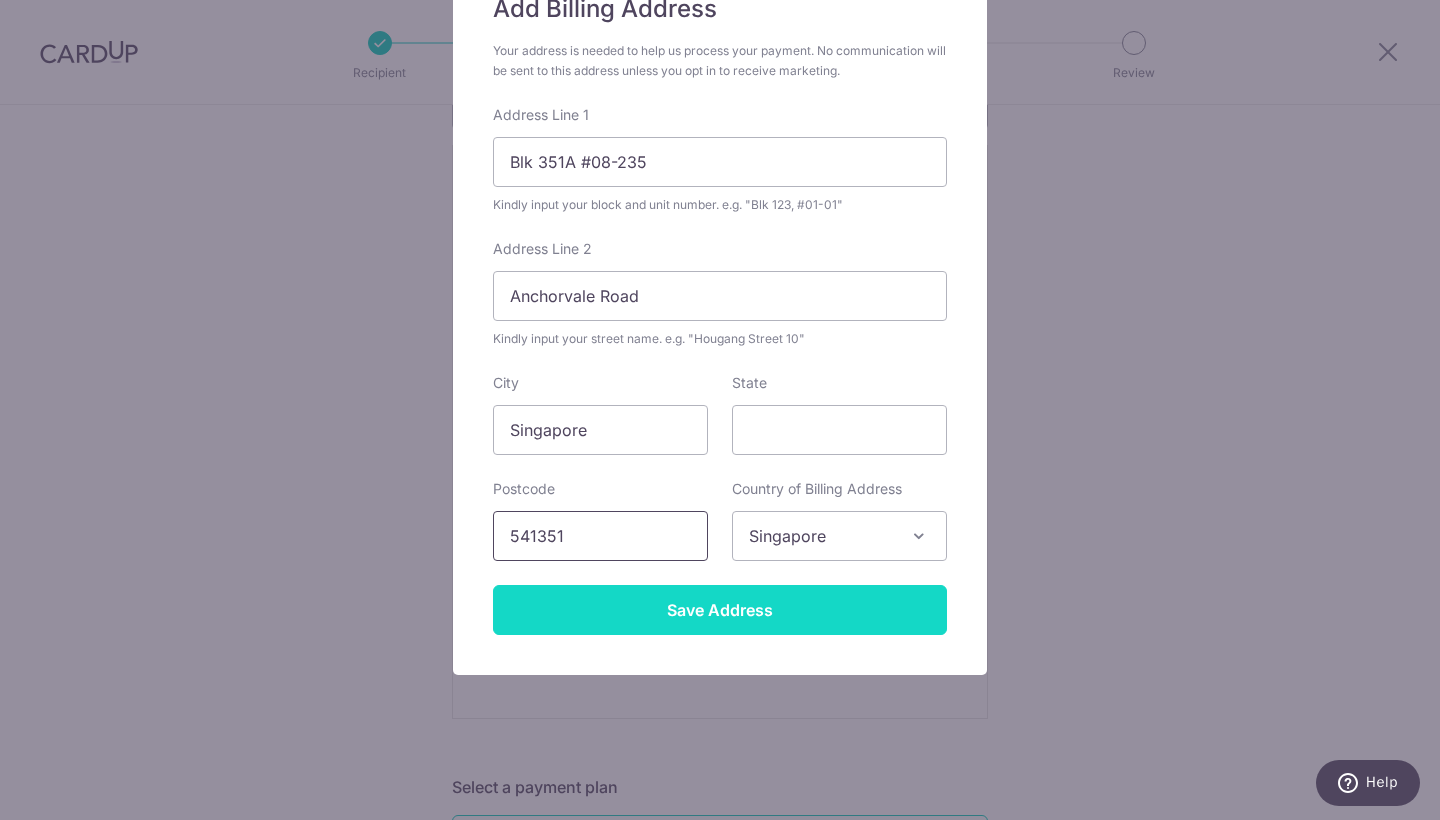 type on "541351" 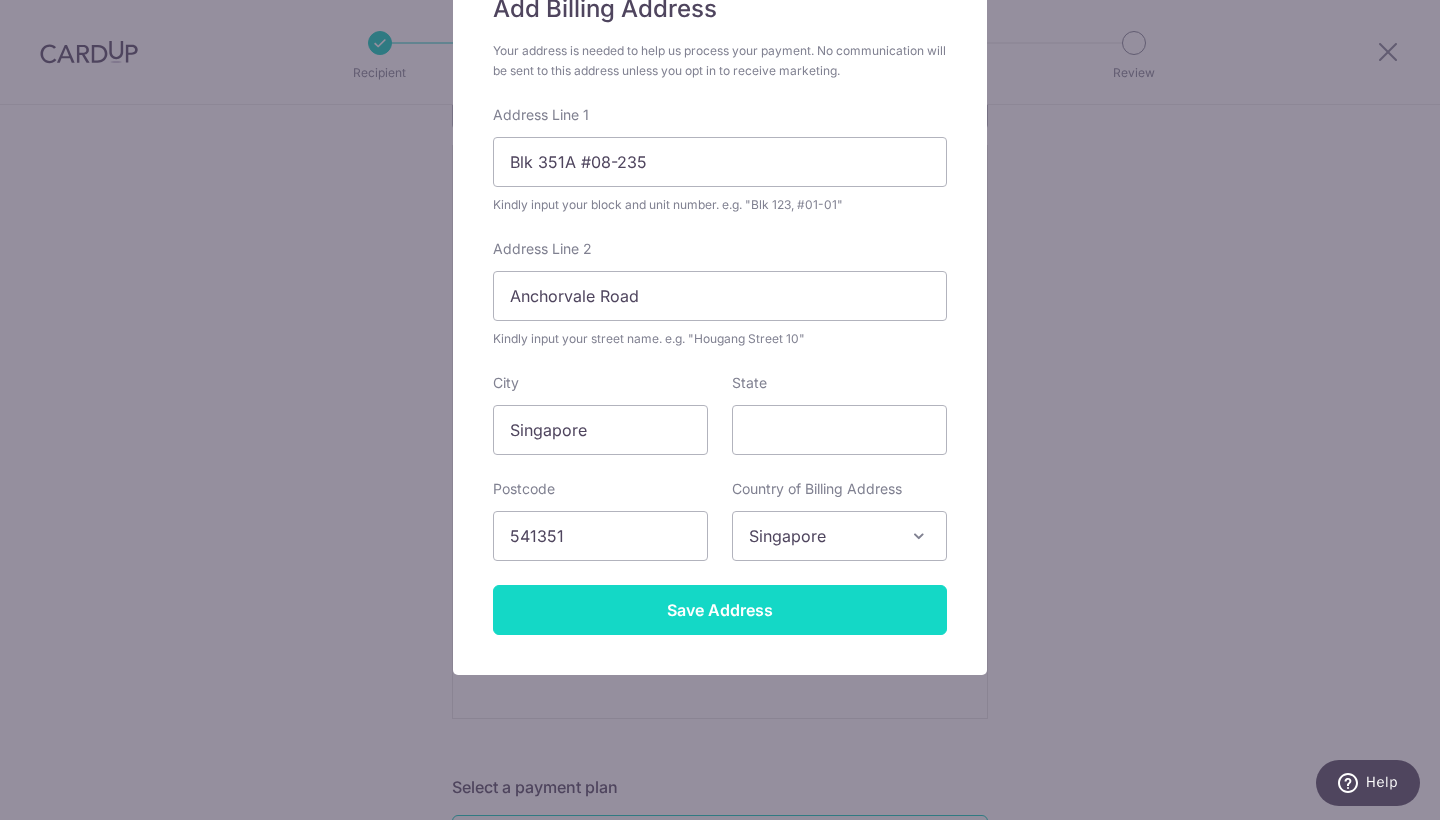 click on "Save Address" at bounding box center (720, 610) 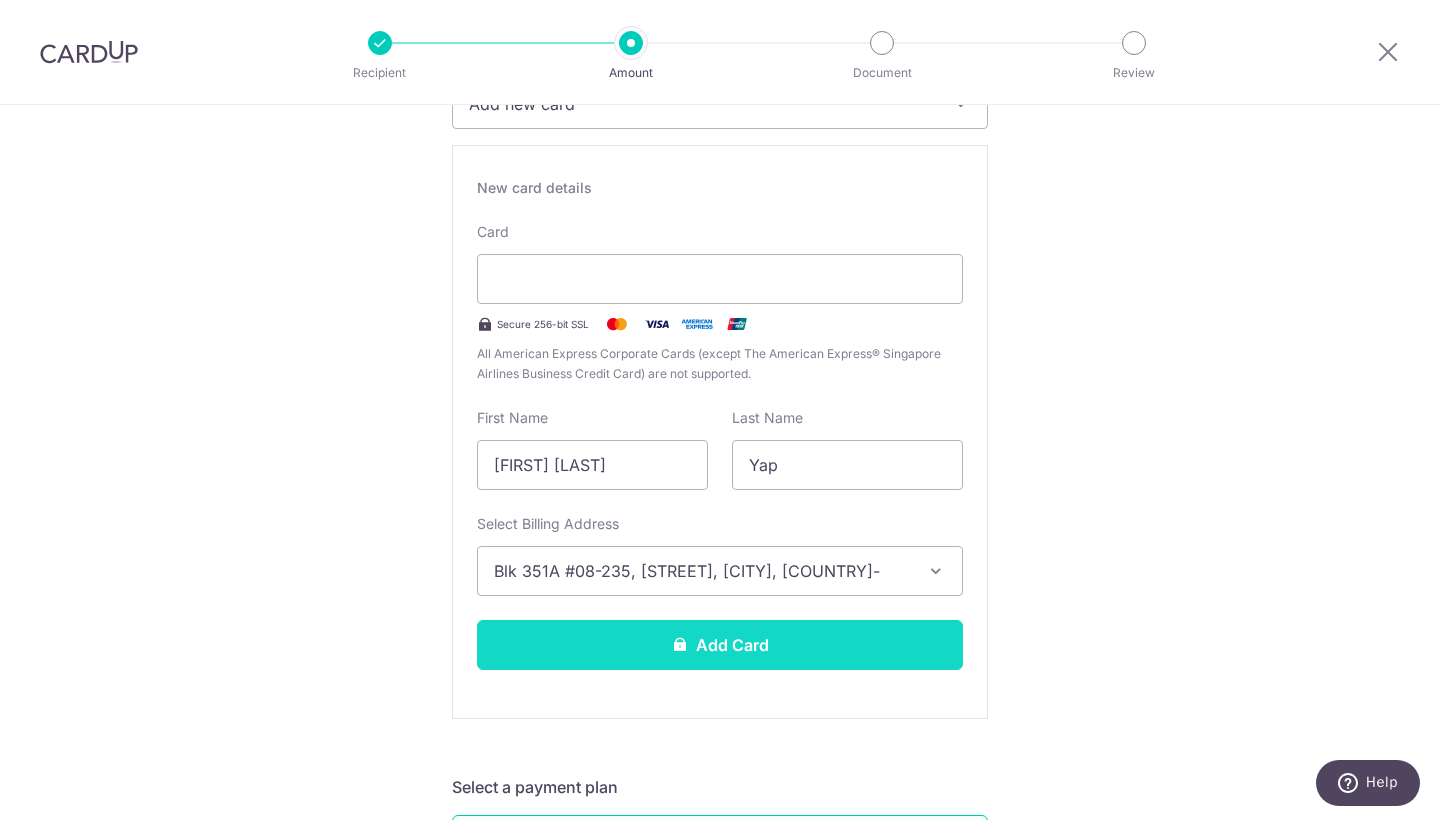 click on "Add Card" at bounding box center (720, 645) 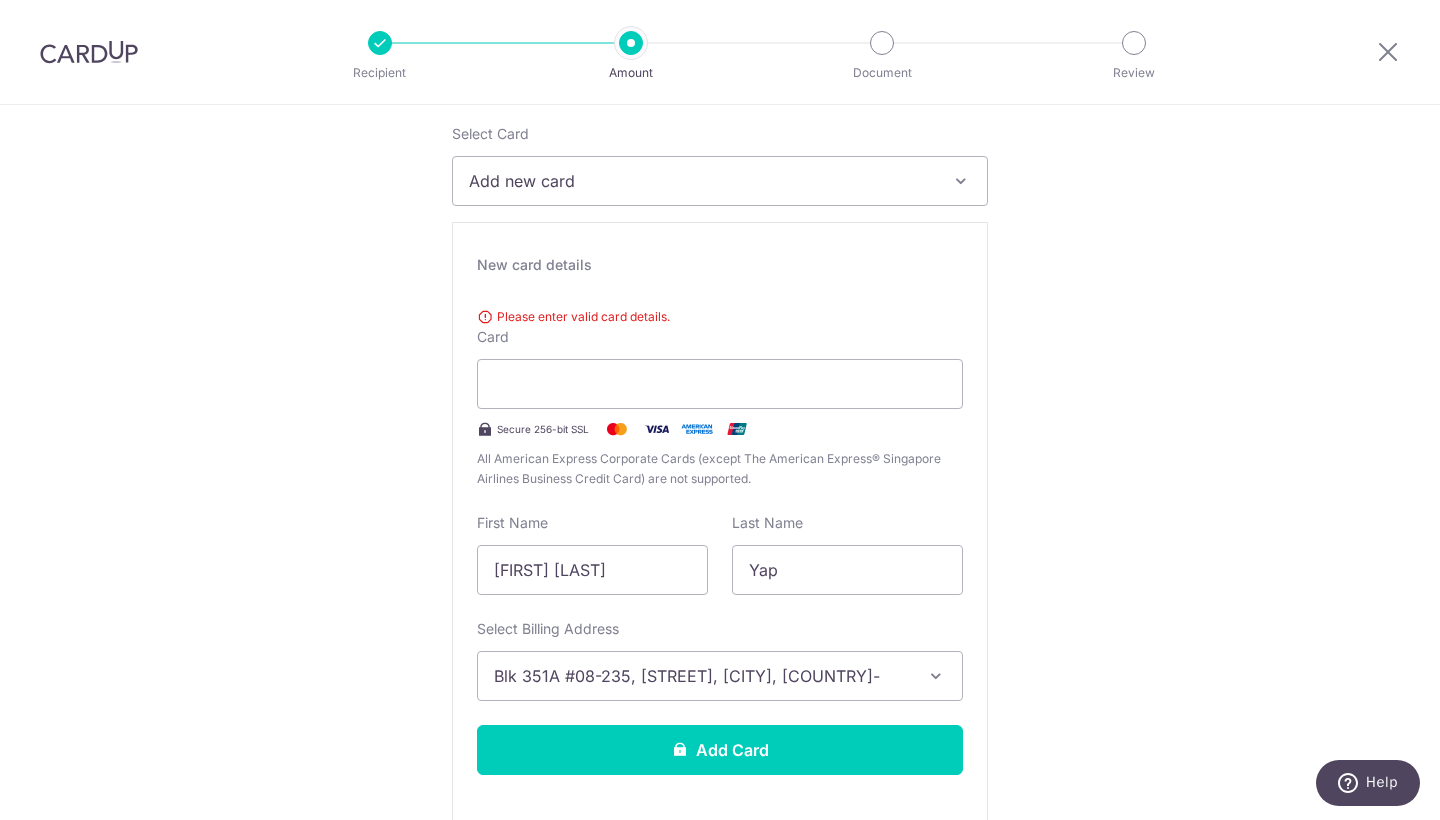 scroll, scrollTop: 226, scrollLeft: 0, axis: vertical 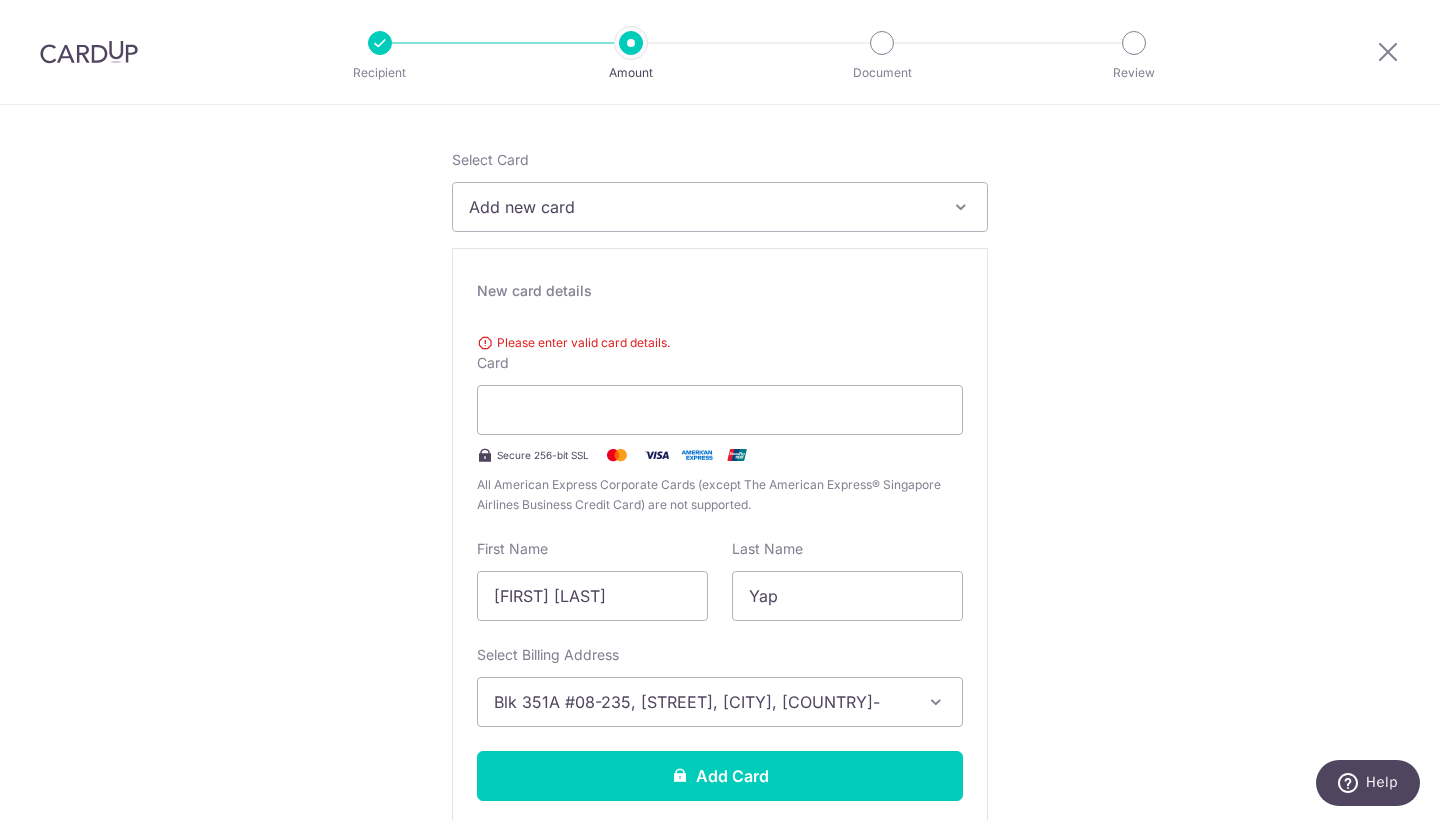 click on "Please enter valid card details." at bounding box center [720, 343] 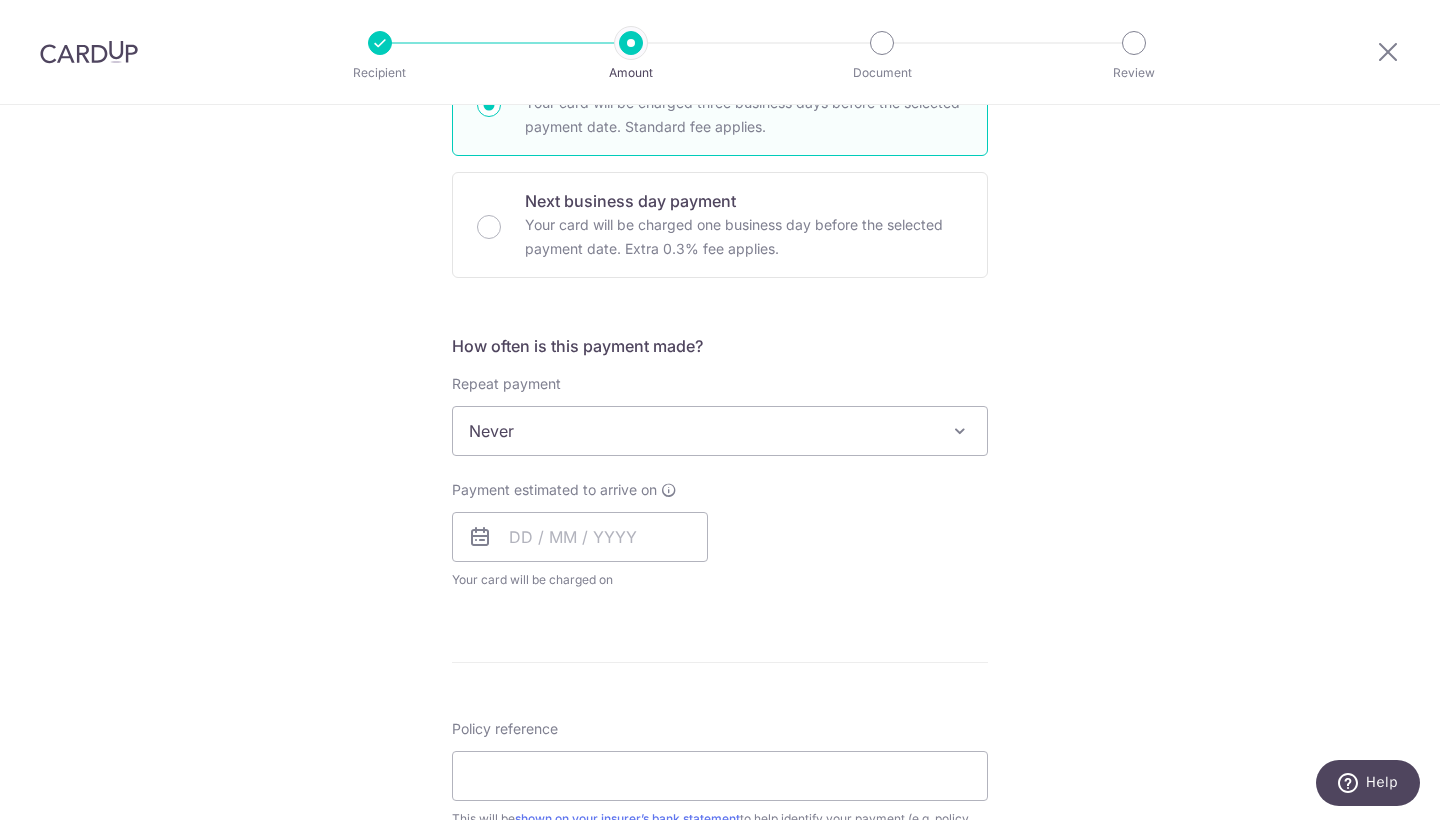 scroll, scrollTop: 1142, scrollLeft: 0, axis: vertical 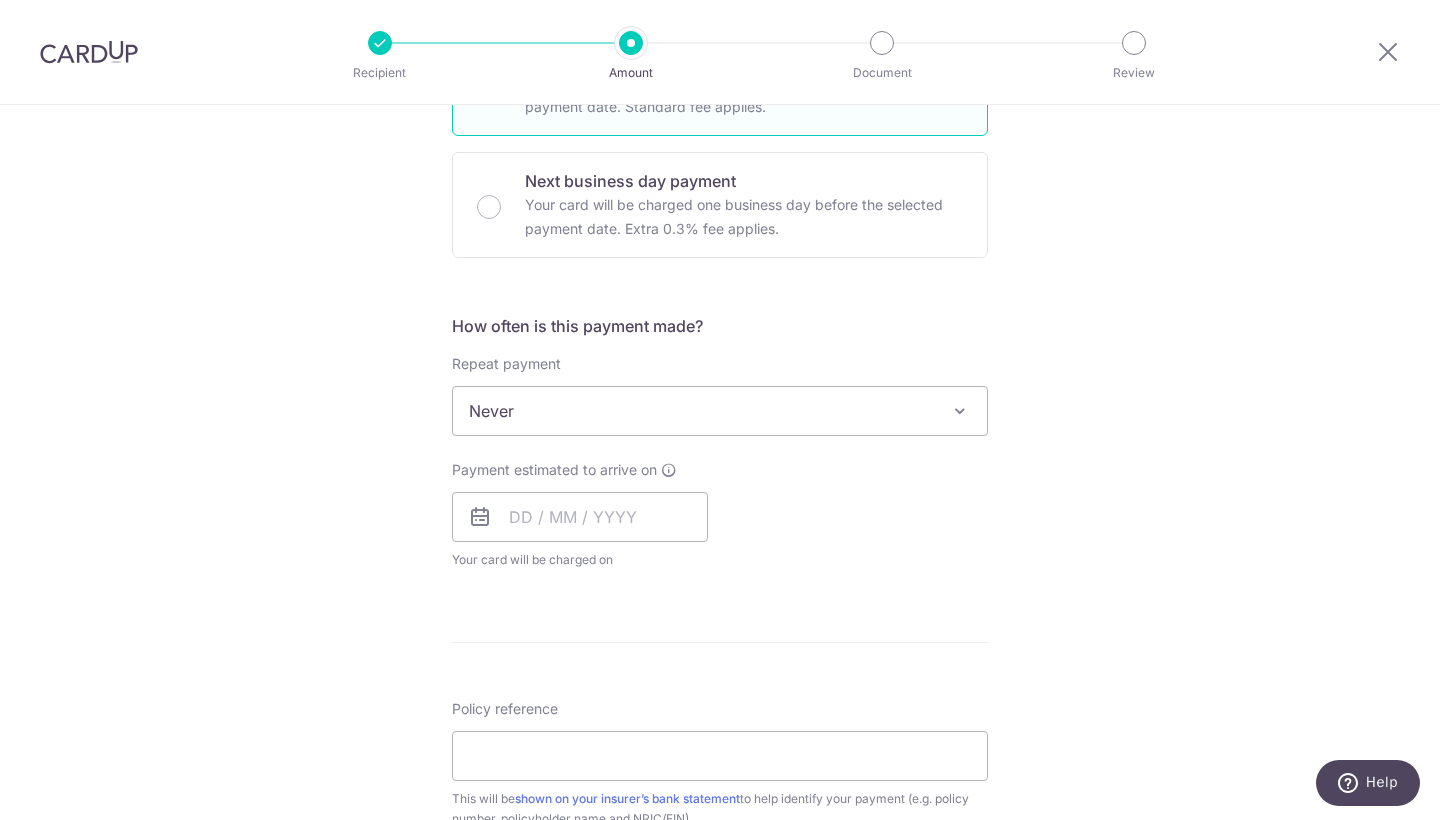 click on "Never" at bounding box center (720, 411) 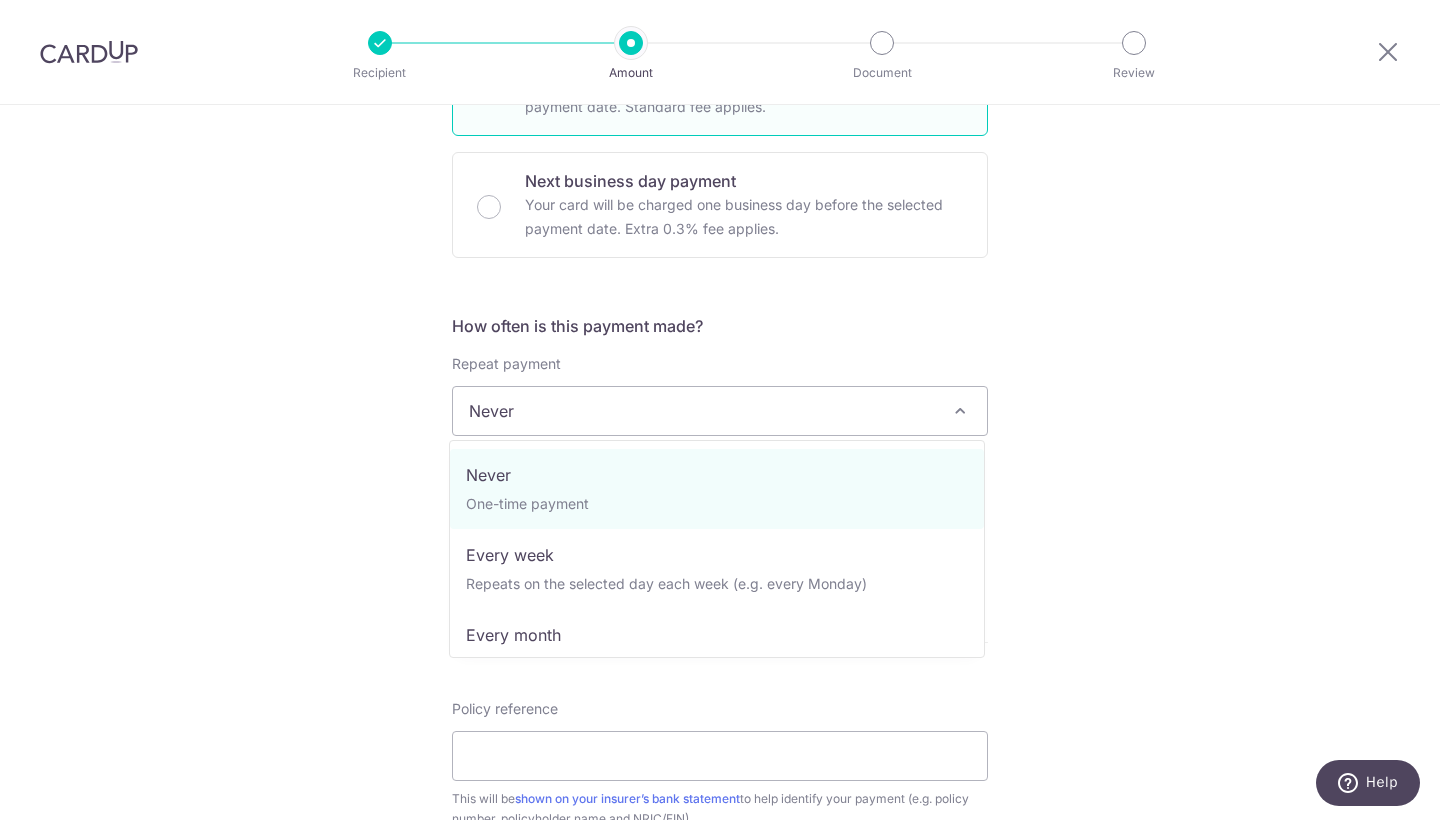 click on "Tell us more about your payment
Enter payment amount
SGD
5,155.50
5155.50
Select Card
Add new card
Add credit card
Secure 256-bit SSL
Text
New card details
Please enter valid card details.
Card
Secure 256-bit SSL" at bounding box center (720, 156) 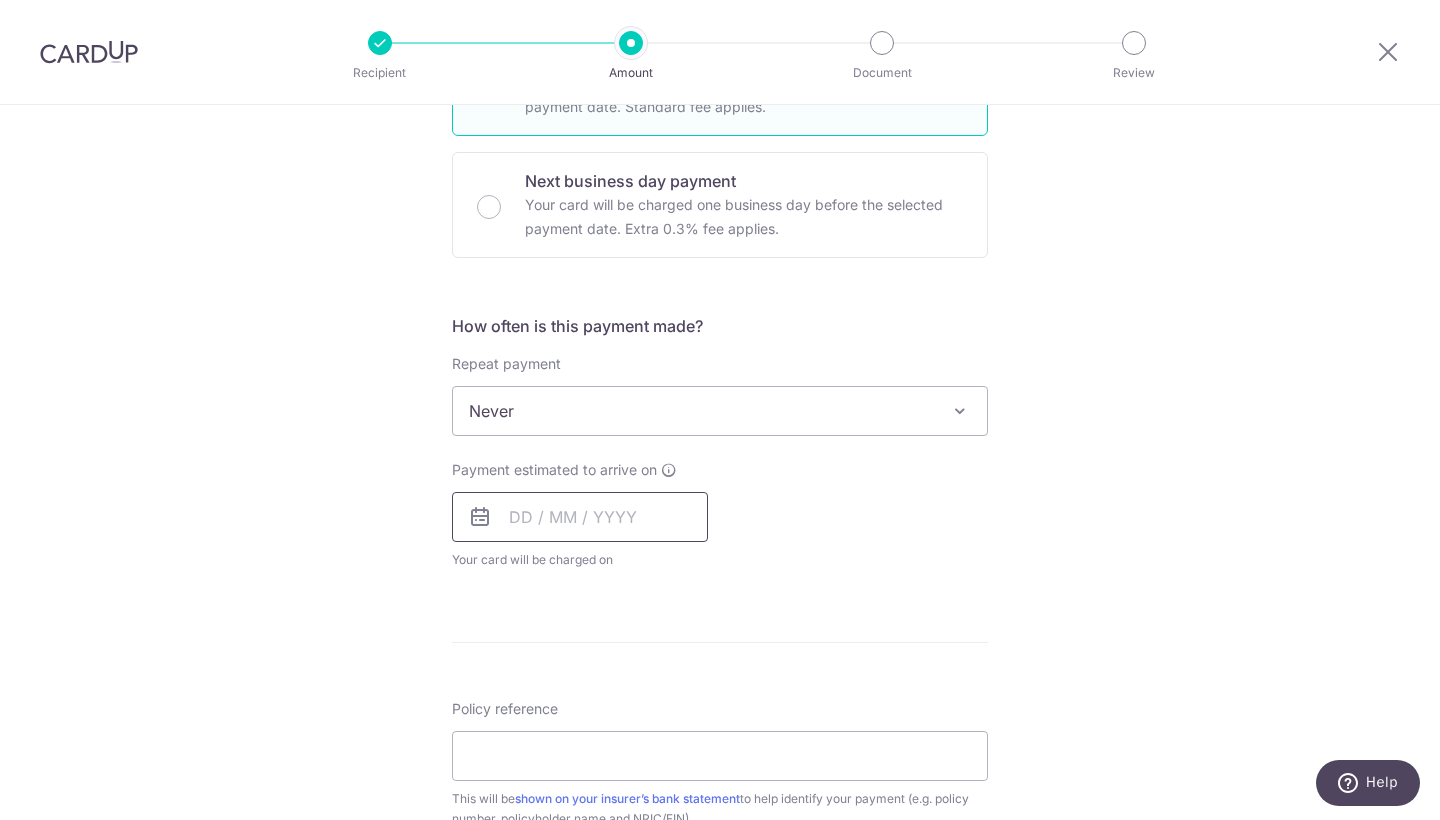 click at bounding box center [580, 517] 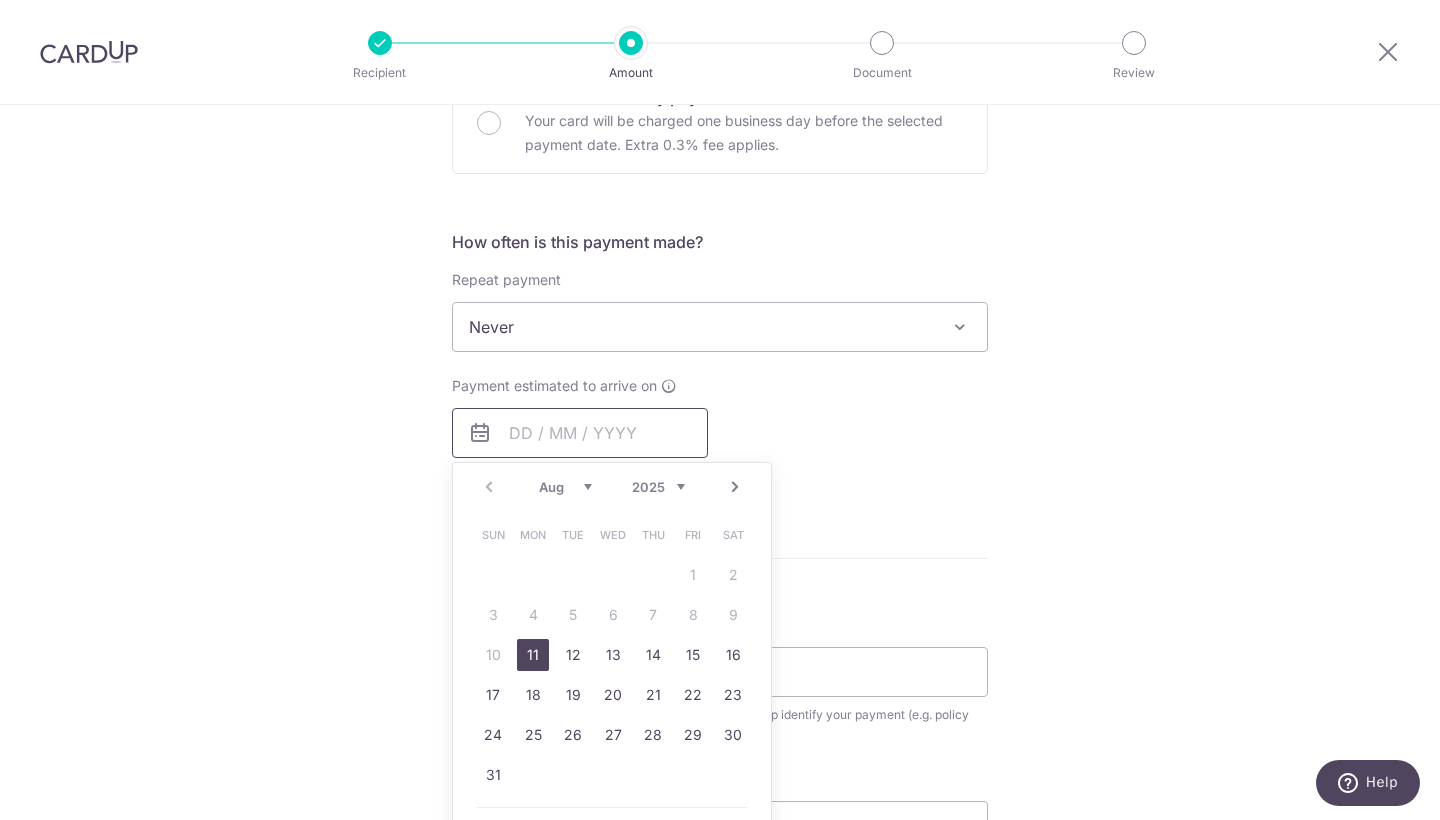 scroll, scrollTop: 1238, scrollLeft: 0, axis: vertical 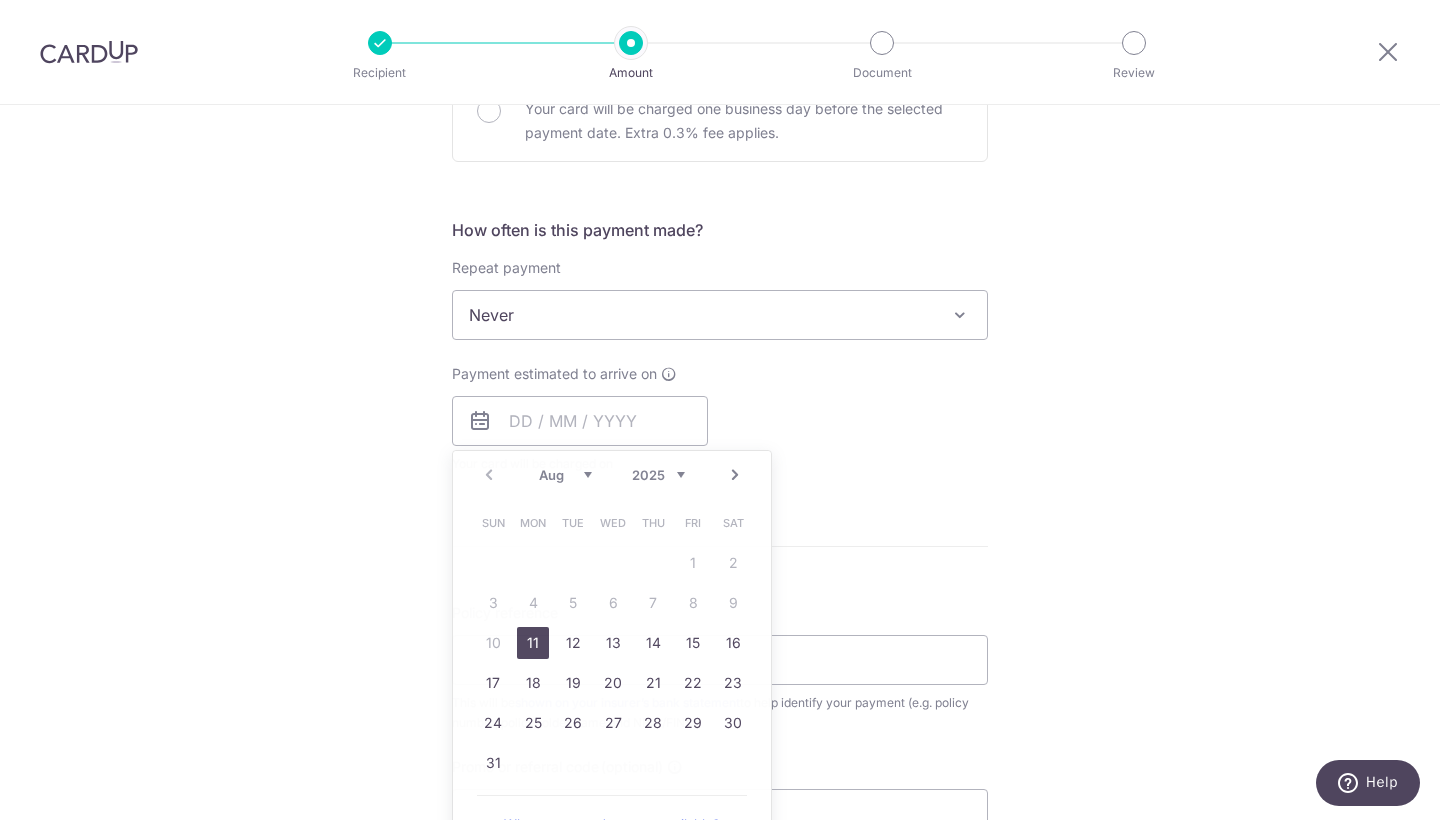 click on "Enter payment amount
SGD
5,155.50
5155.50
Select Card
Add new card
Add credit card
Secure 256-bit SSL
Text
New card details
Please enter valid card details.
Card
Secure 256-bit SSL
First Name" at bounding box center (720, 79) 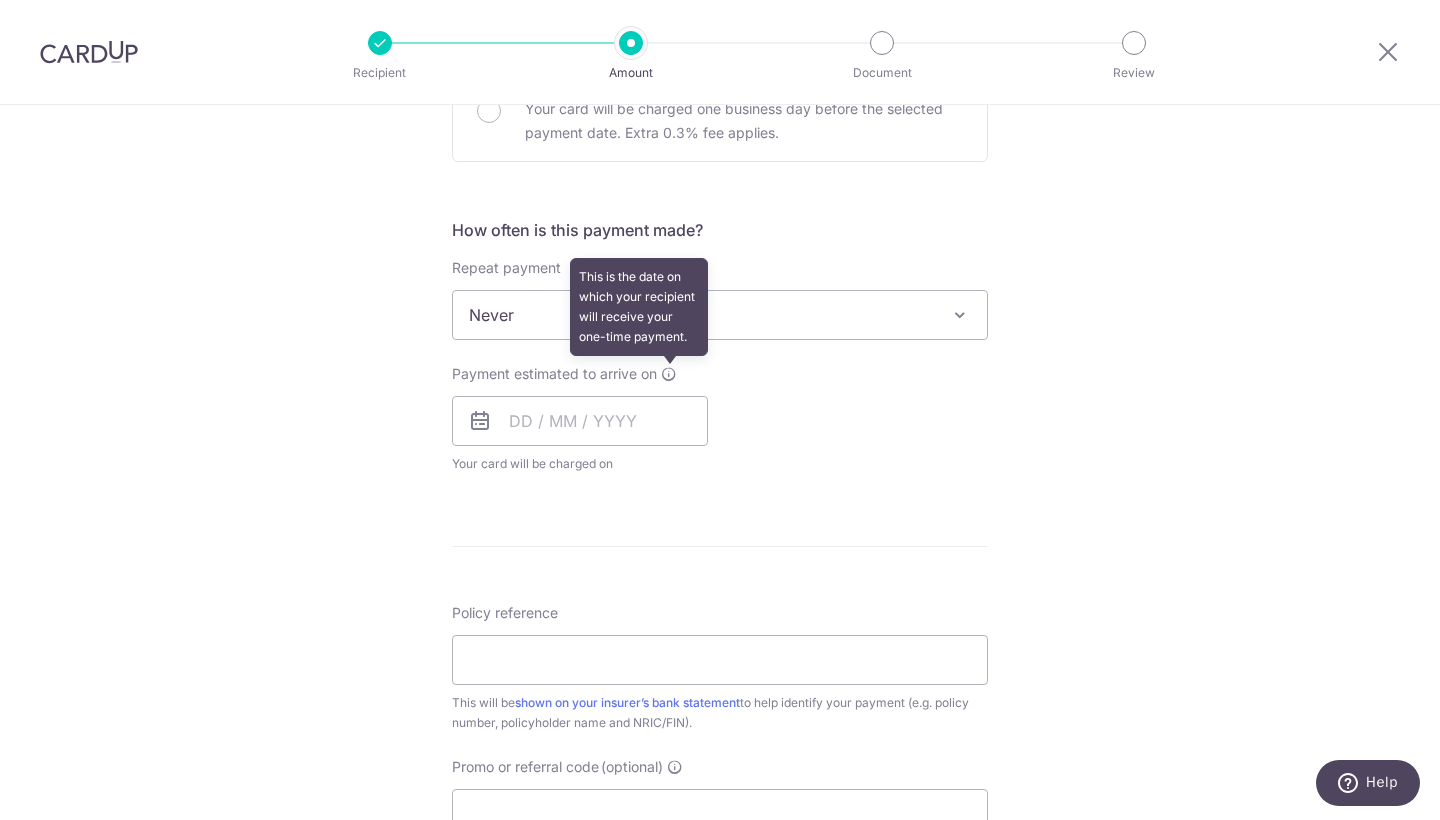 click at bounding box center (669, 374) 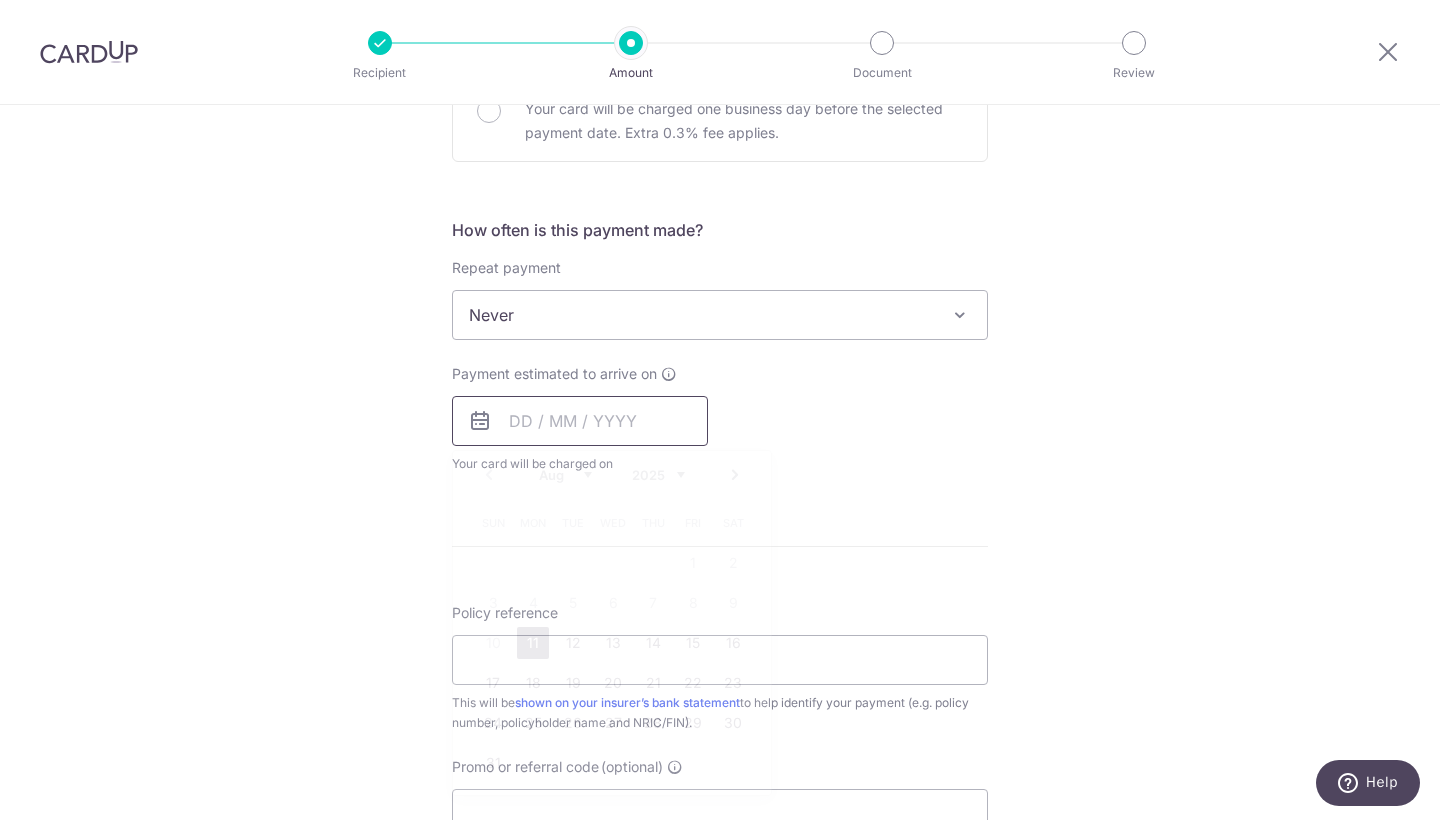 click at bounding box center [580, 421] 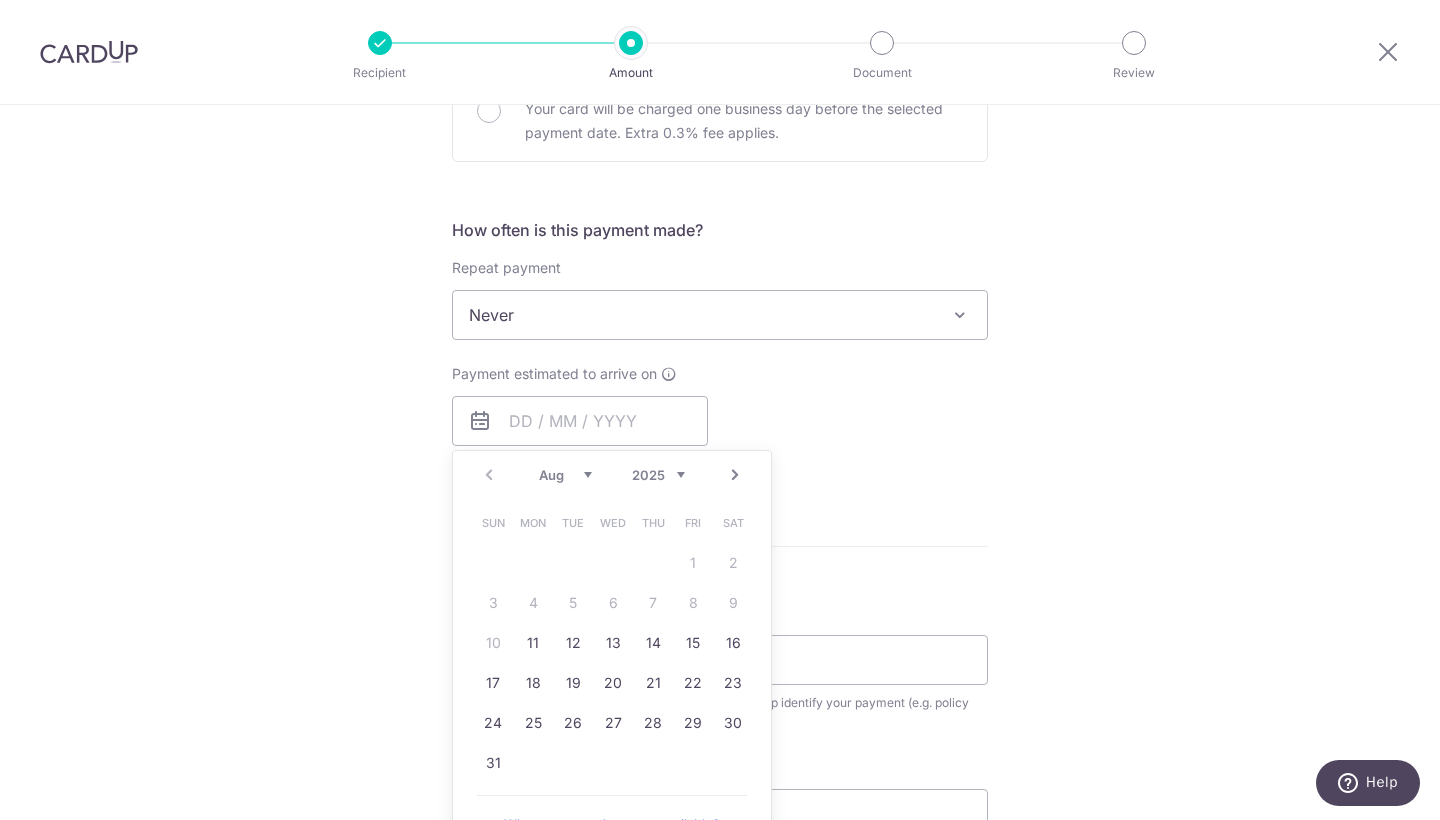 click on "Enter payment amount
SGD
5,155.50
5155.50
Select Card
Add new card
Add credit card
Secure 256-bit SSL
Text
New card details
Please enter valid card details.
Card
Secure 256-bit SSL
First Name" at bounding box center [720, 79] 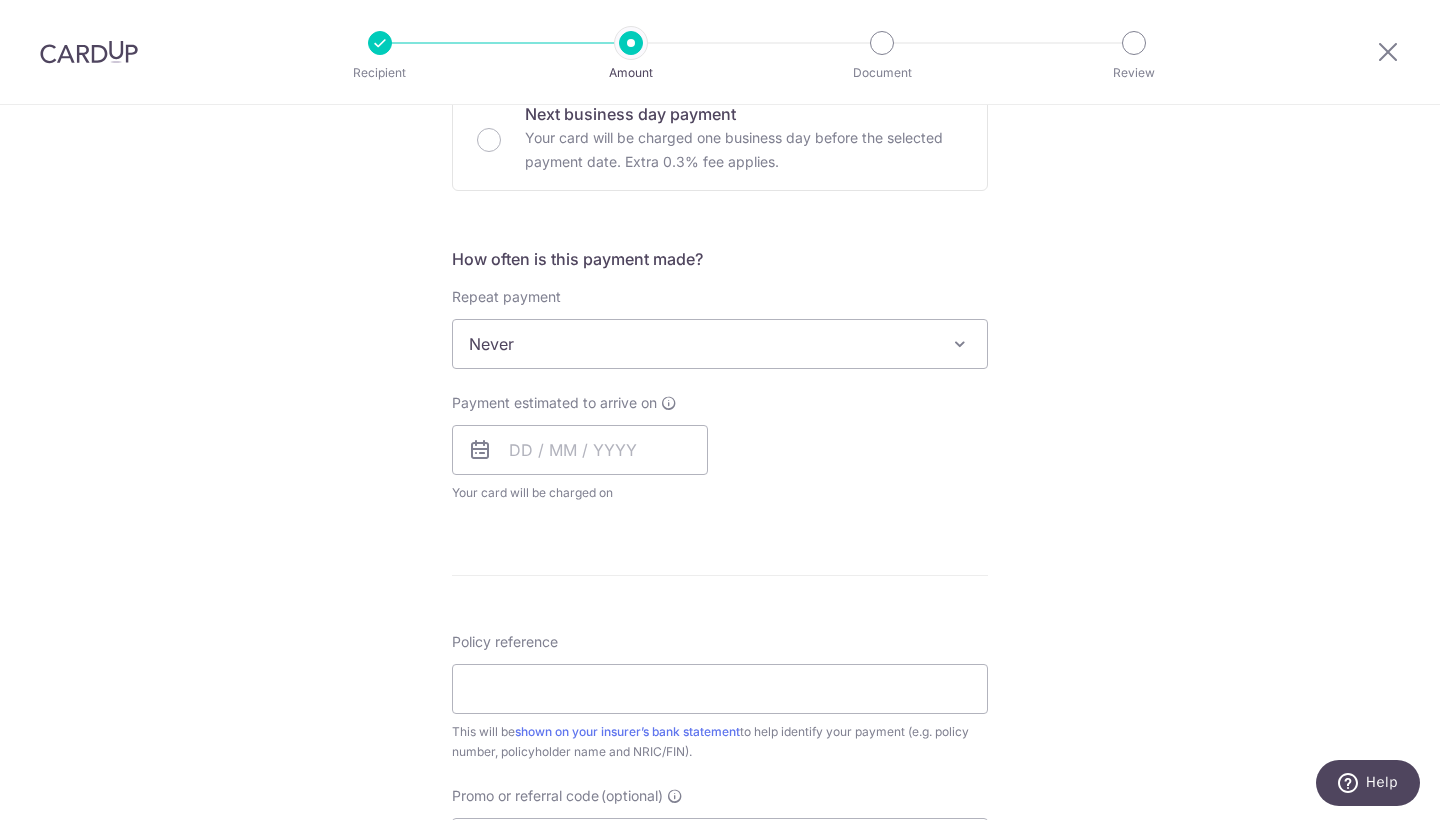 scroll, scrollTop: 1207, scrollLeft: 0, axis: vertical 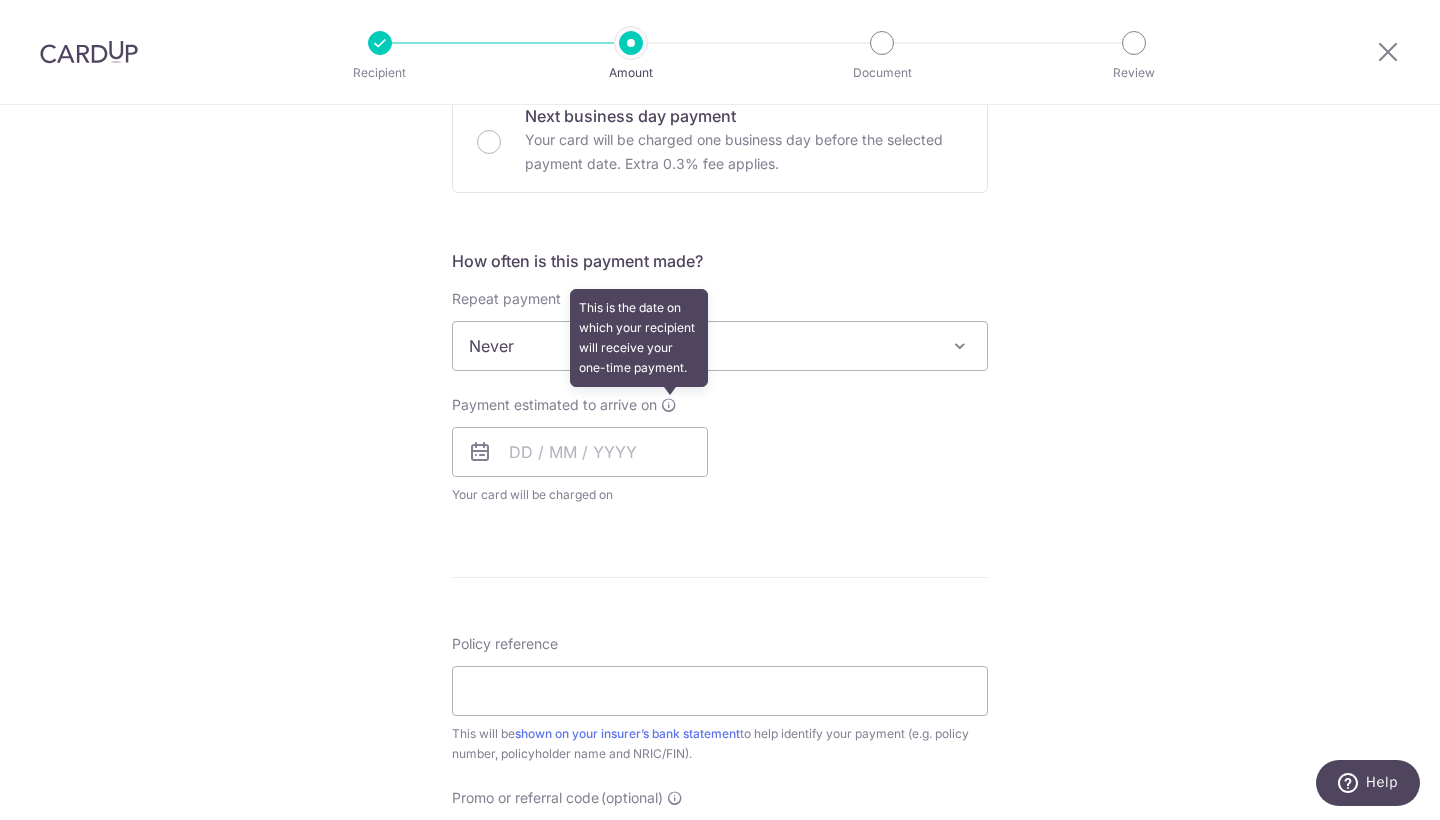 click at bounding box center (669, 405) 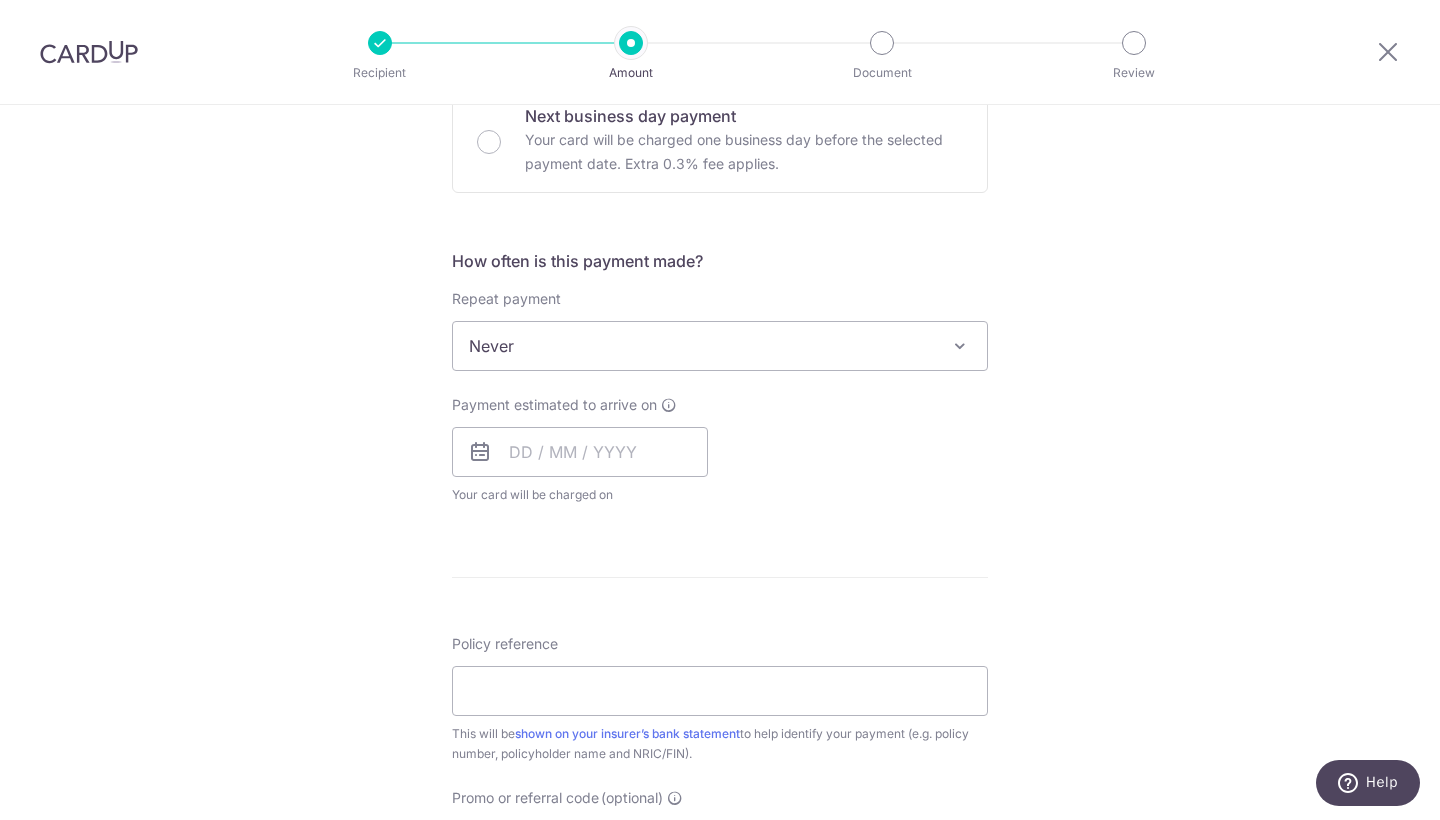 click on "Payment estimated to arrive on
Prev Next Aug Sep Oct Nov Dec 2025 2026 2027 2028 2029 2030 2031 2032 2033 2034 2035 Sun Mon Tue Wed Thu Fri Sat           1 2 3 4 5 6 7 8 9 10 11 12 13 14 15 16 17 18 19 20 21 22 23 24 25 26 27 28 29 30 31             Why are some dates not available?
Your card will be charged on   for the first payment
* If your payment is funded by  9:00am SGT on Thursday 07/08/2025
07/08/2025
No. of Payments" at bounding box center (720, 450) 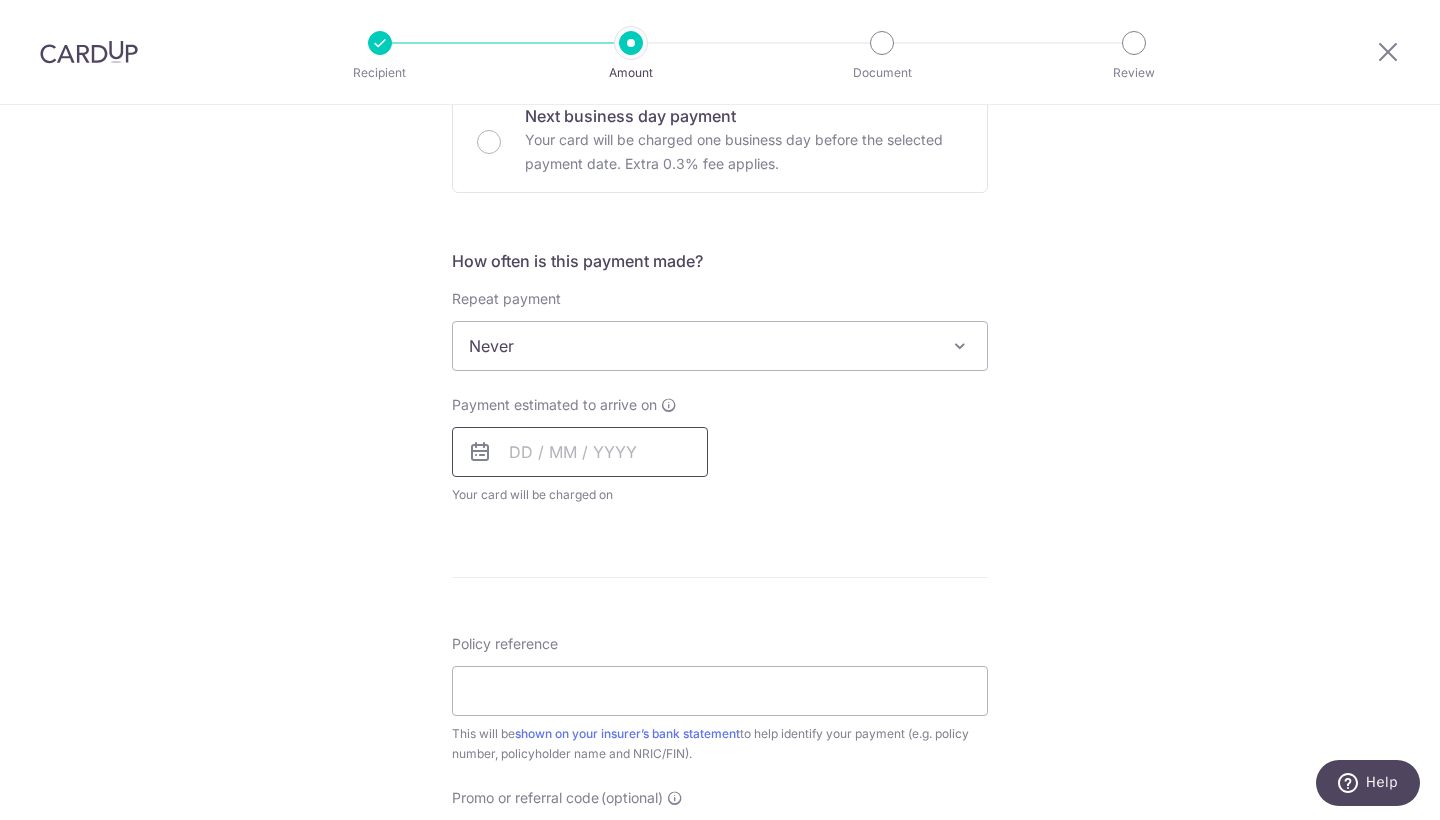click at bounding box center [580, 452] 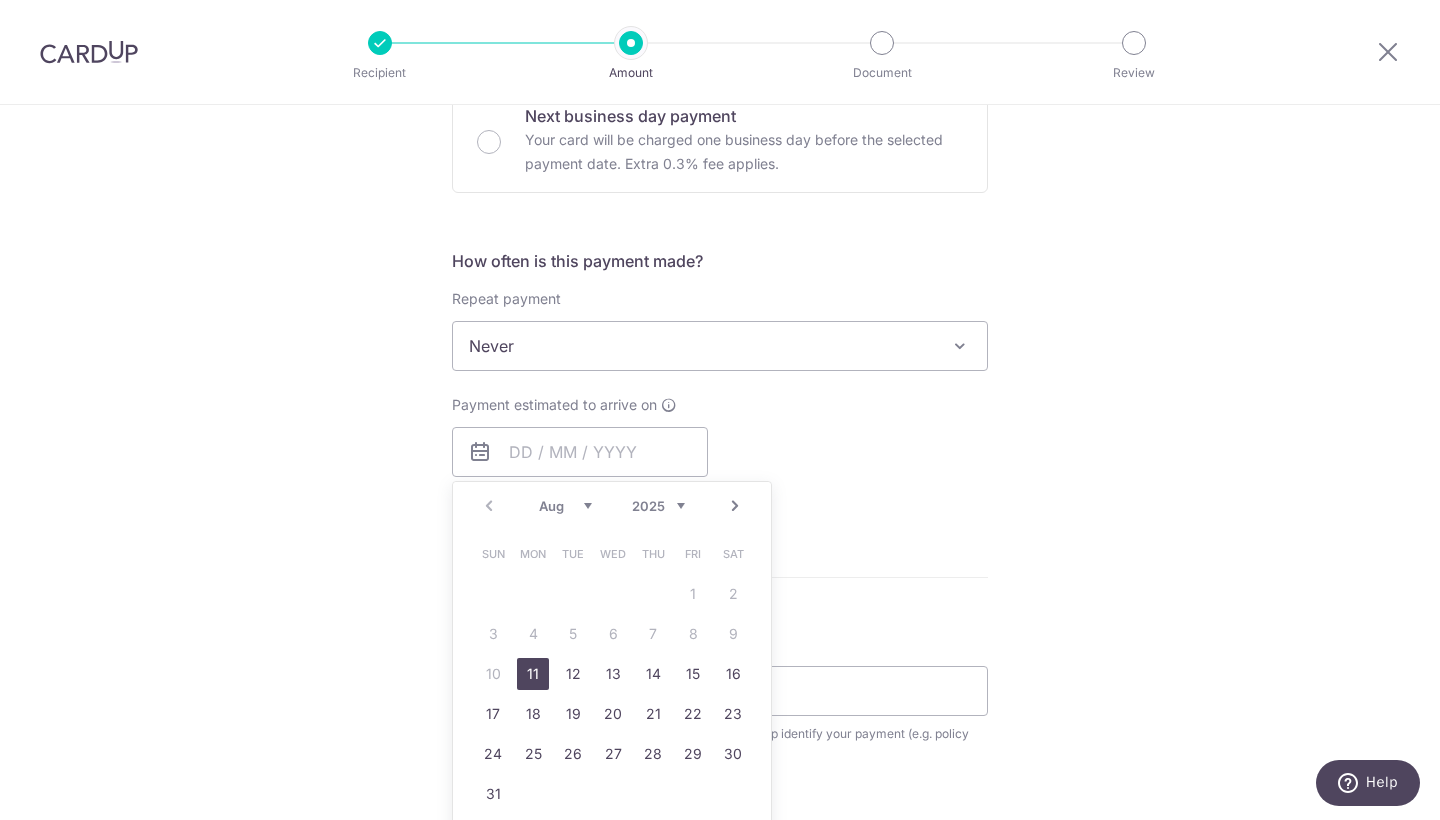 click on "11" at bounding box center [533, 674] 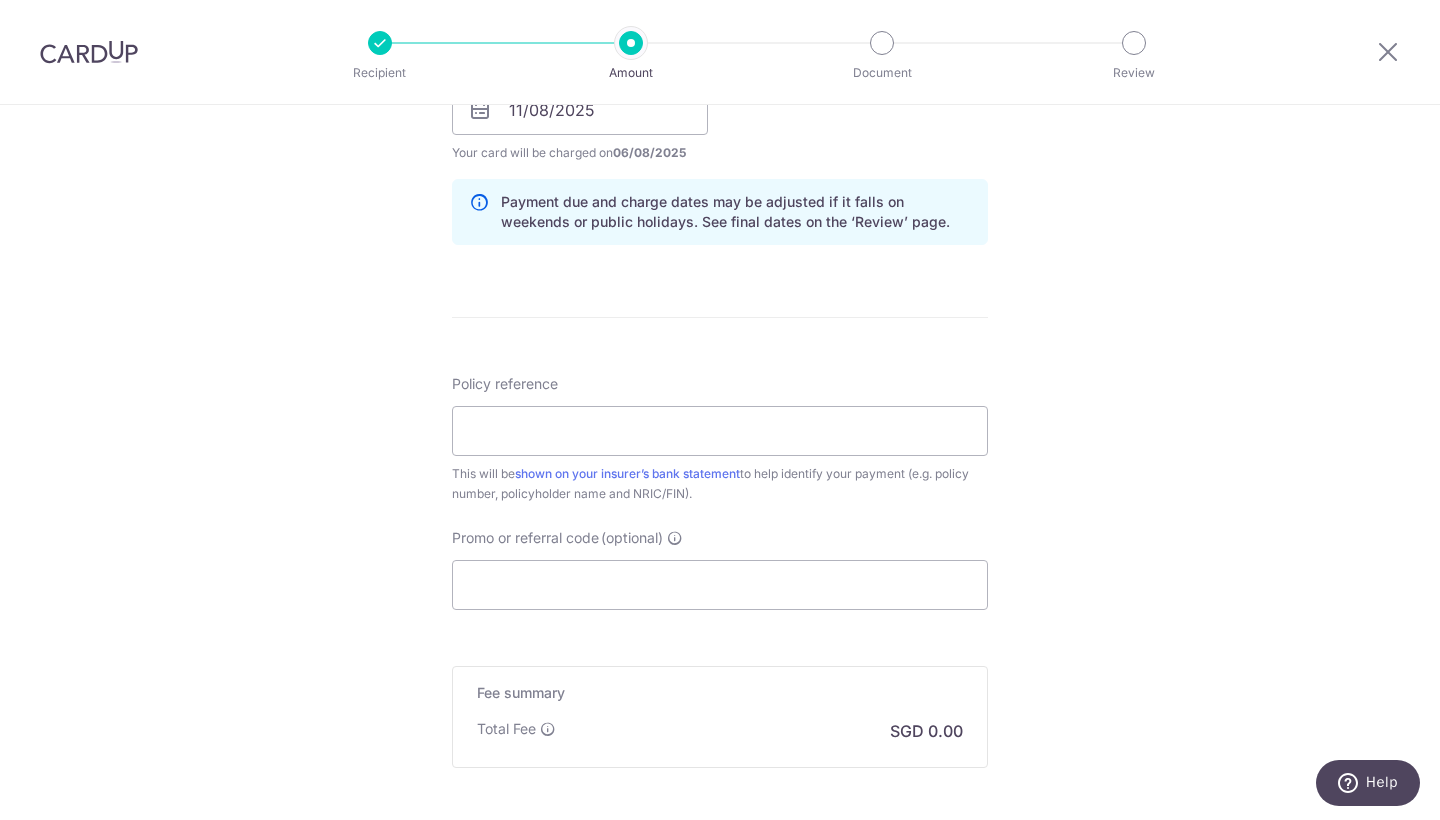scroll, scrollTop: 1561, scrollLeft: 0, axis: vertical 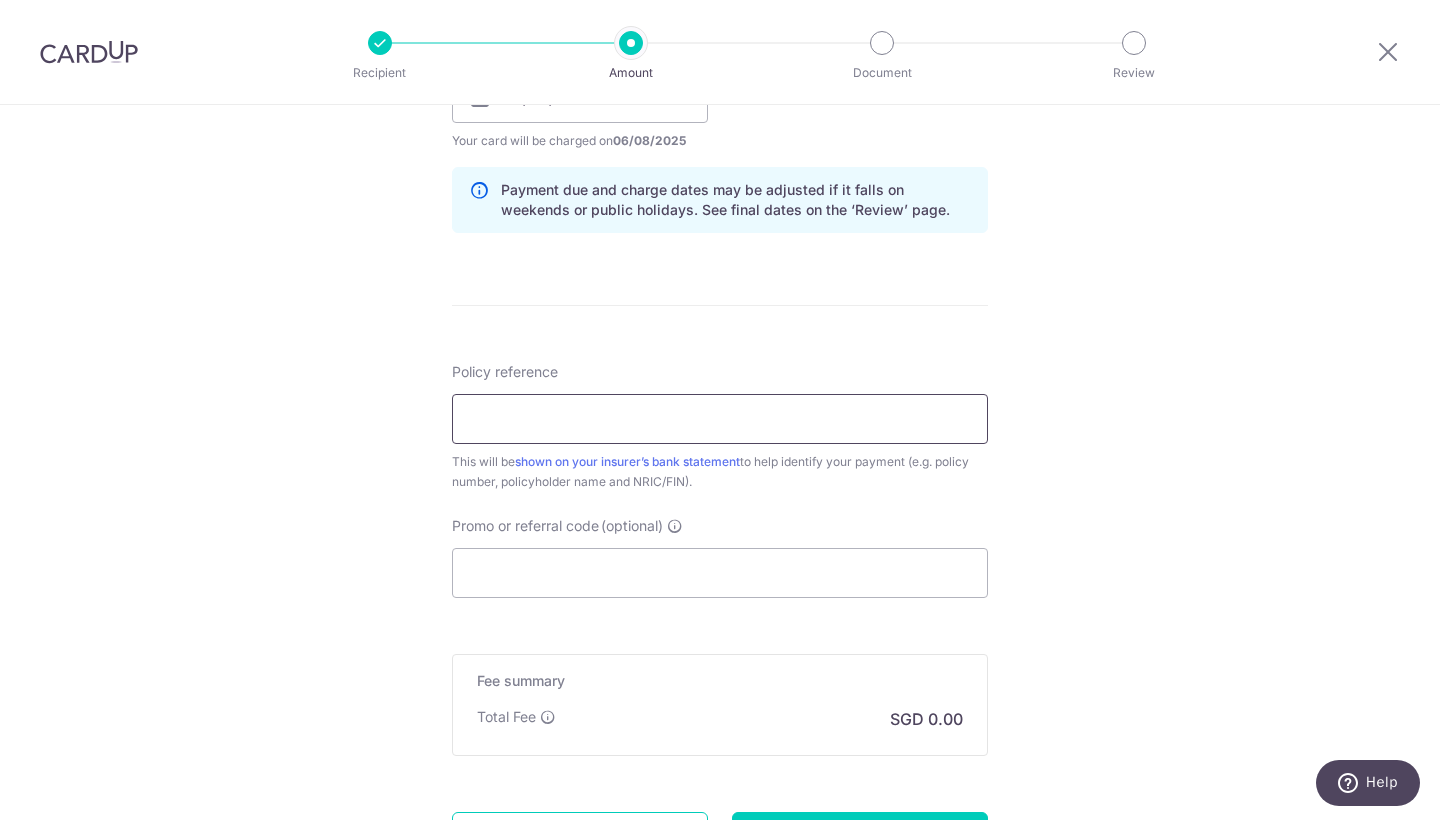 click on "Policy reference" at bounding box center [720, 419] 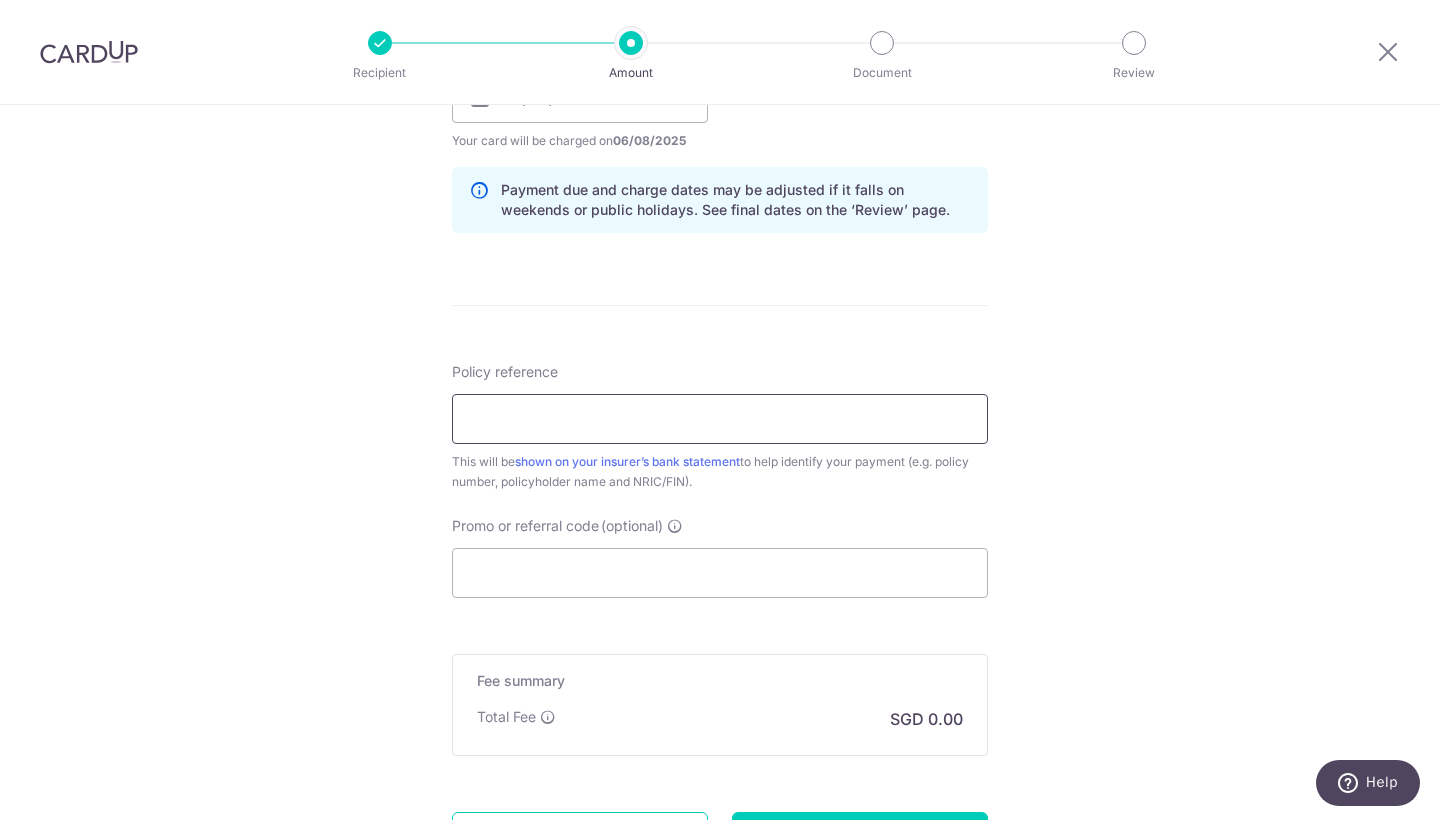 type on "l" 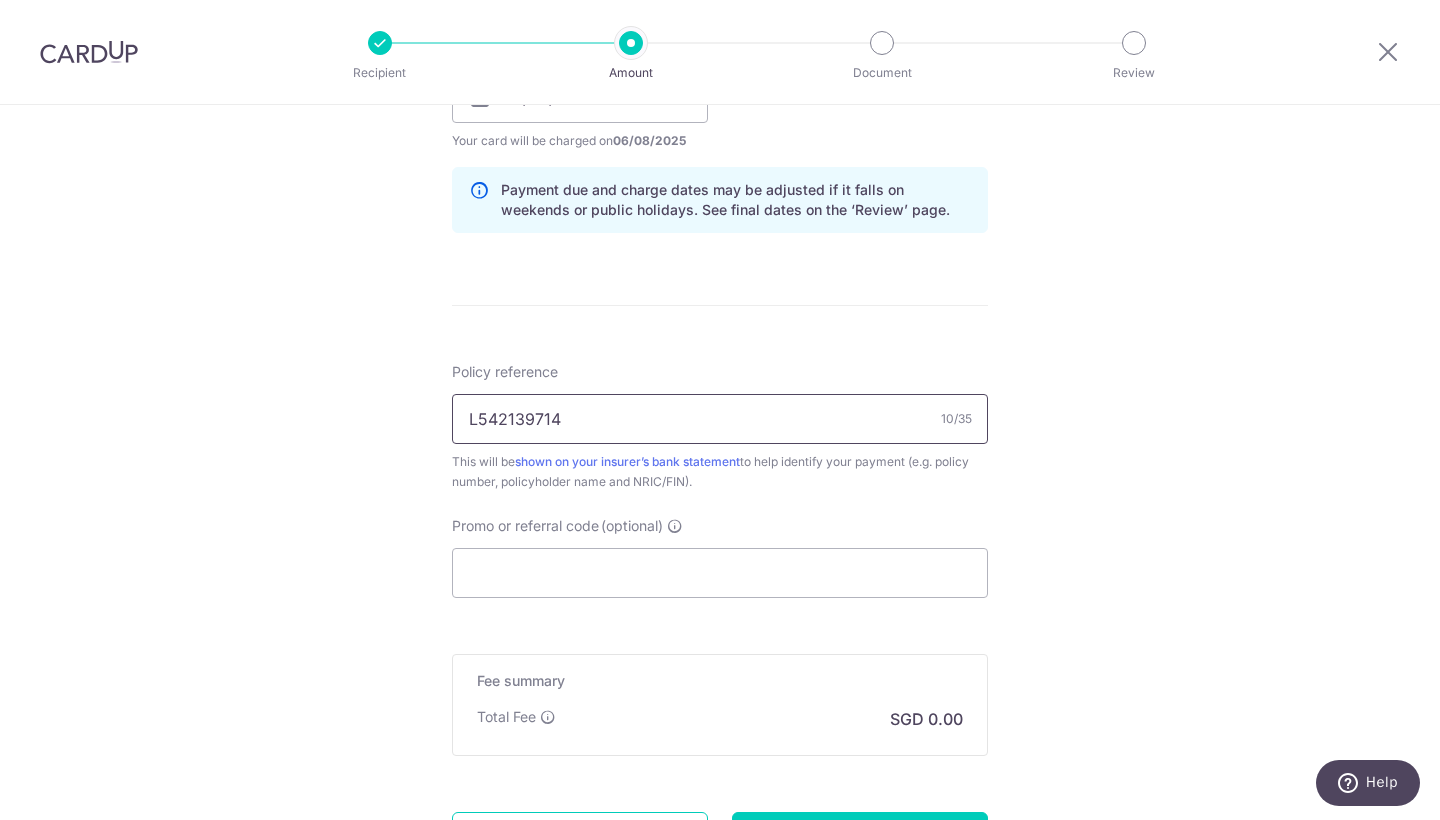 click on "L542139714" at bounding box center (720, 419) 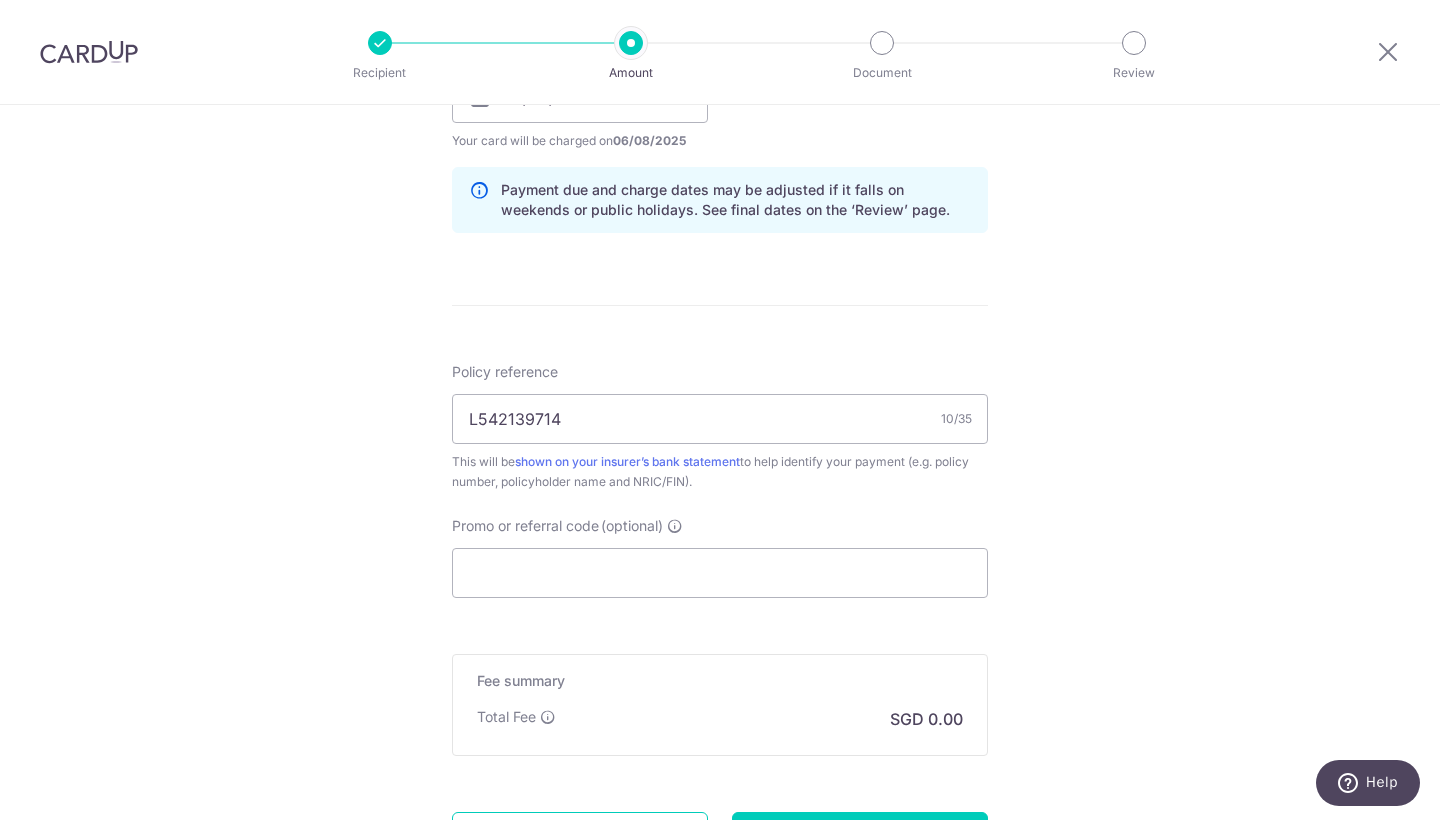 click on "Tell us more about your payment
Enter payment amount
SGD
5,155.50
5155.50
Select Card
Add new card
Add credit card
Secure 256-bit SSL
Text
New card details
Please enter valid card details.
Card
Secure 256-bit SSL" at bounding box center [720, -222] 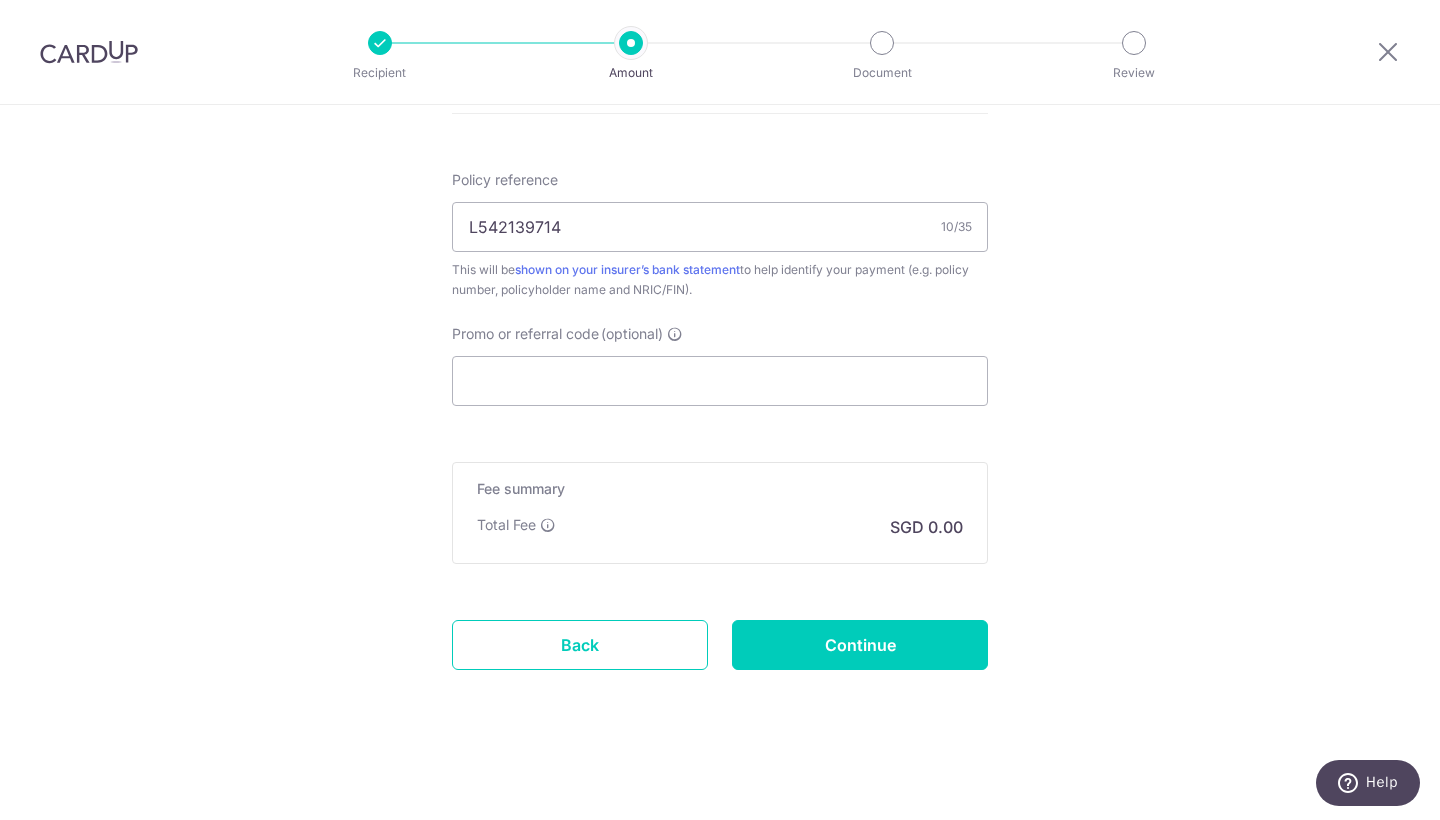 scroll, scrollTop: 1753, scrollLeft: 0, axis: vertical 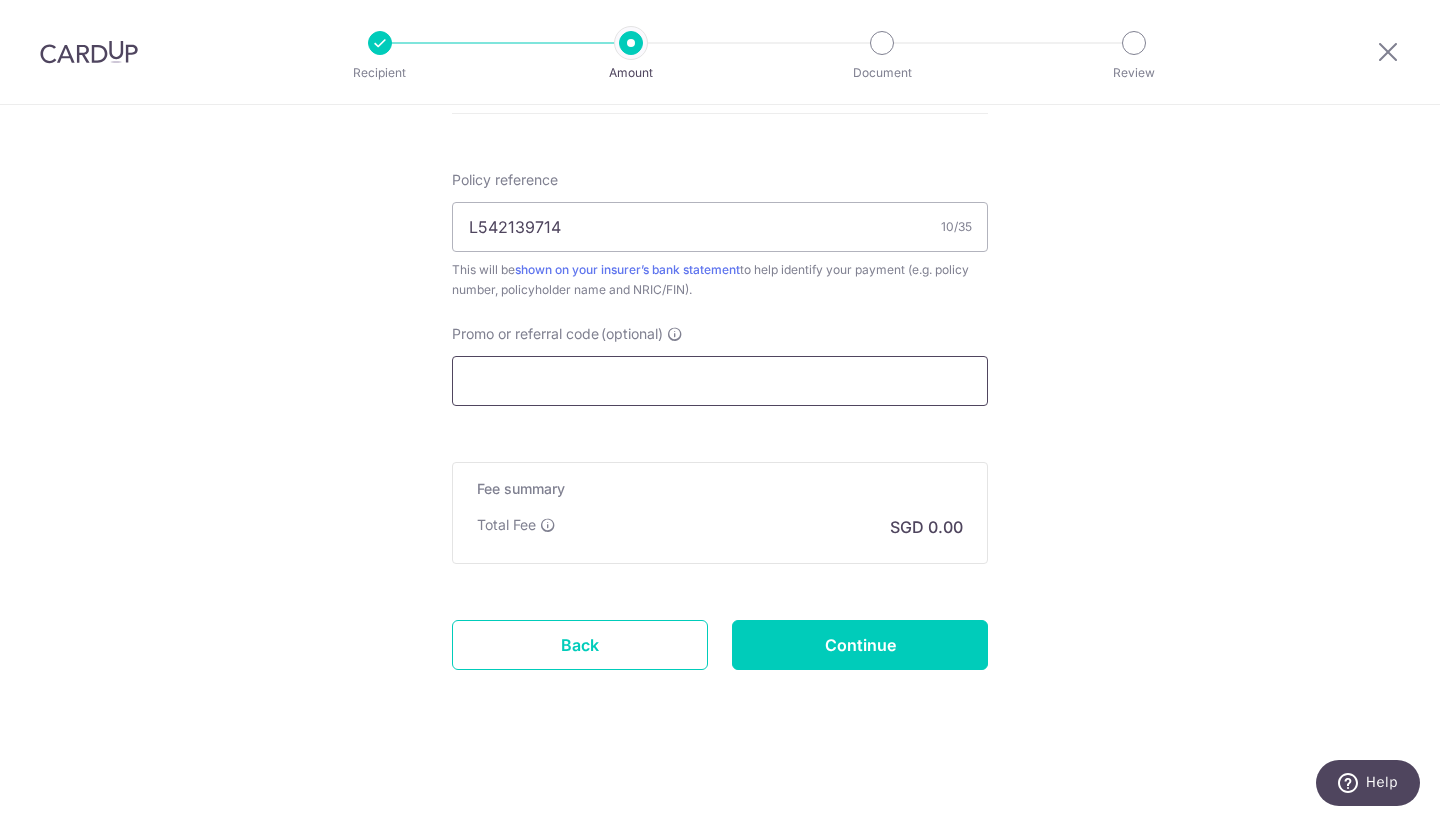 click on "Promo or referral code
(optional)" at bounding box center (720, 381) 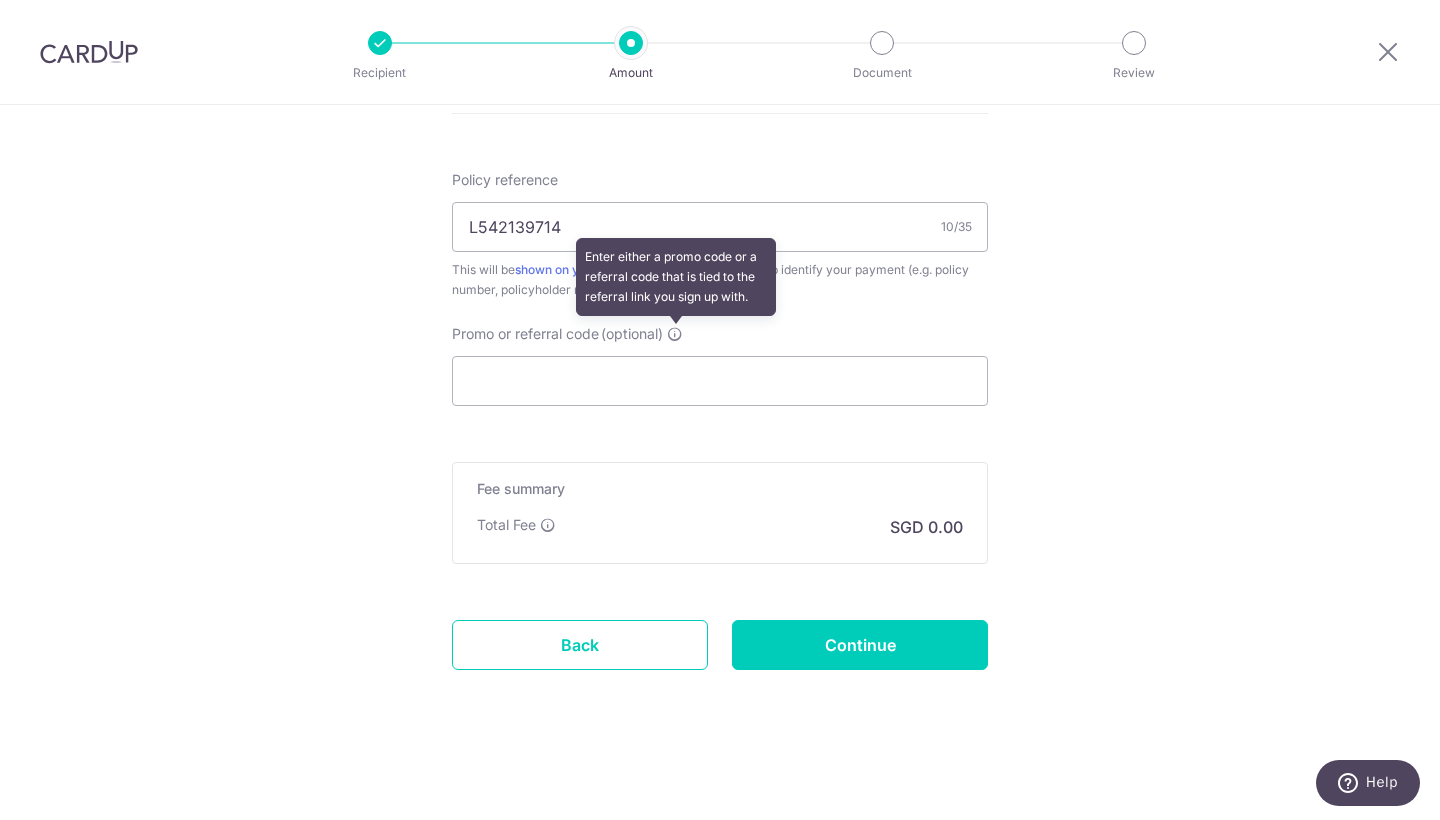 click at bounding box center (675, 334) 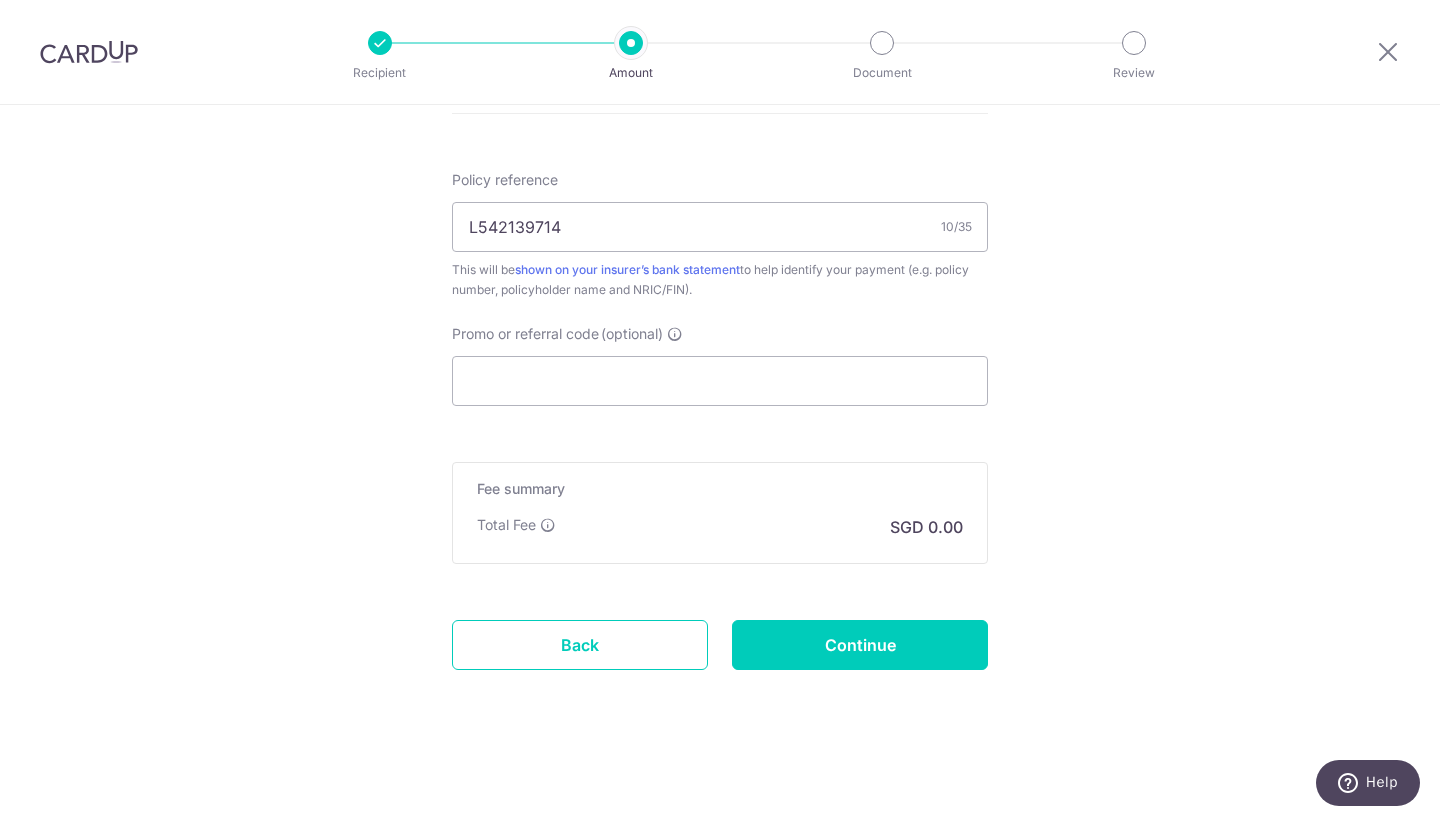 click on "Tell us more about your payment
Enter payment amount
SGD
5,155.50
5155.50
Select Card
Add new card
Add credit card
Secure 256-bit SSL
Text
New card details
Please enter valid card details.
Card
Secure 256-bit SSL" at bounding box center [720, -414] 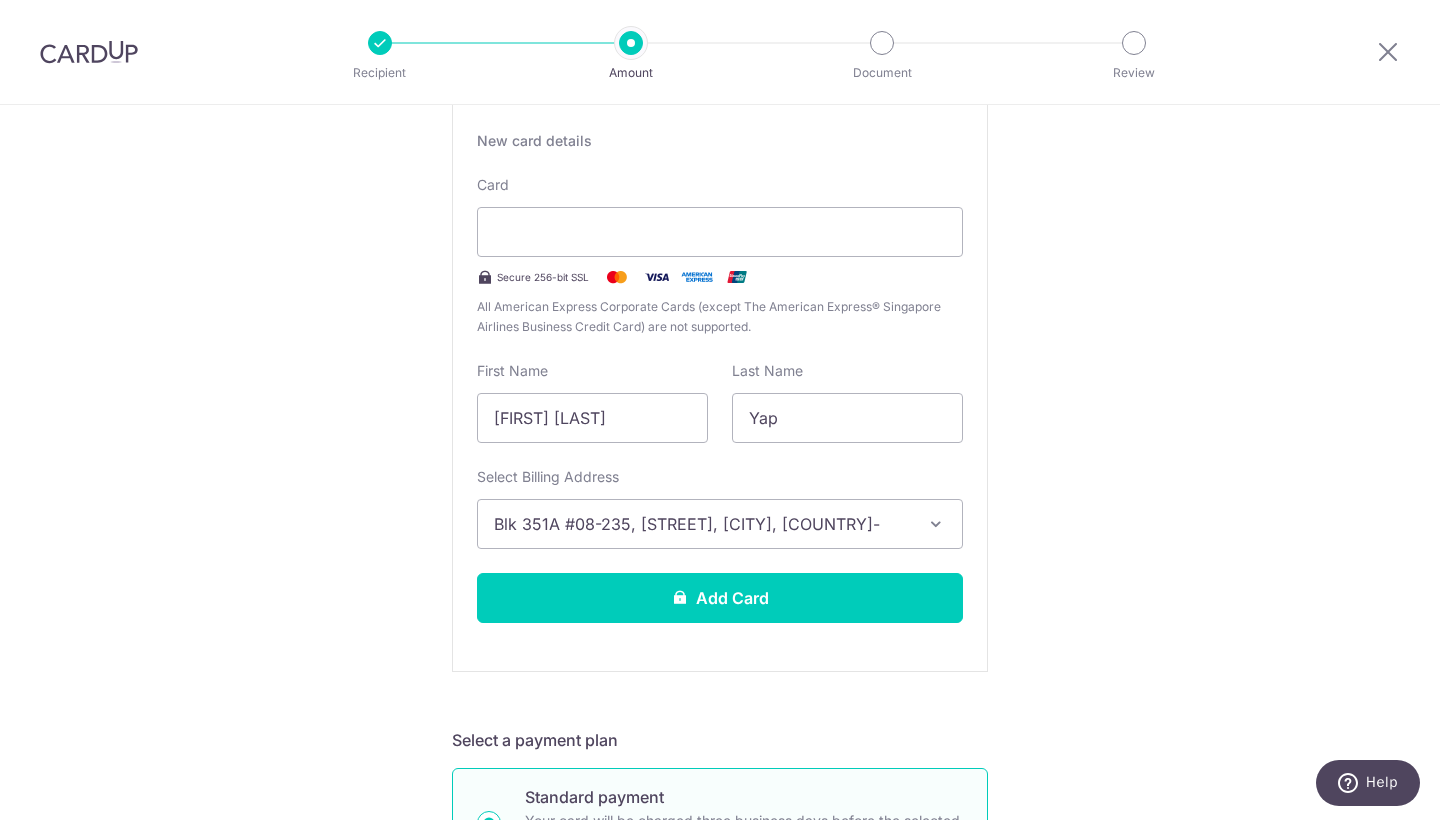 scroll, scrollTop: 394, scrollLeft: 0, axis: vertical 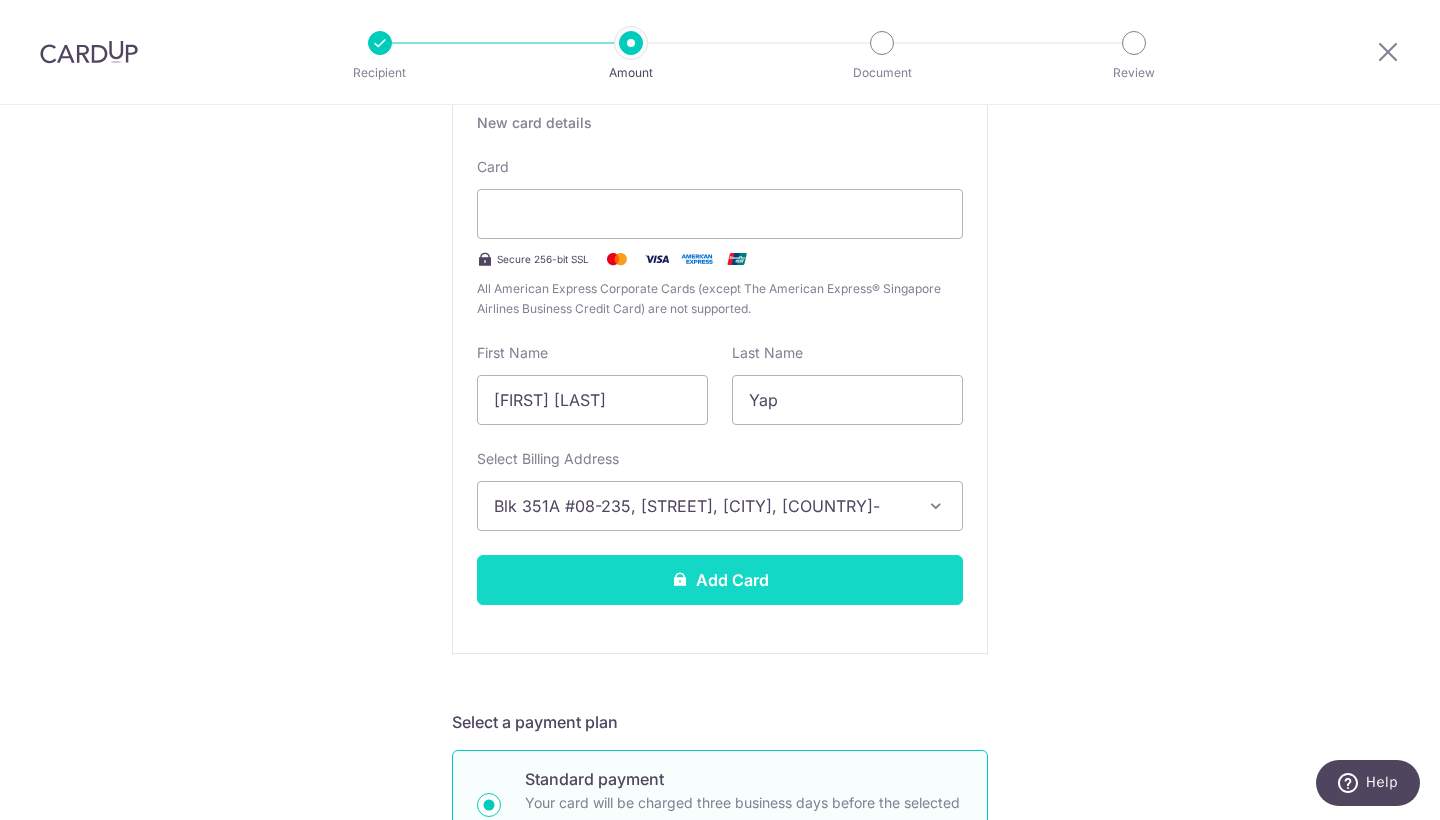 click on "Add Card" at bounding box center (720, 580) 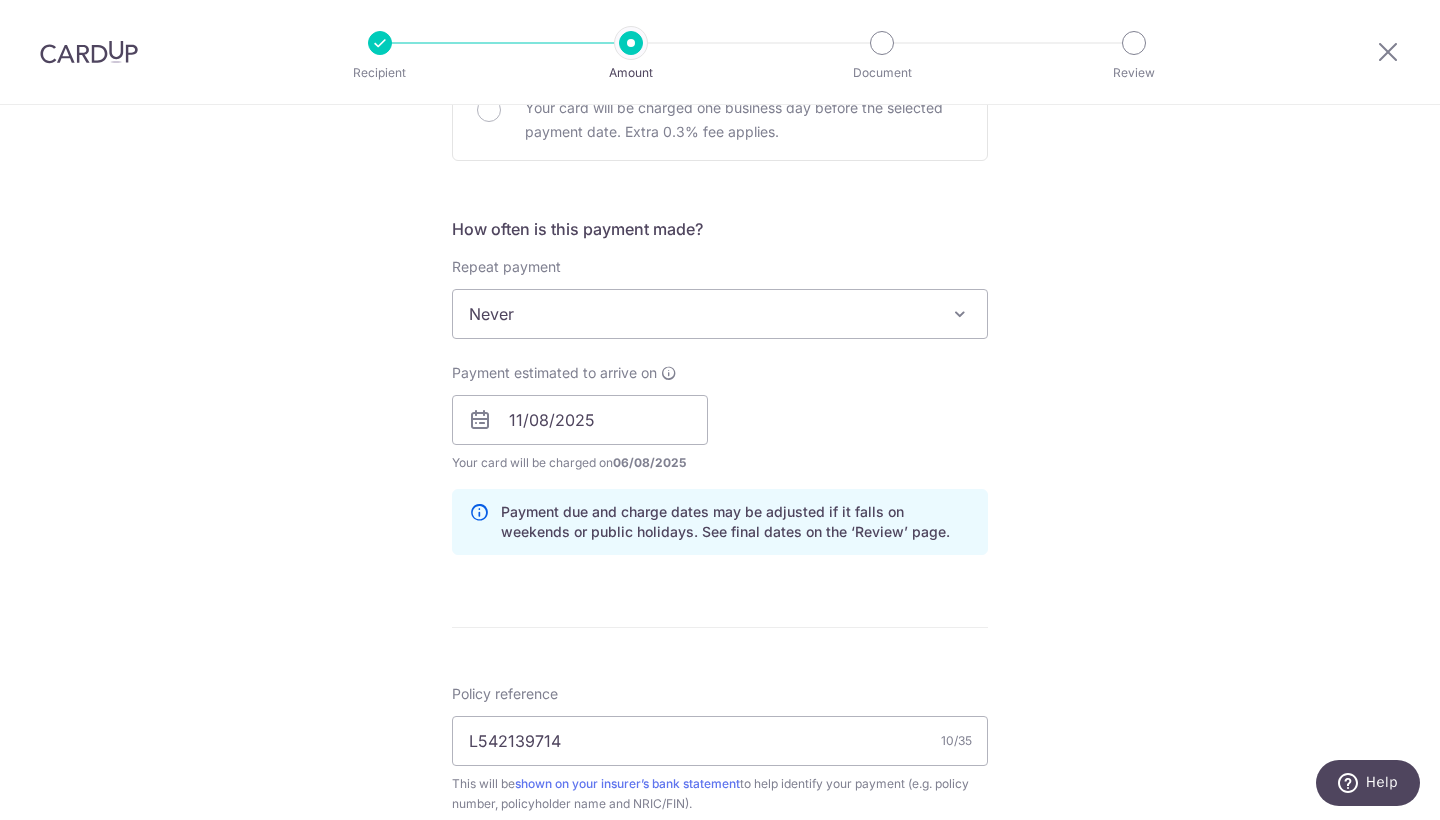 scroll, scrollTop: 1212, scrollLeft: 0, axis: vertical 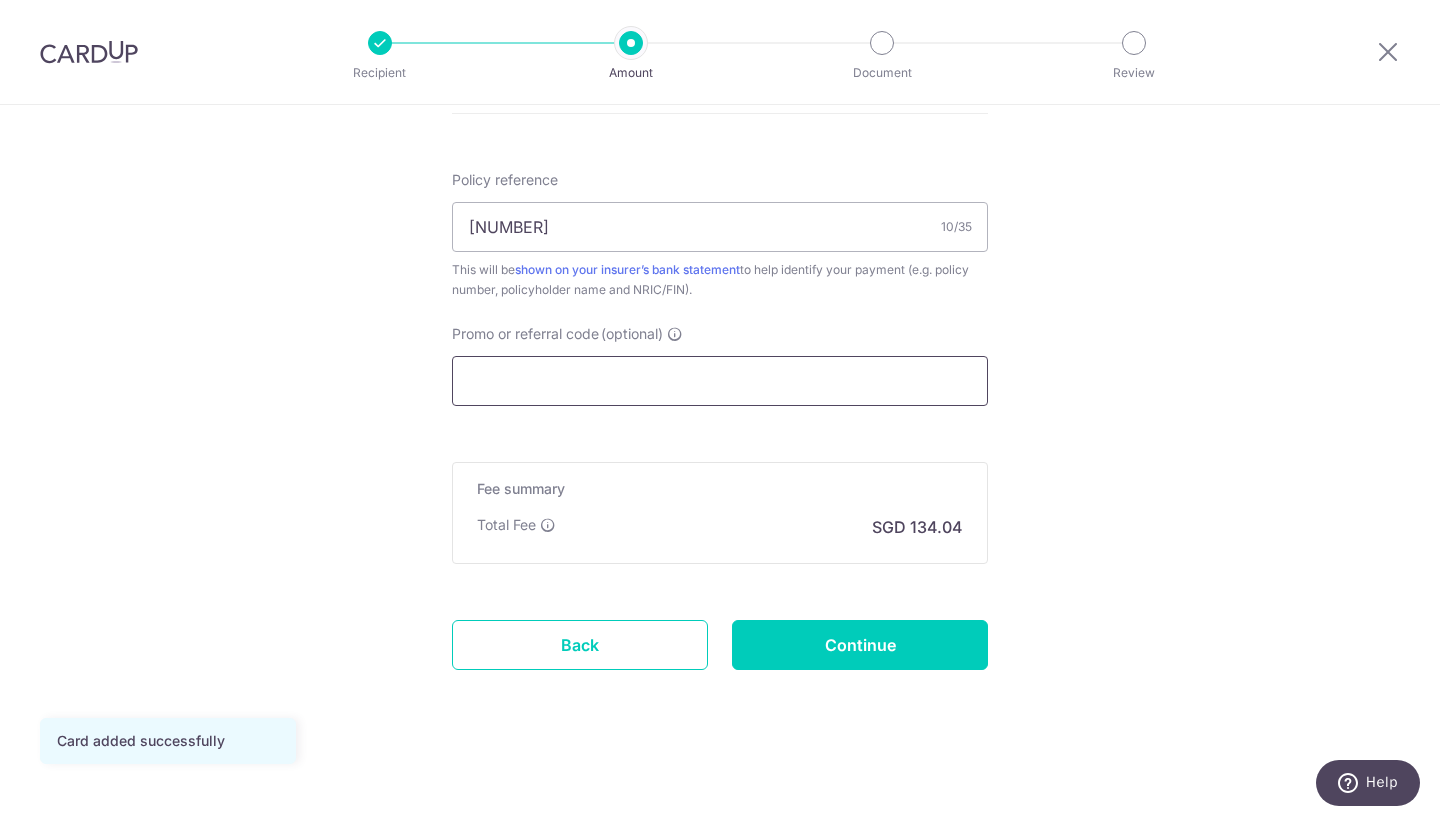 click on "Promo or referral code
(optional)" at bounding box center [720, 381] 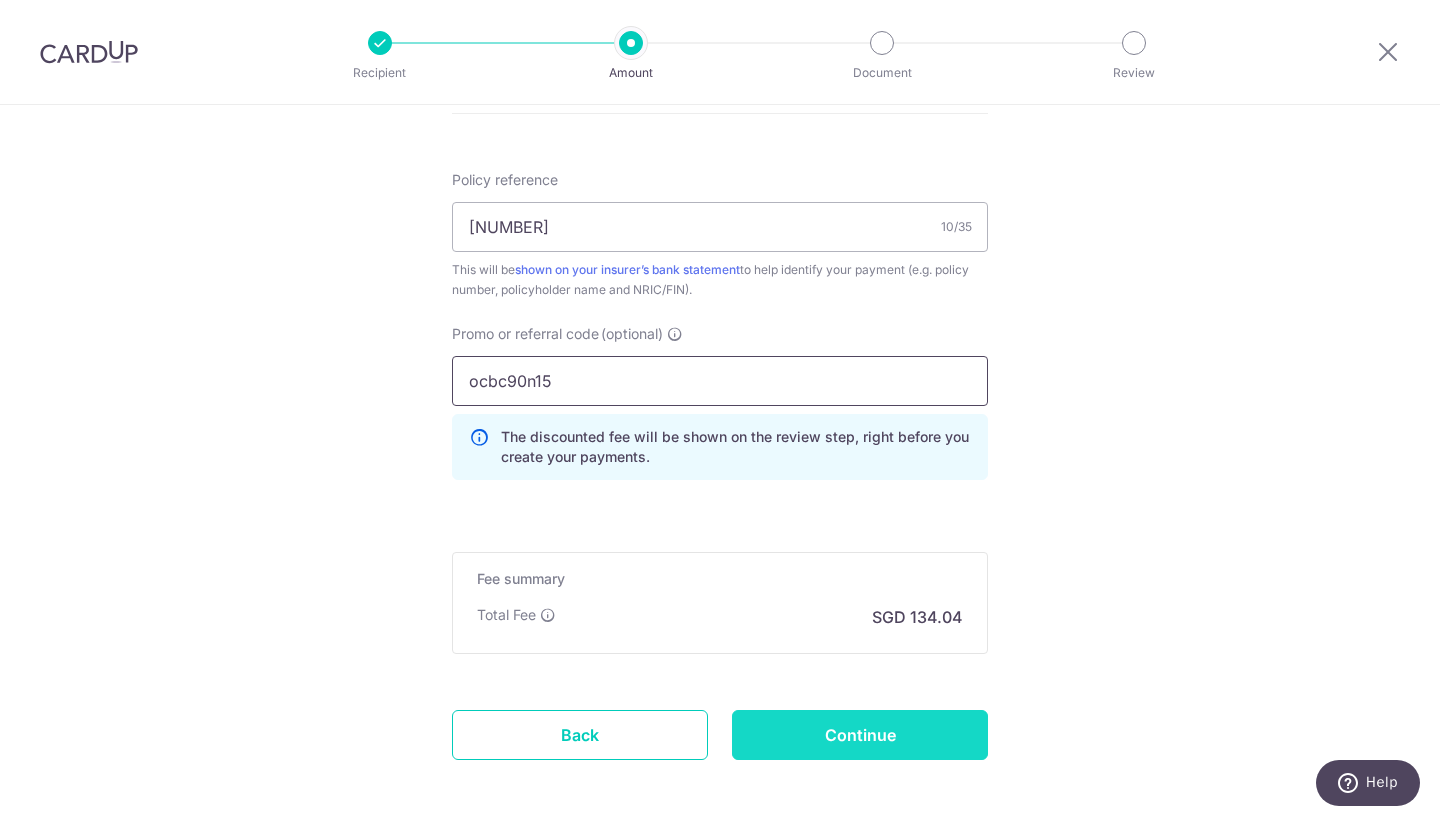 type on "ocbc90n15" 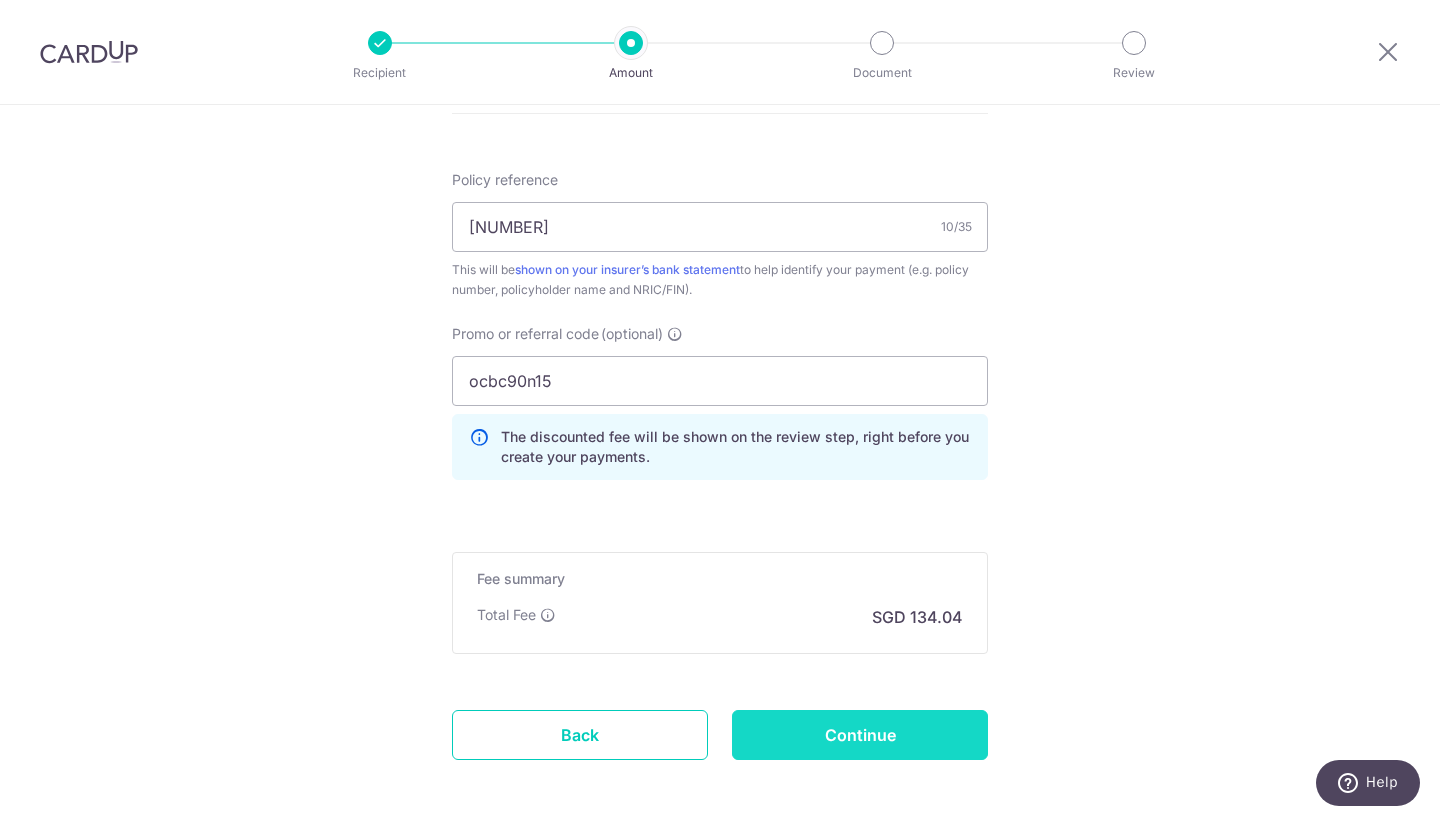 click on "Continue" at bounding box center [860, 735] 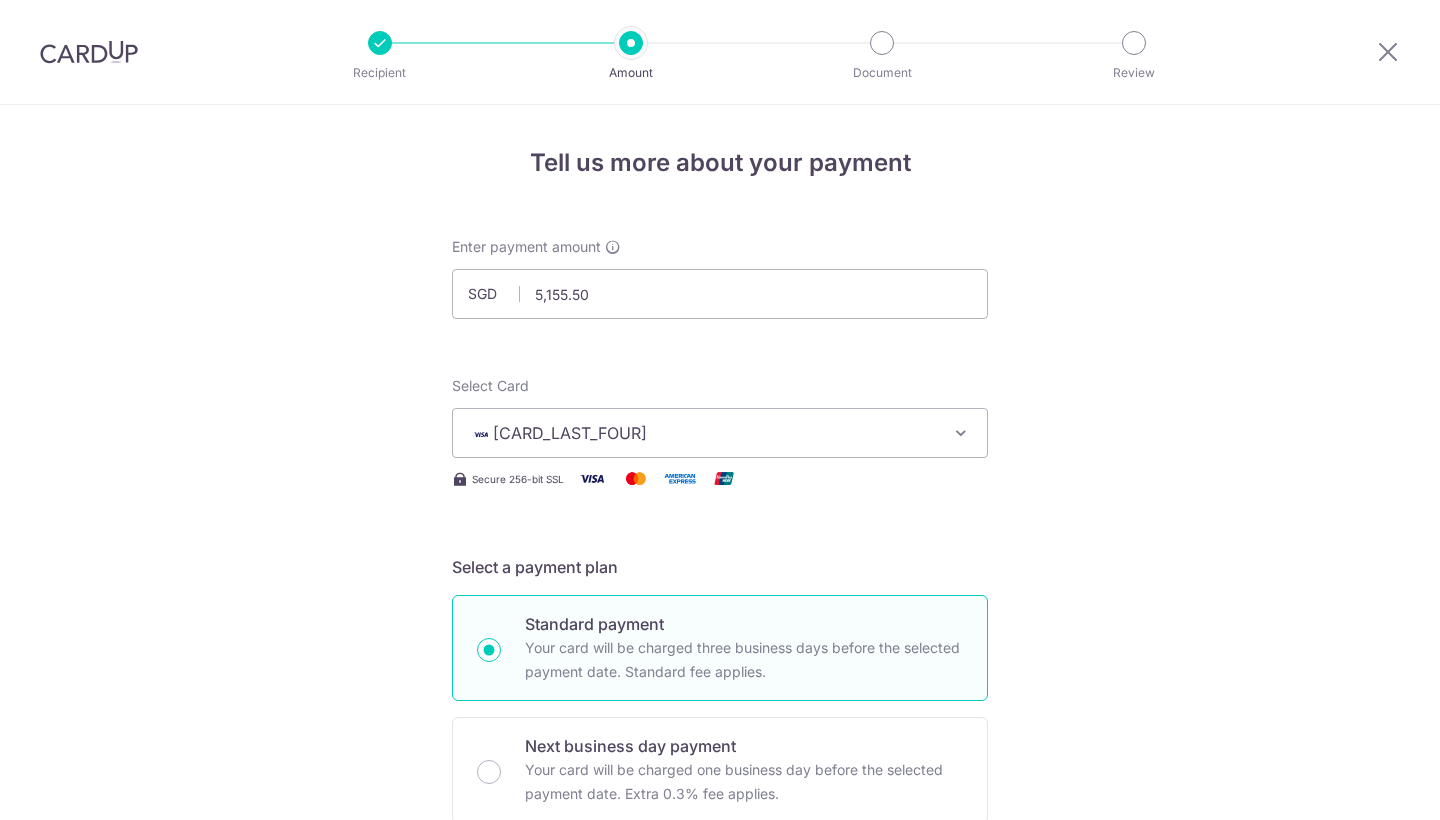 scroll, scrollTop: 0, scrollLeft: 0, axis: both 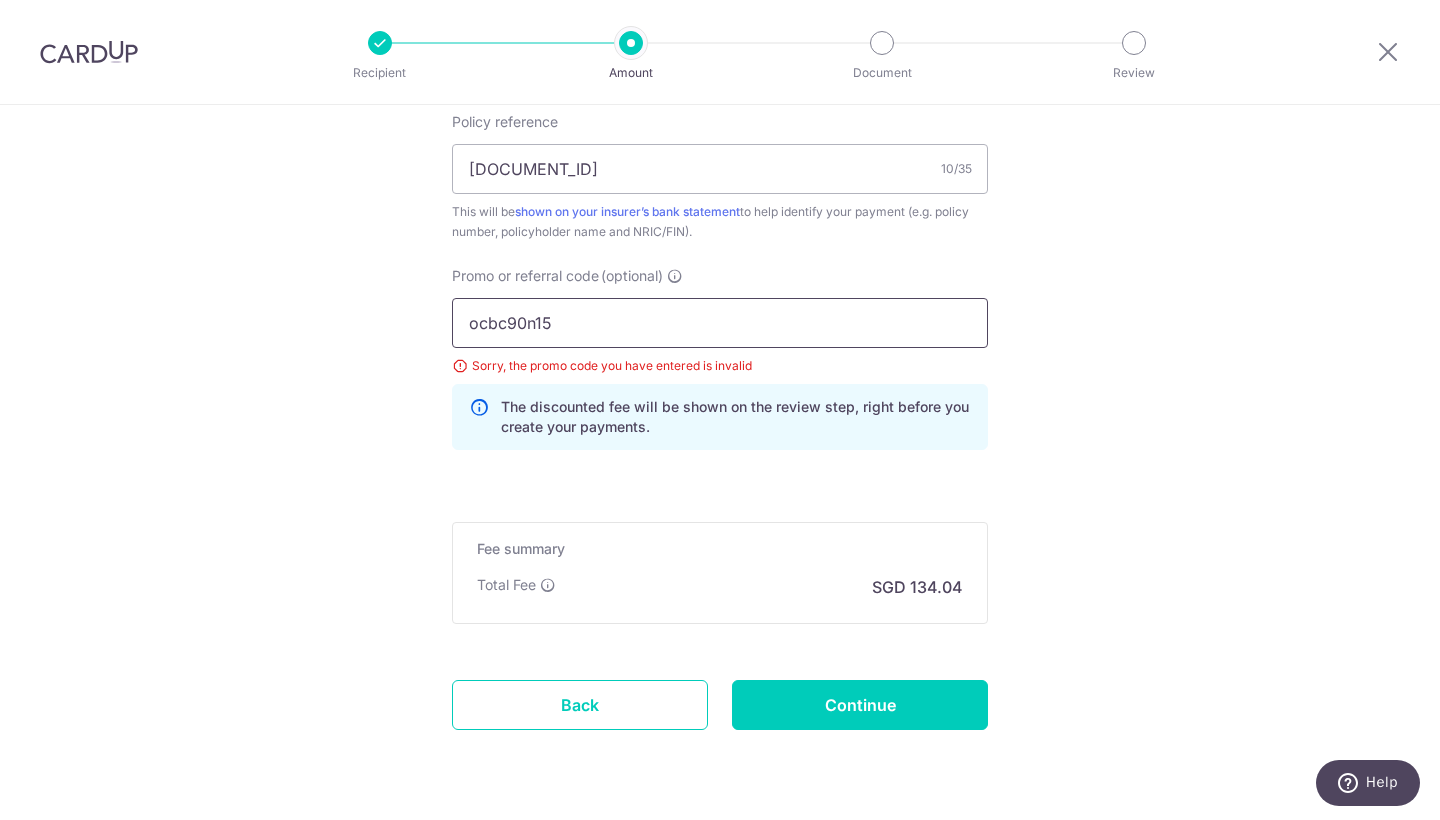 drag, startPoint x: 569, startPoint y: 329, endPoint x: 375, endPoint y: 323, distance: 194.09276 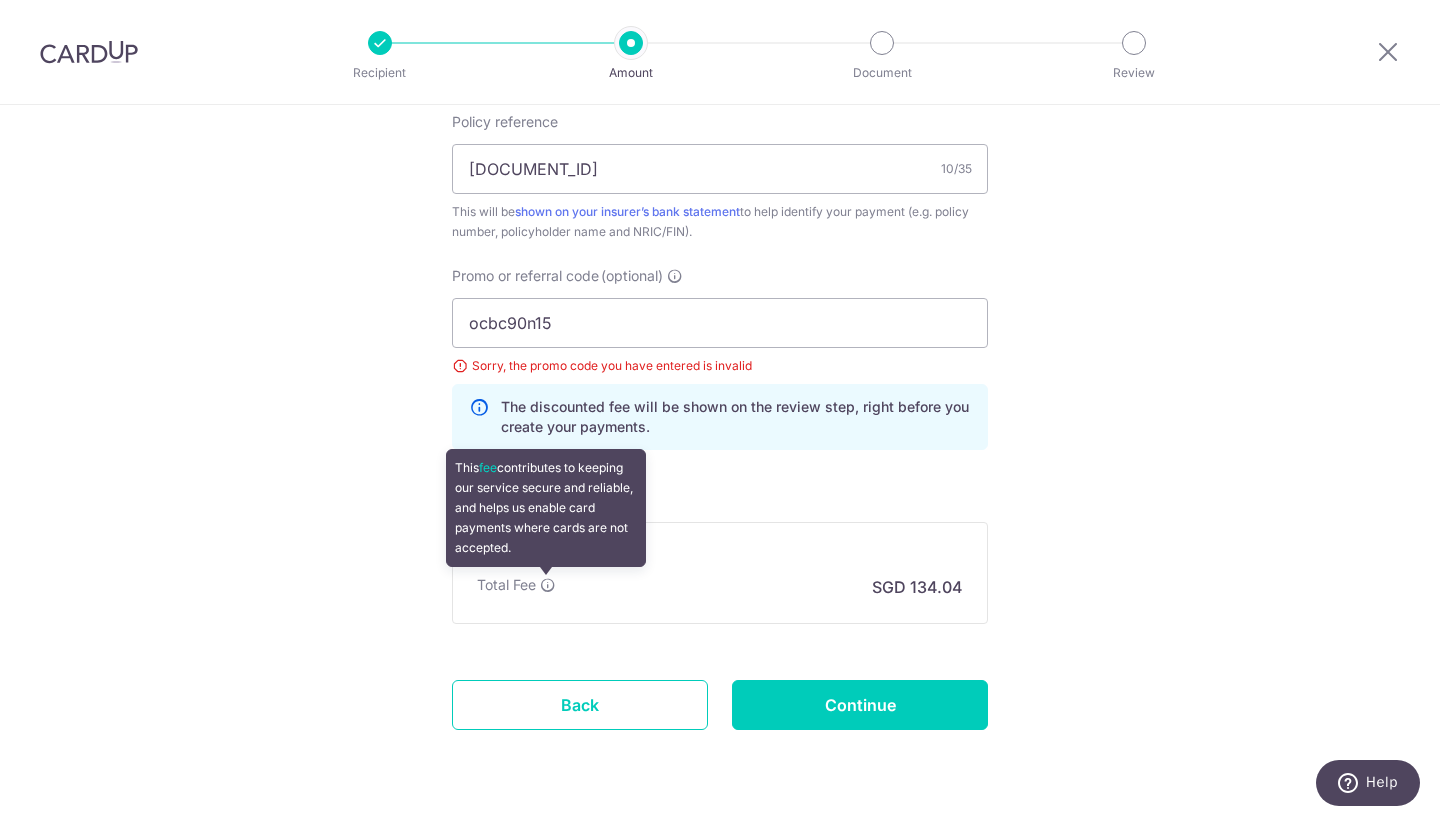 click at bounding box center [548, 585] 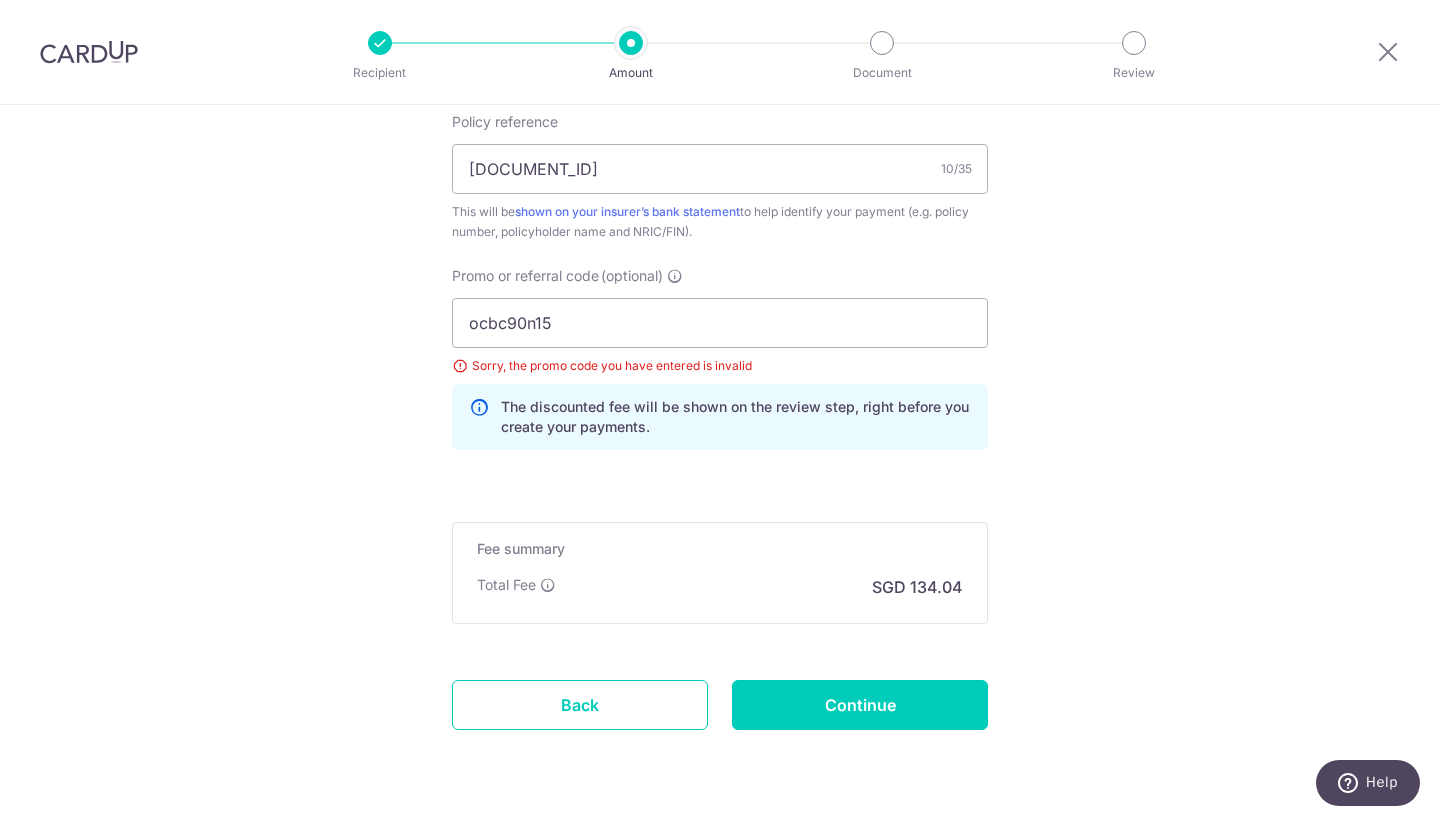 click on "Tell us more about your payment
Enter payment amount
SGD
5,155.50
5155.50
Select Card
**** 3168
Add credit card
Your Cards
**** 3168
Secure 256-bit SSL
Text
New card details
Card
Secure 256-bit SSL" at bounding box center (720, -125) 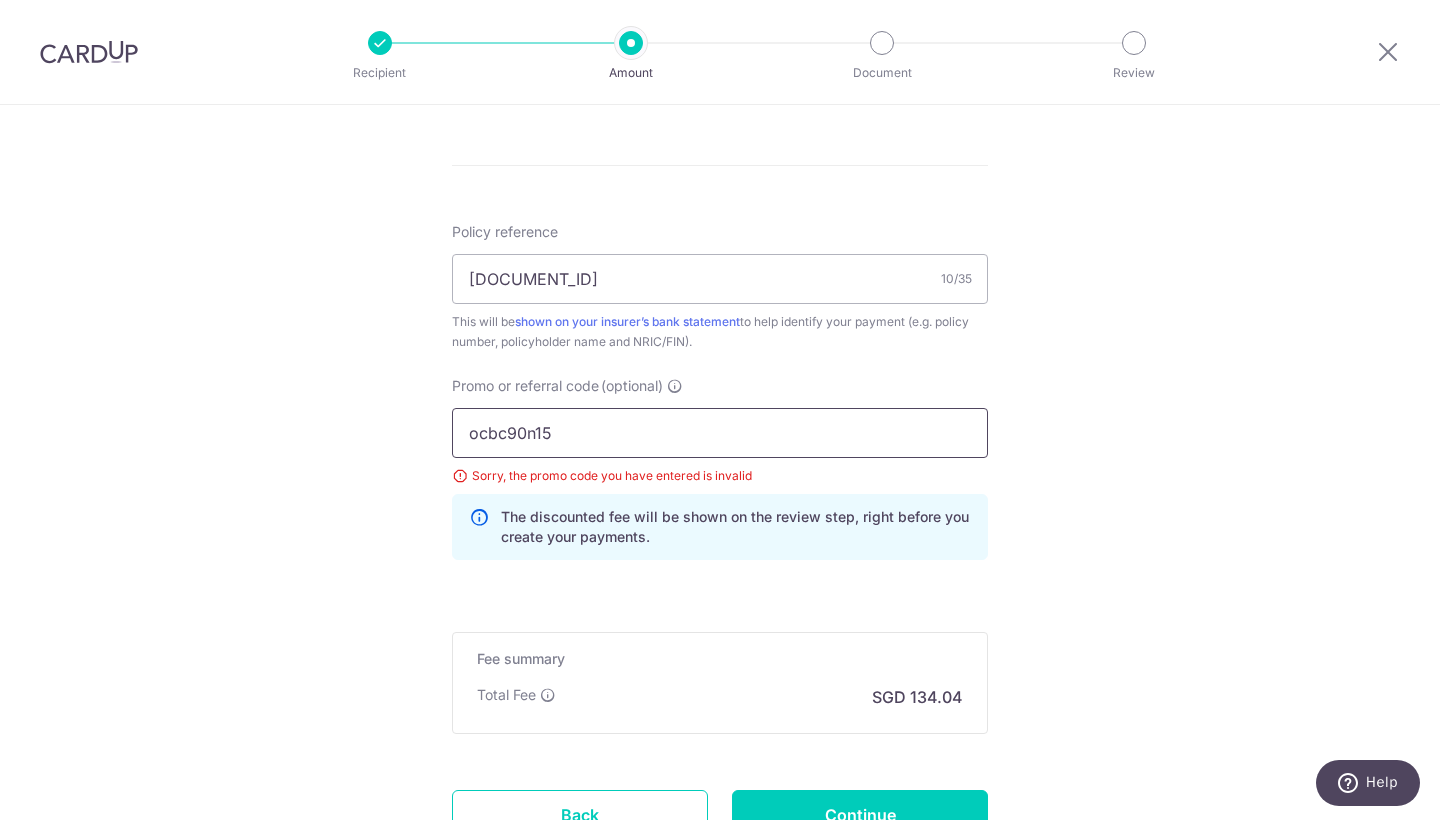 click on "ocbc90n15" at bounding box center [720, 433] 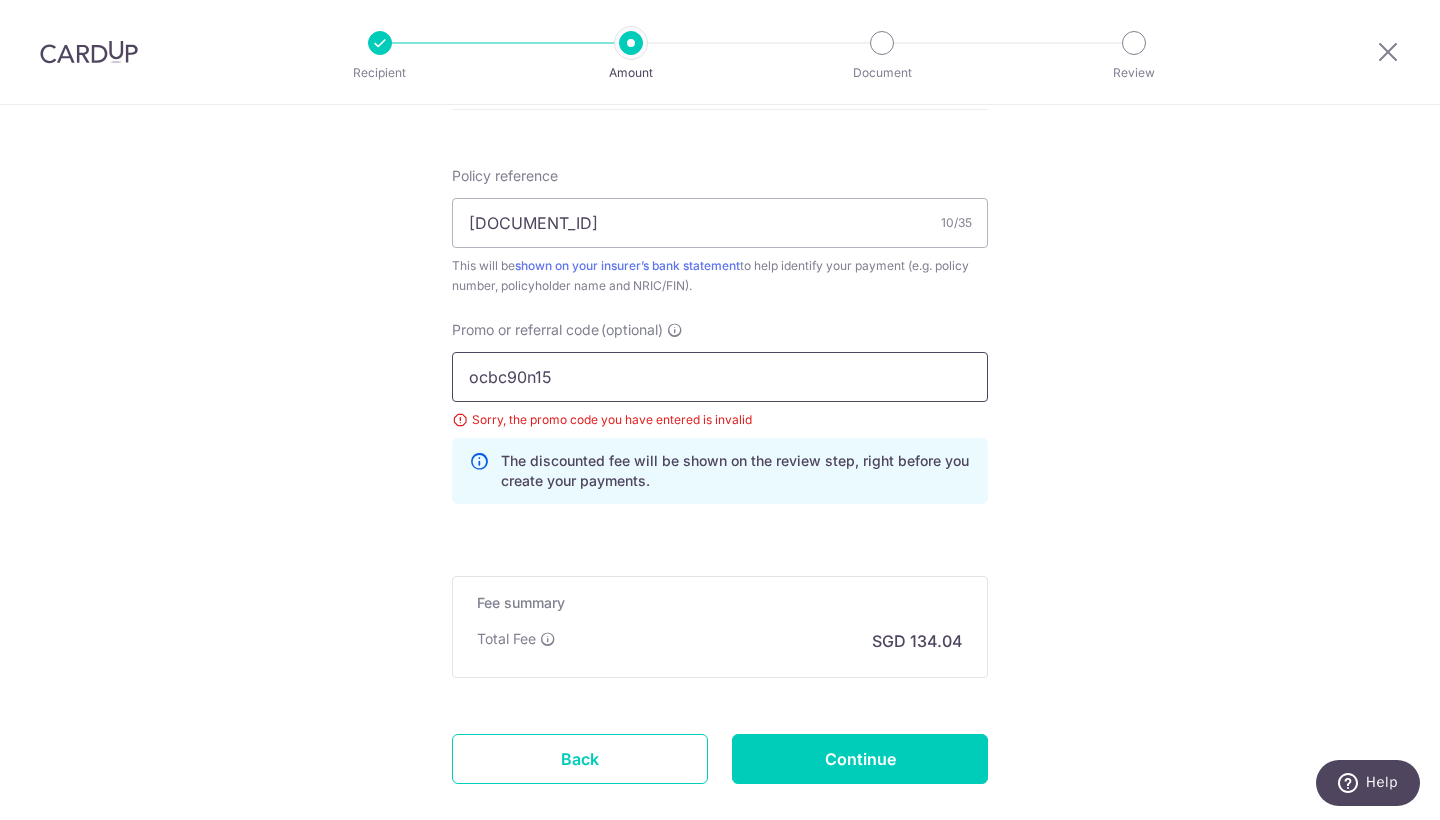 scroll, scrollTop: 1179, scrollLeft: 0, axis: vertical 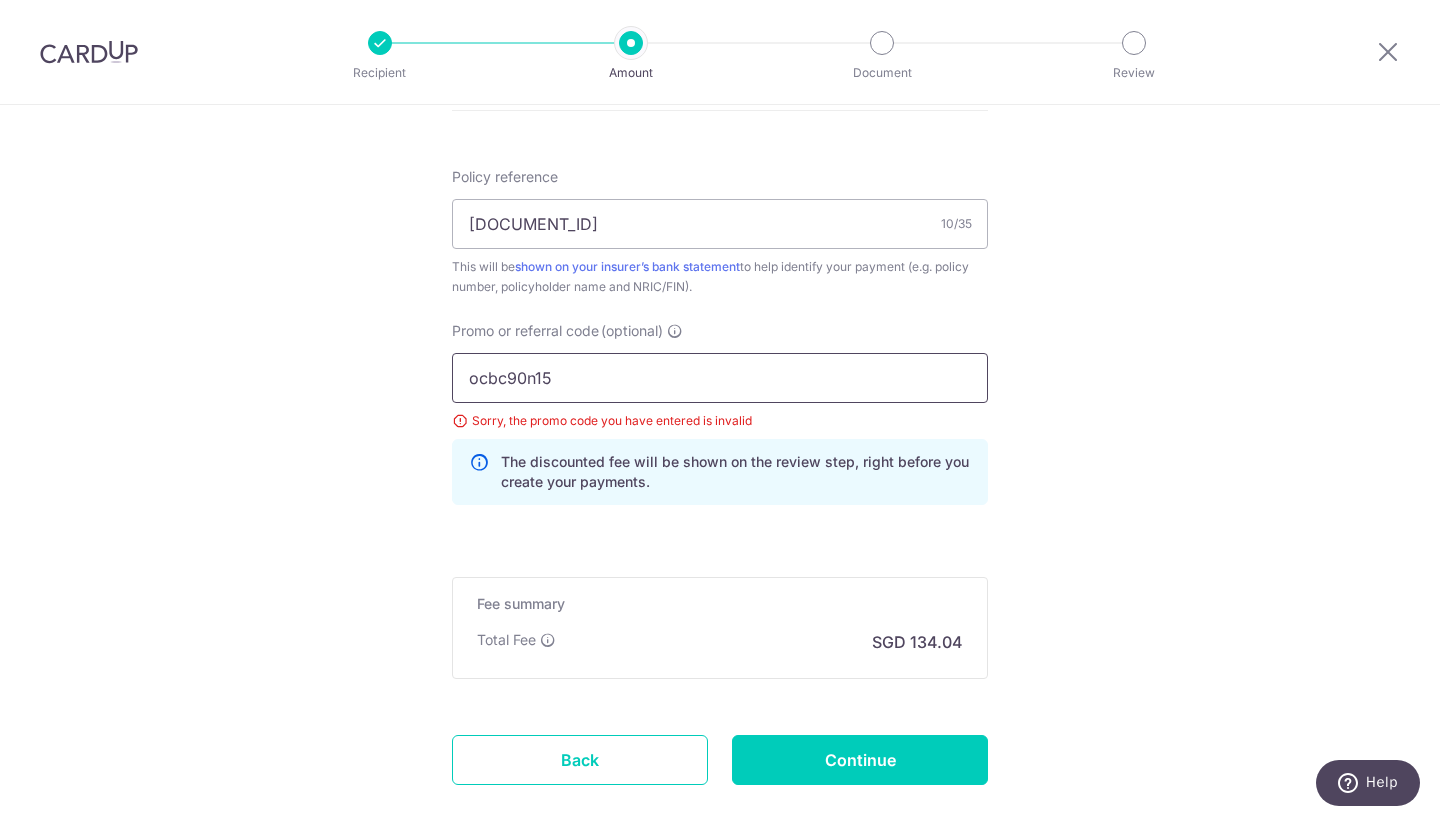 drag, startPoint x: 580, startPoint y: 368, endPoint x: 410, endPoint y: 368, distance: 170 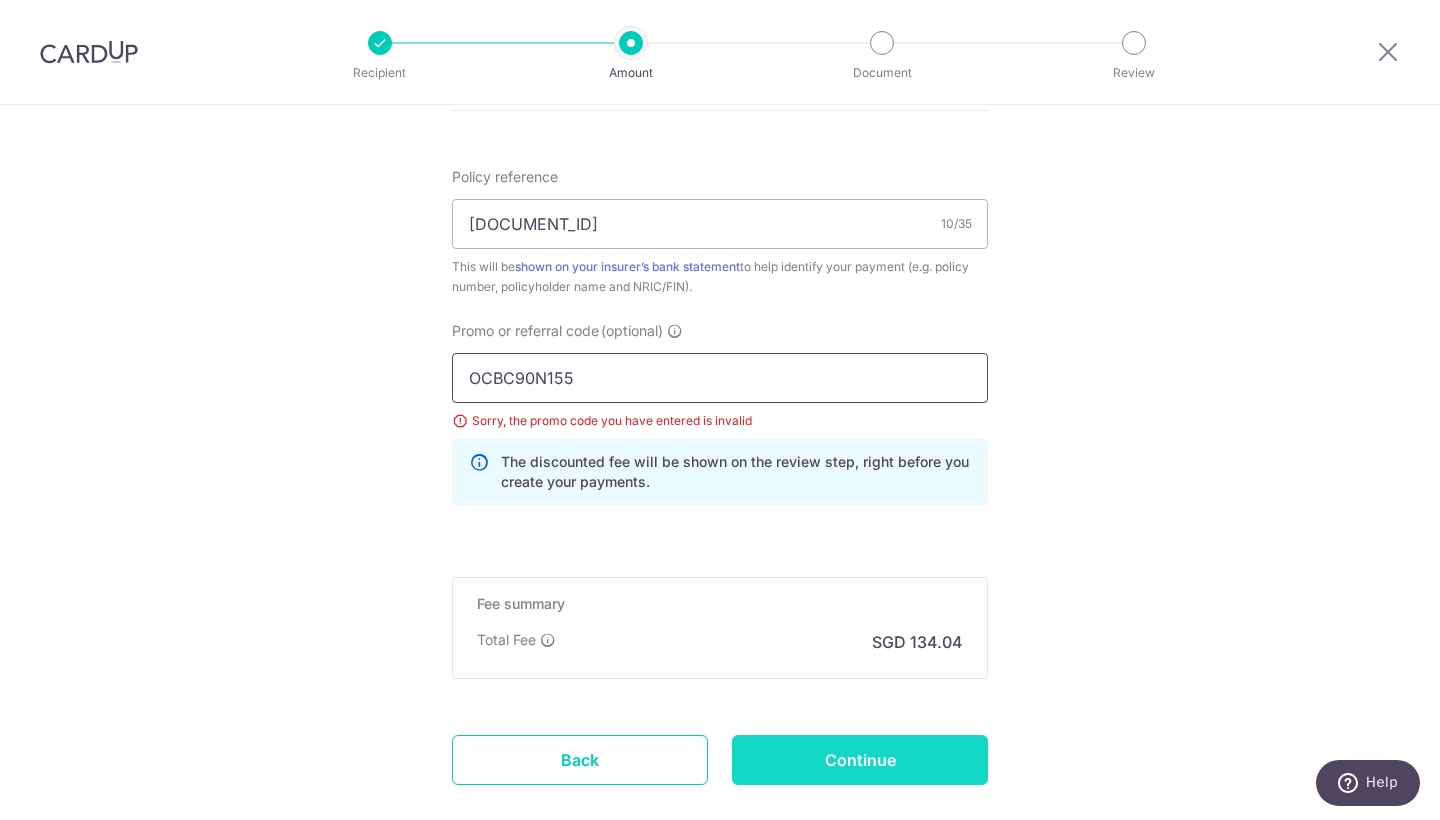 type on "OCBC90N155" 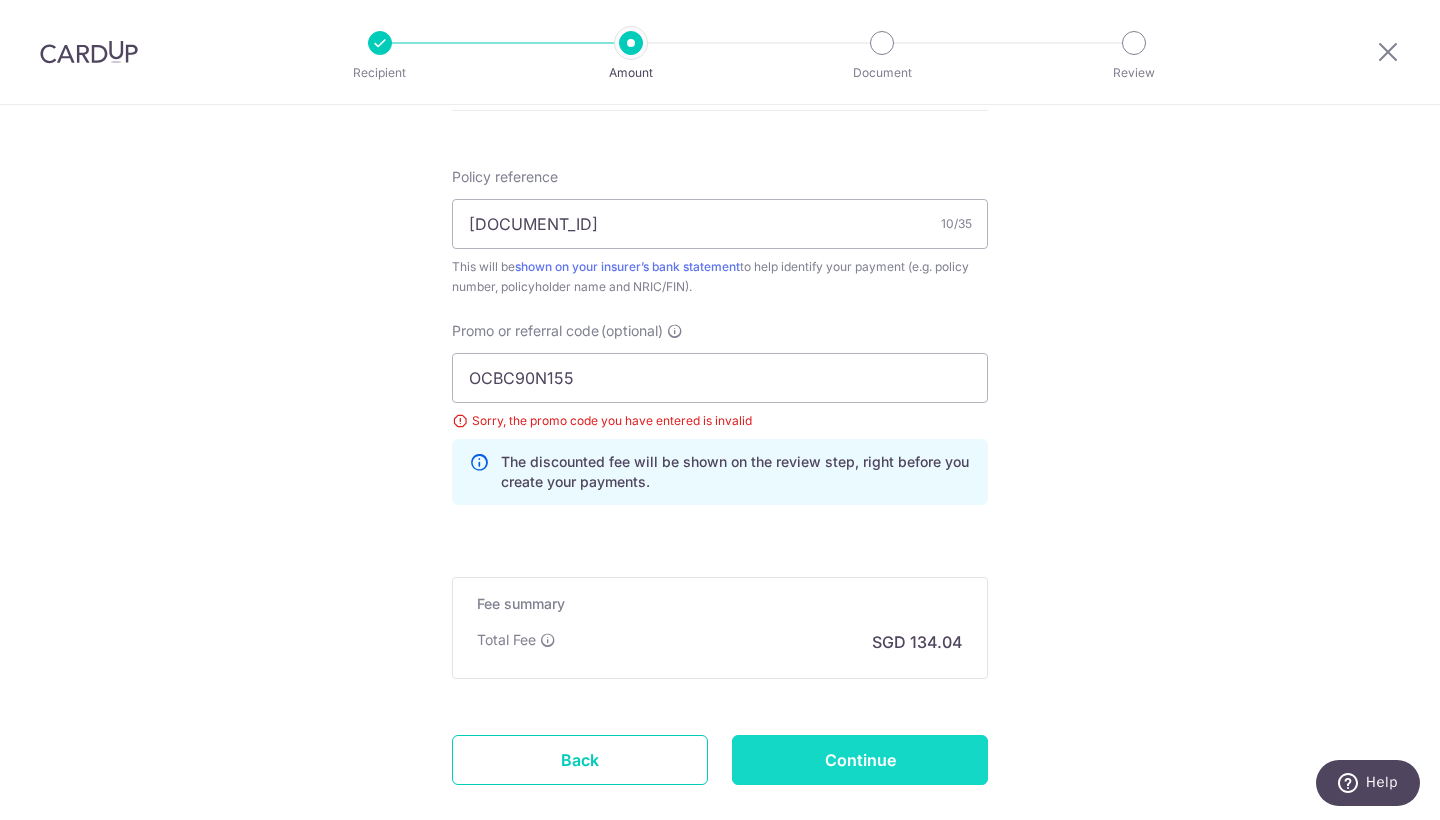 click on "Continue" at bounding box center (860, 760) 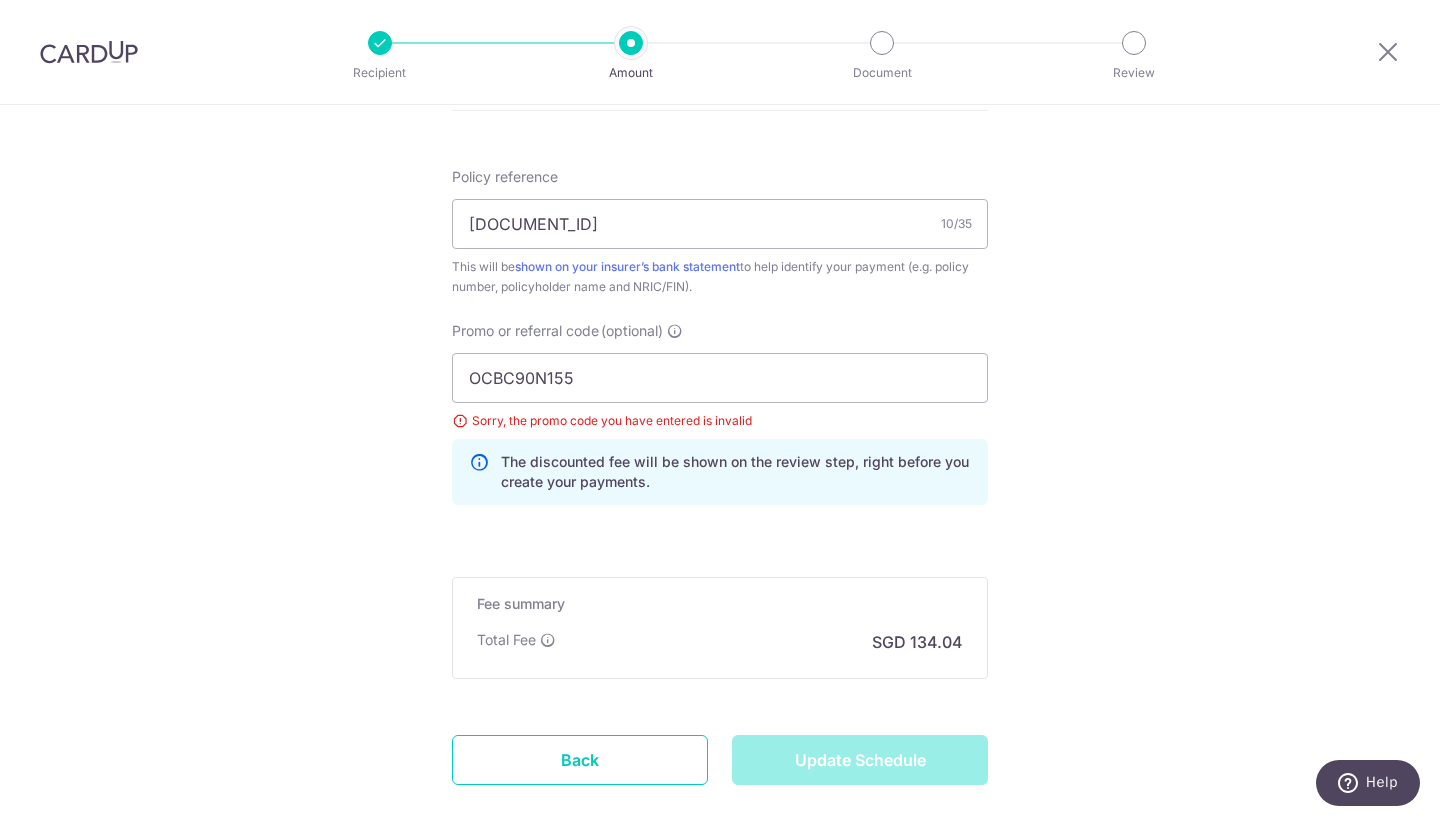 type on "Update Schedule" 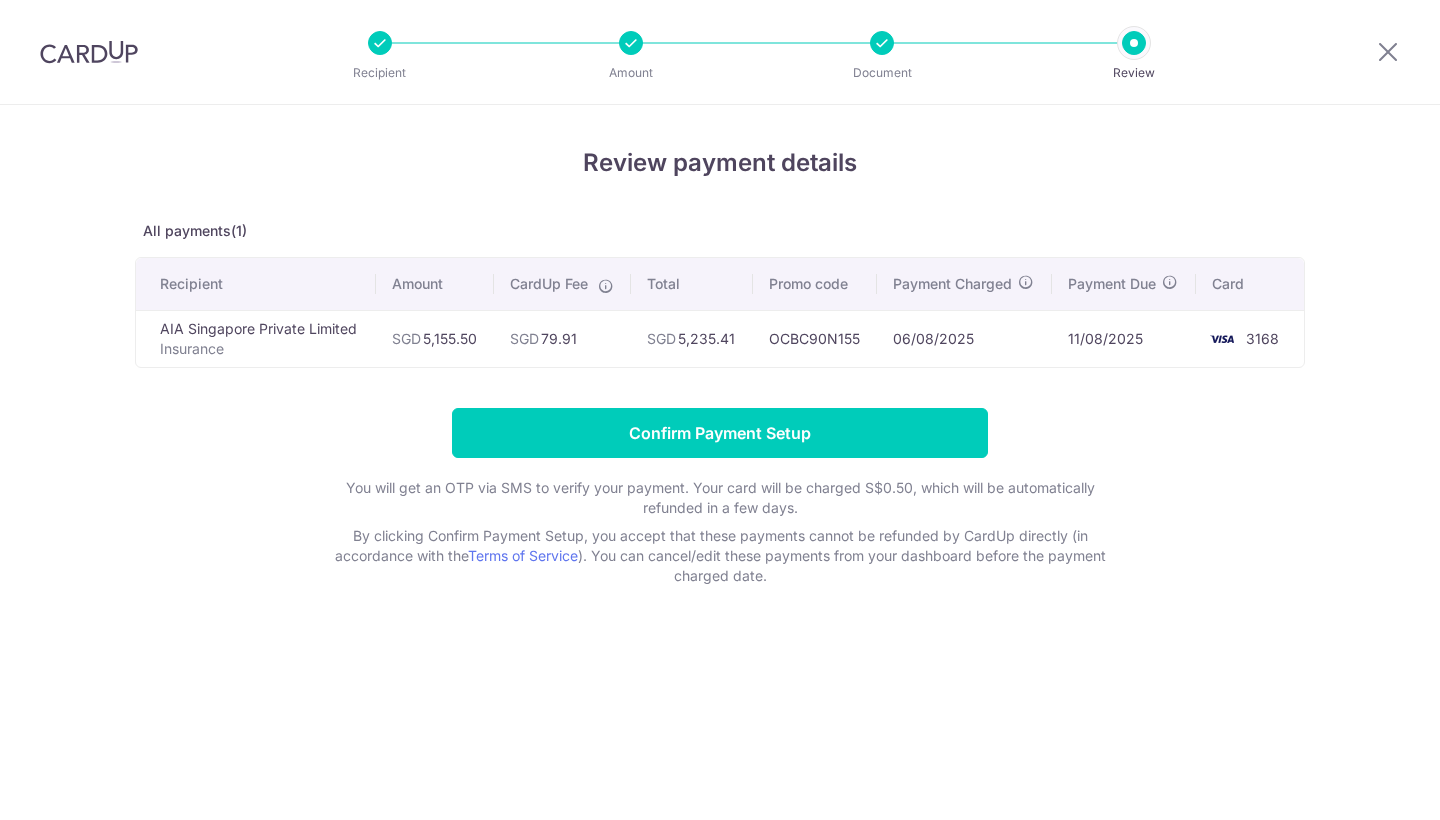 scroll, scrollTop: 0, scrollLeft: 0, axis: both 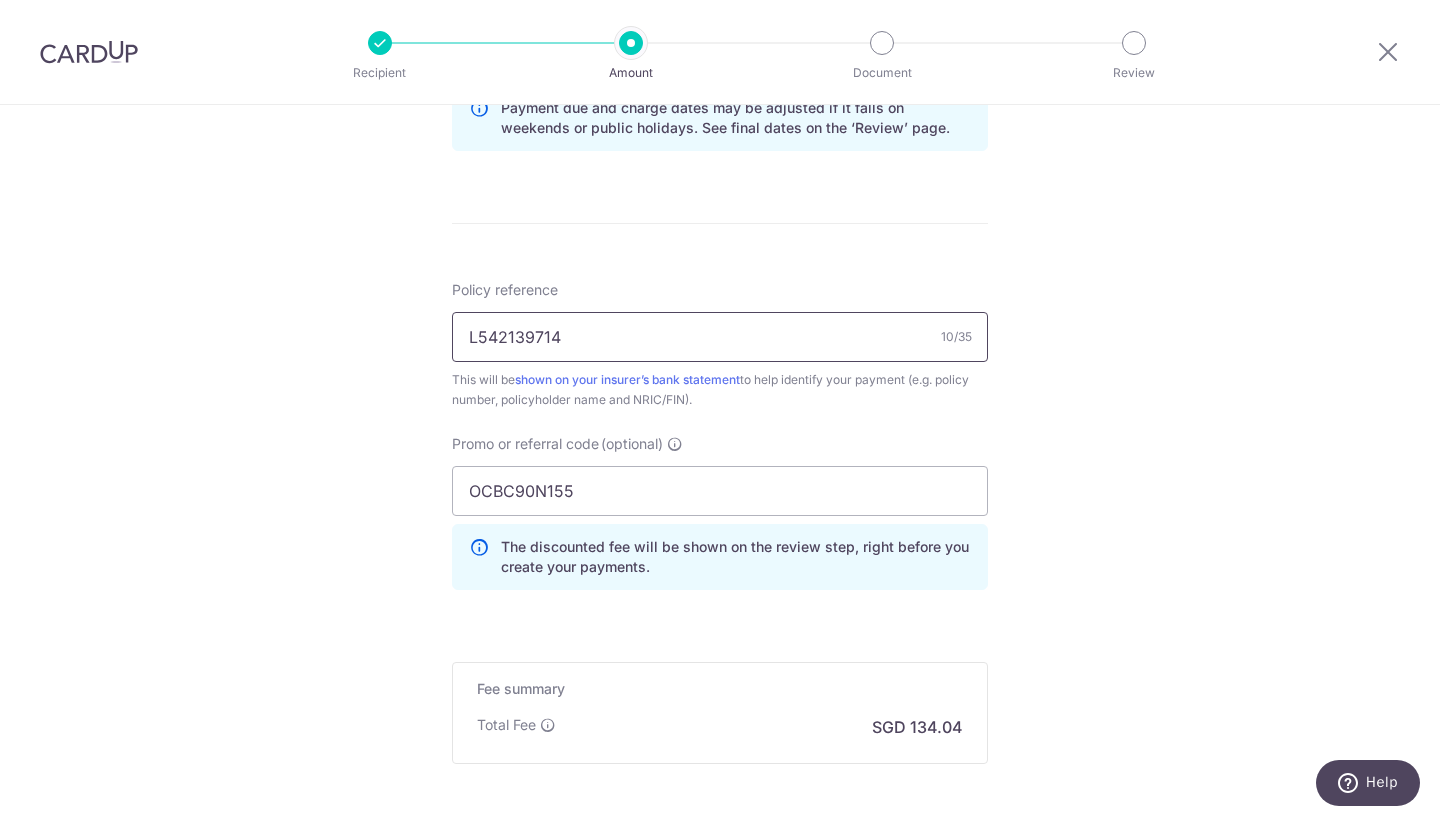 click on "L542139714" at bounding box center (720, 337) 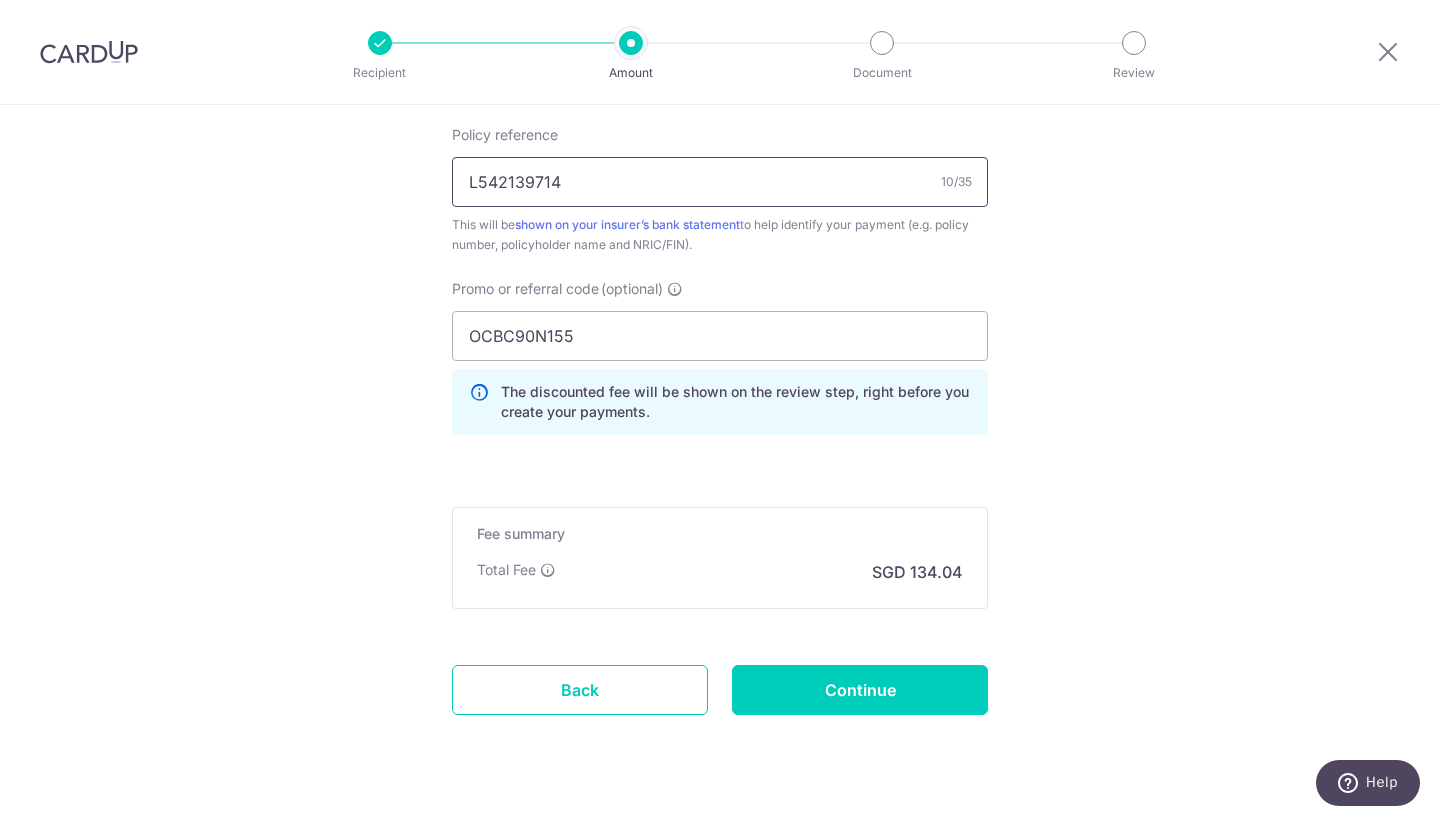 scroll, scrollTop: 1226, scrollLeft: 0, axis: vertical 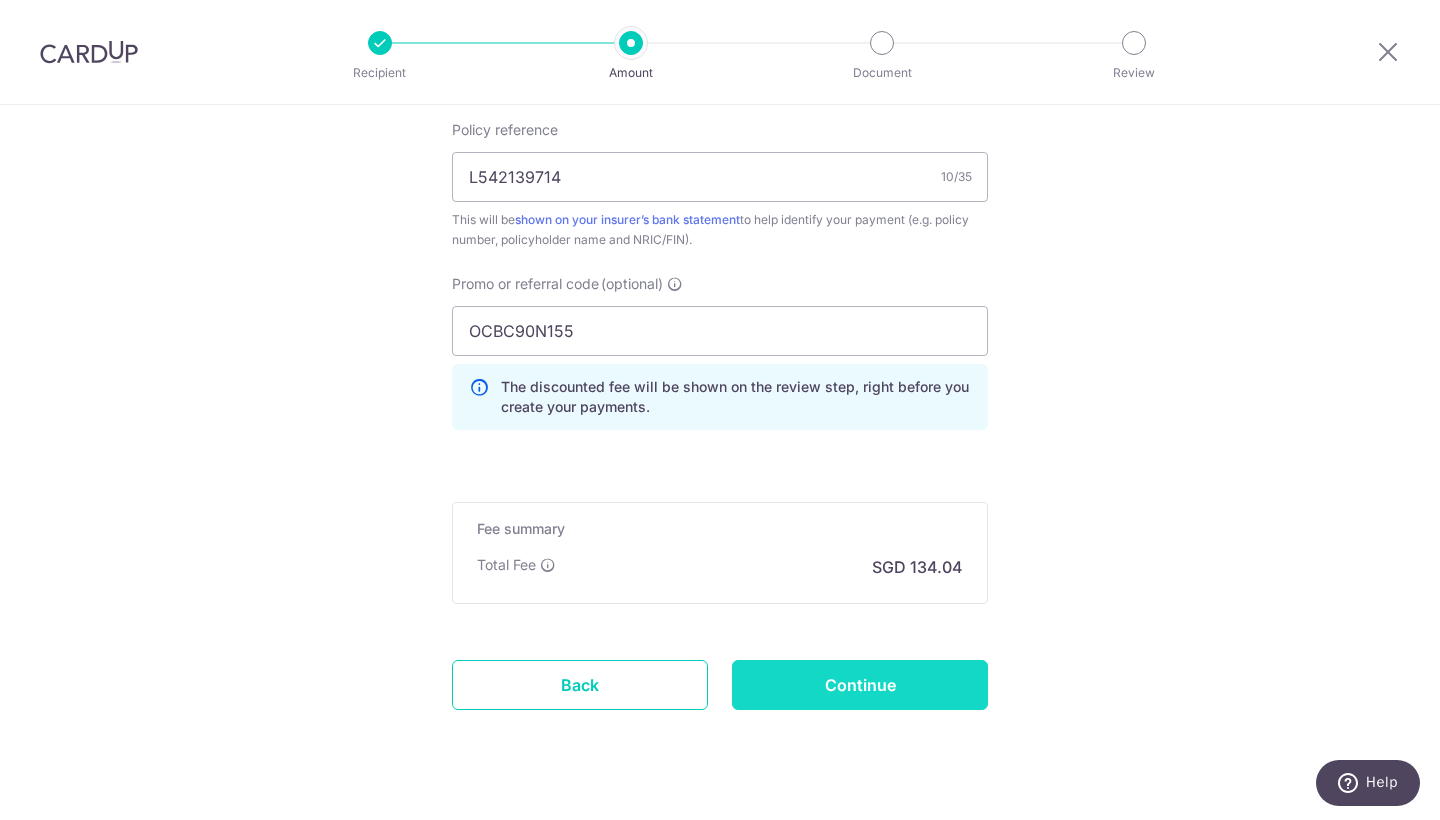 click on "Continue" at bounding box center [860, 685] 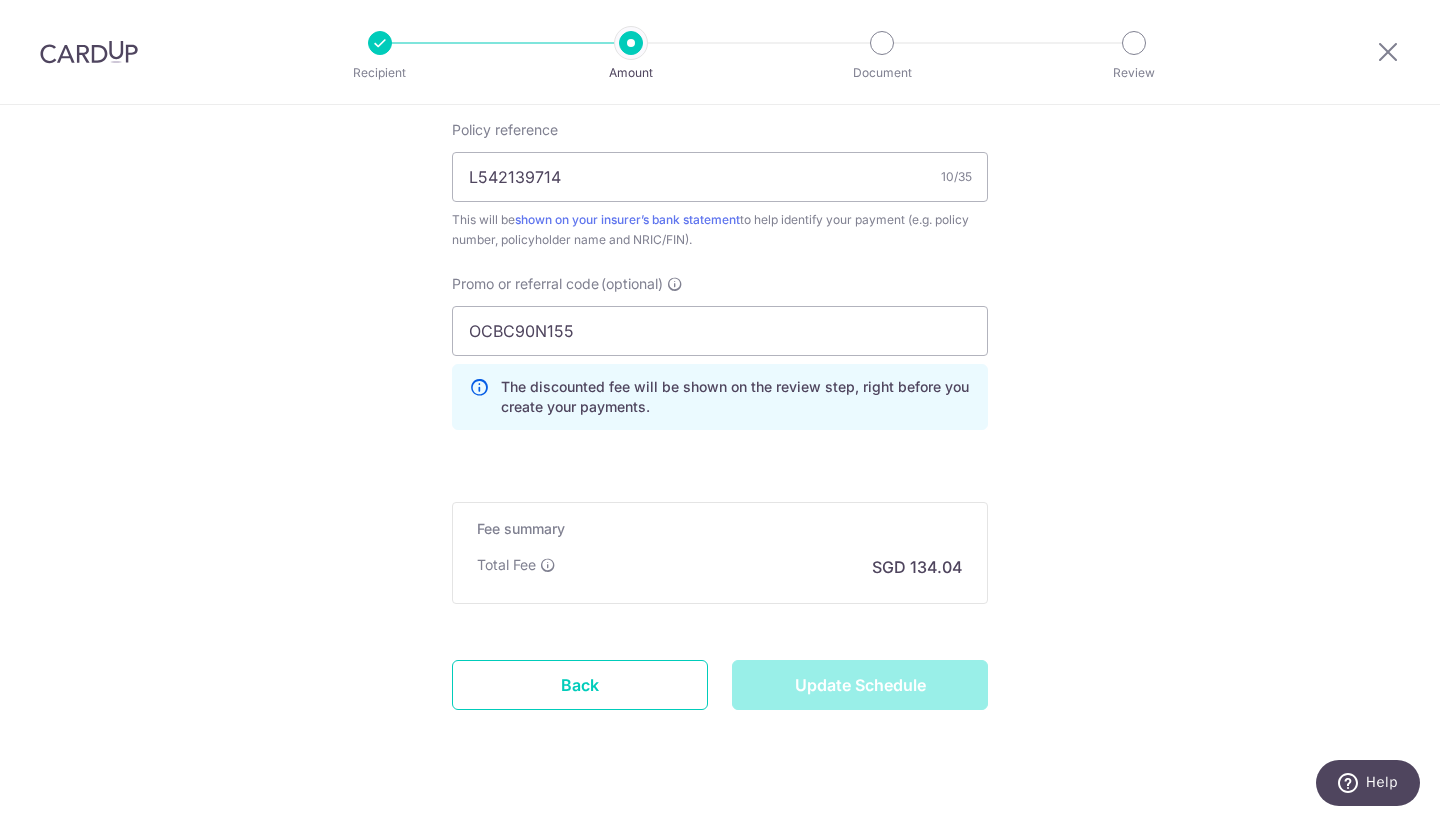 type on "Update Schedule" 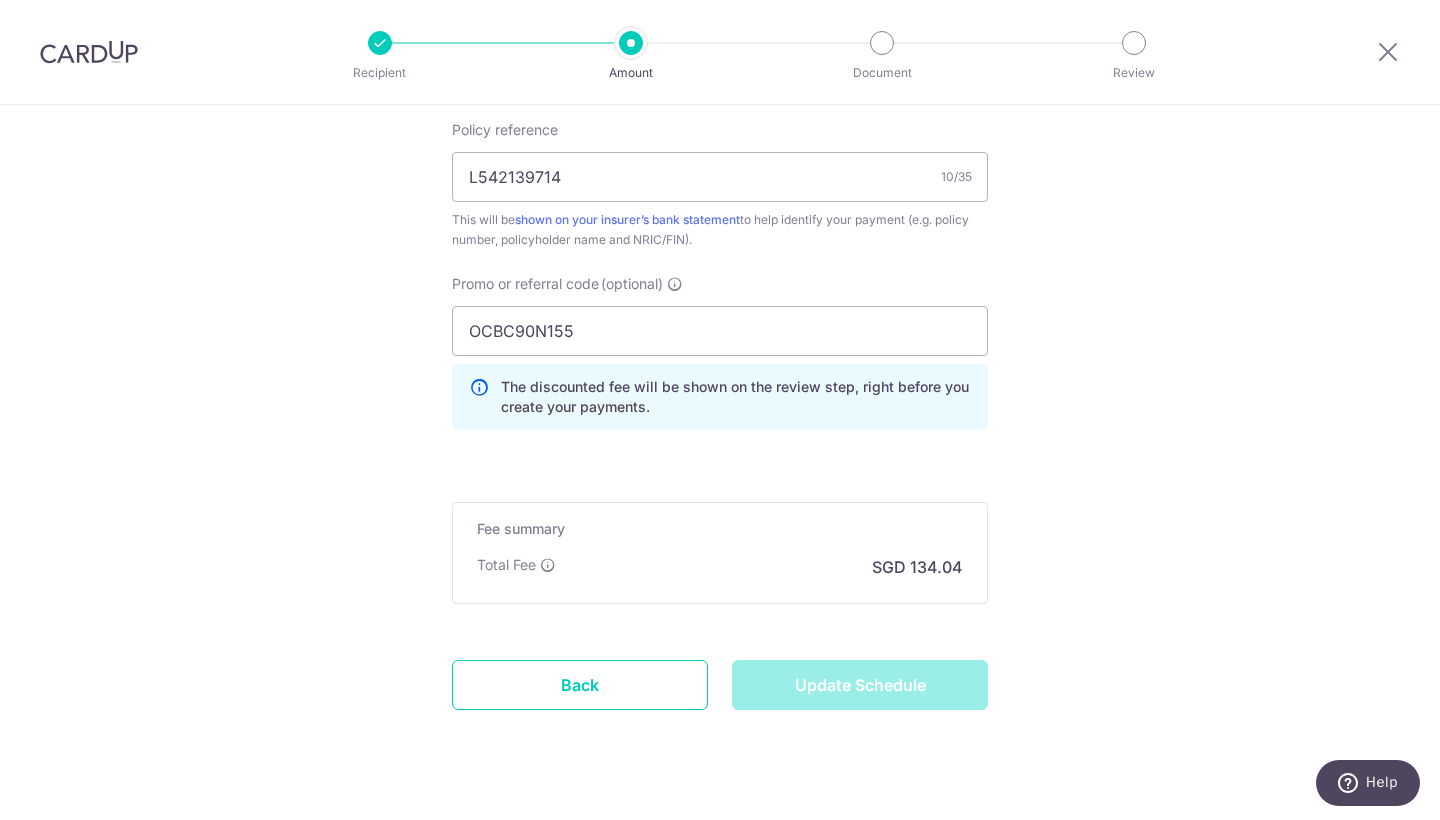 click on "Update Schedule" at bounding box center (860, 685) 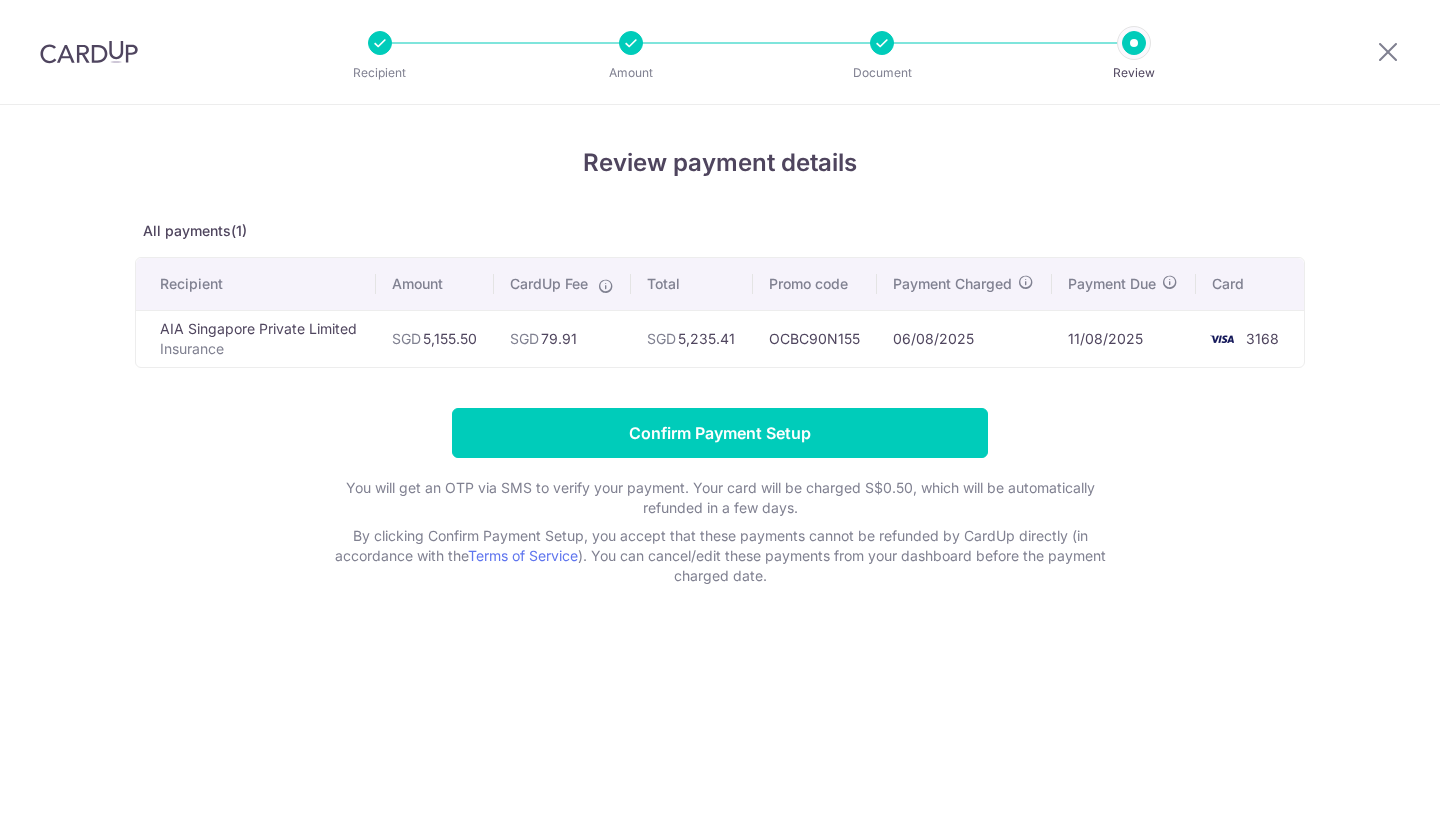 scroll, scrollTop: 0, scrollLeft: 0, axis: both 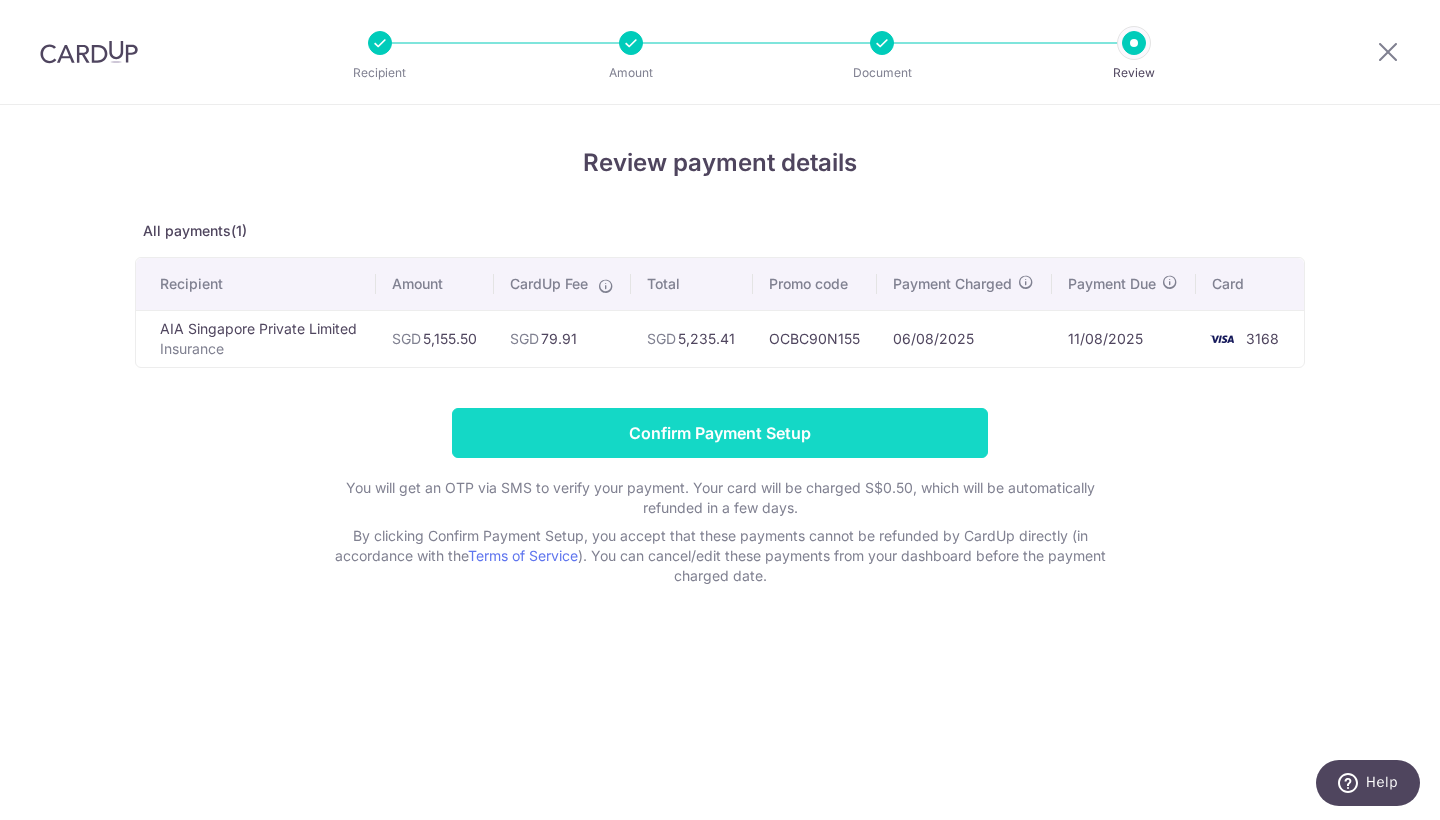 click on "Confirm Payment Setup" at bounding box center (720, 433) 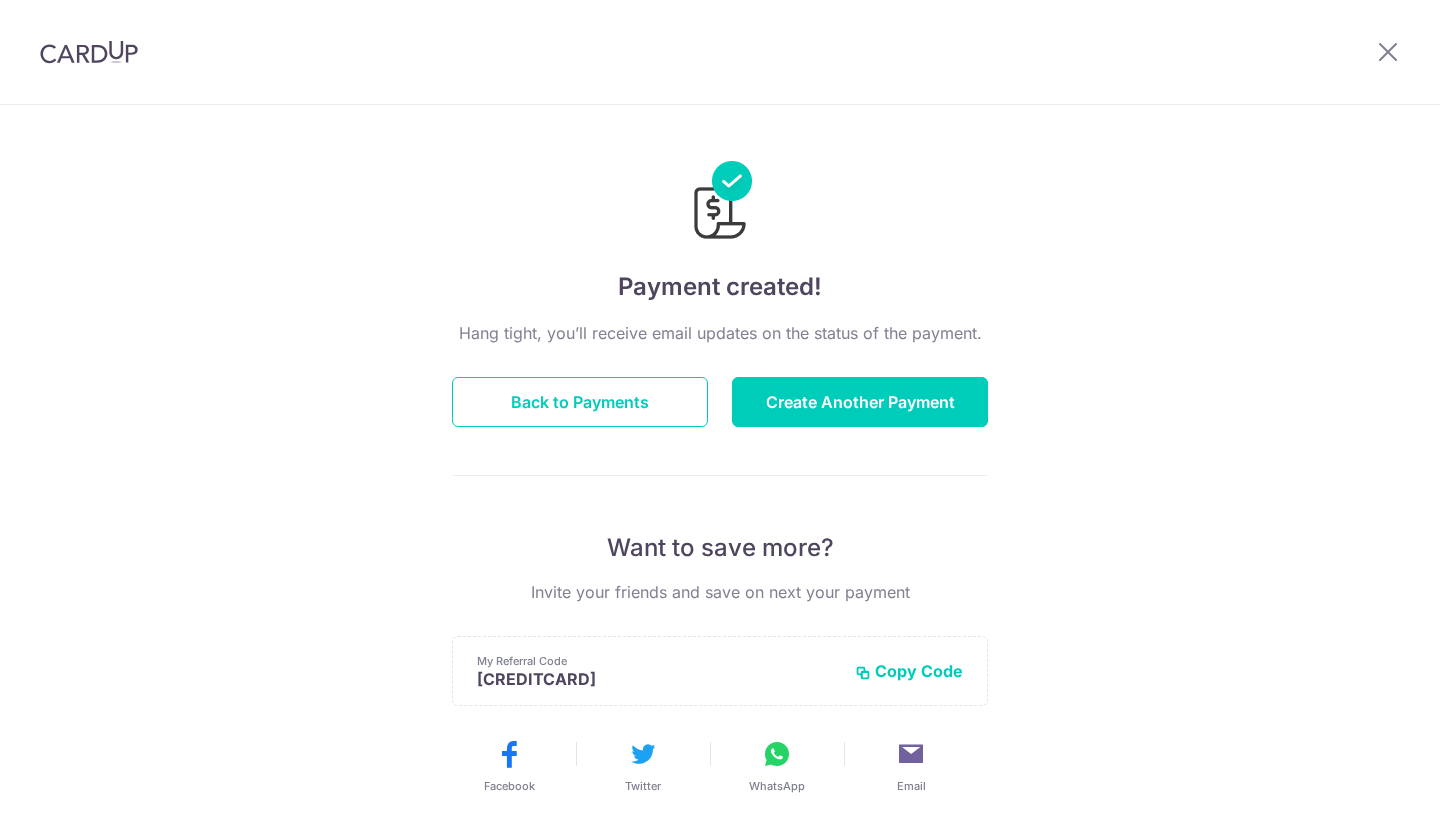 scroll, scrollTop: 0, scrollLeft: 0, axis: both 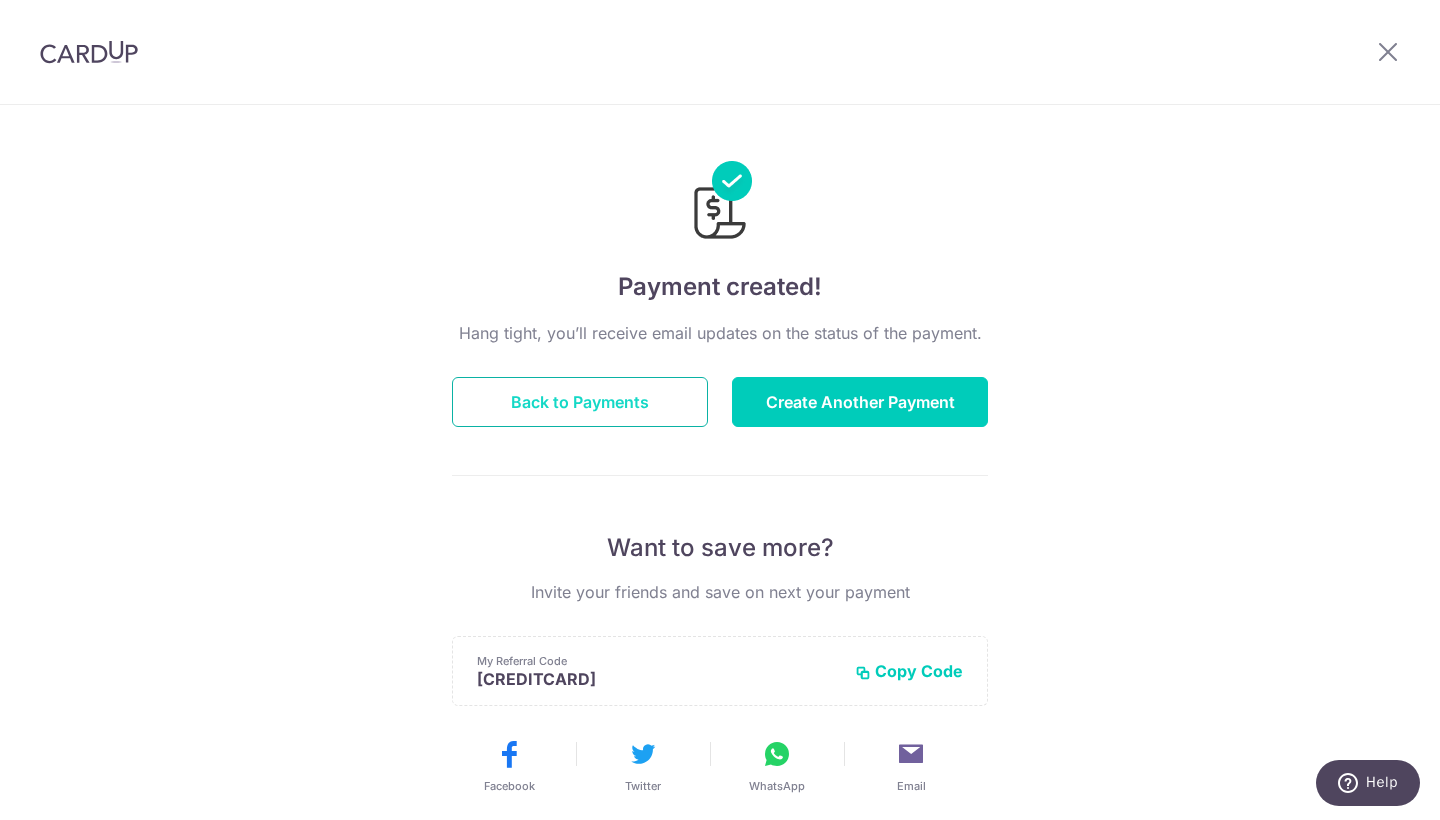 click on "Back to Payments" at bounding box center [580, 402] 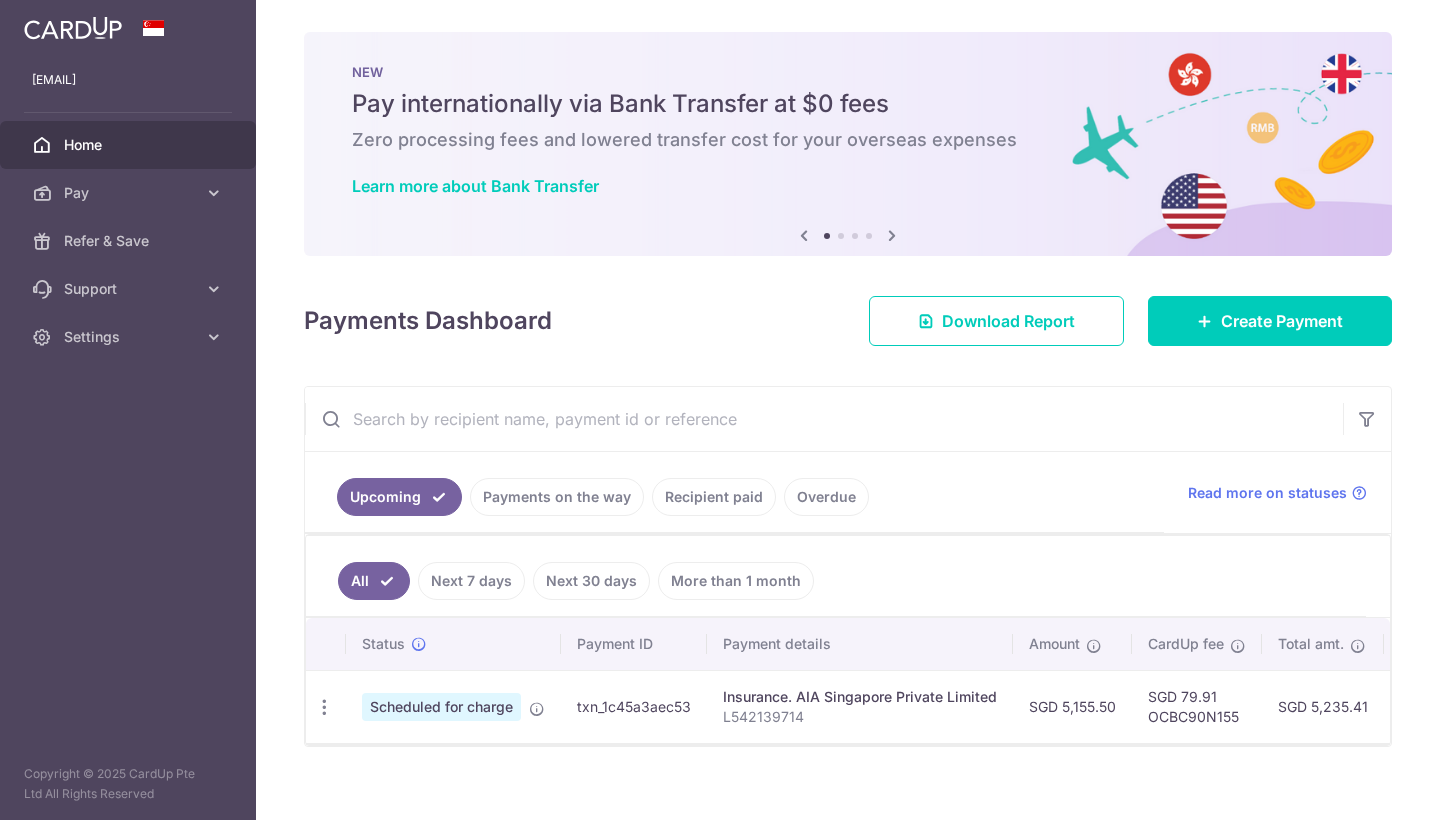 scroll, scrollTop: 0, scrollLeft: 0, axis: both 